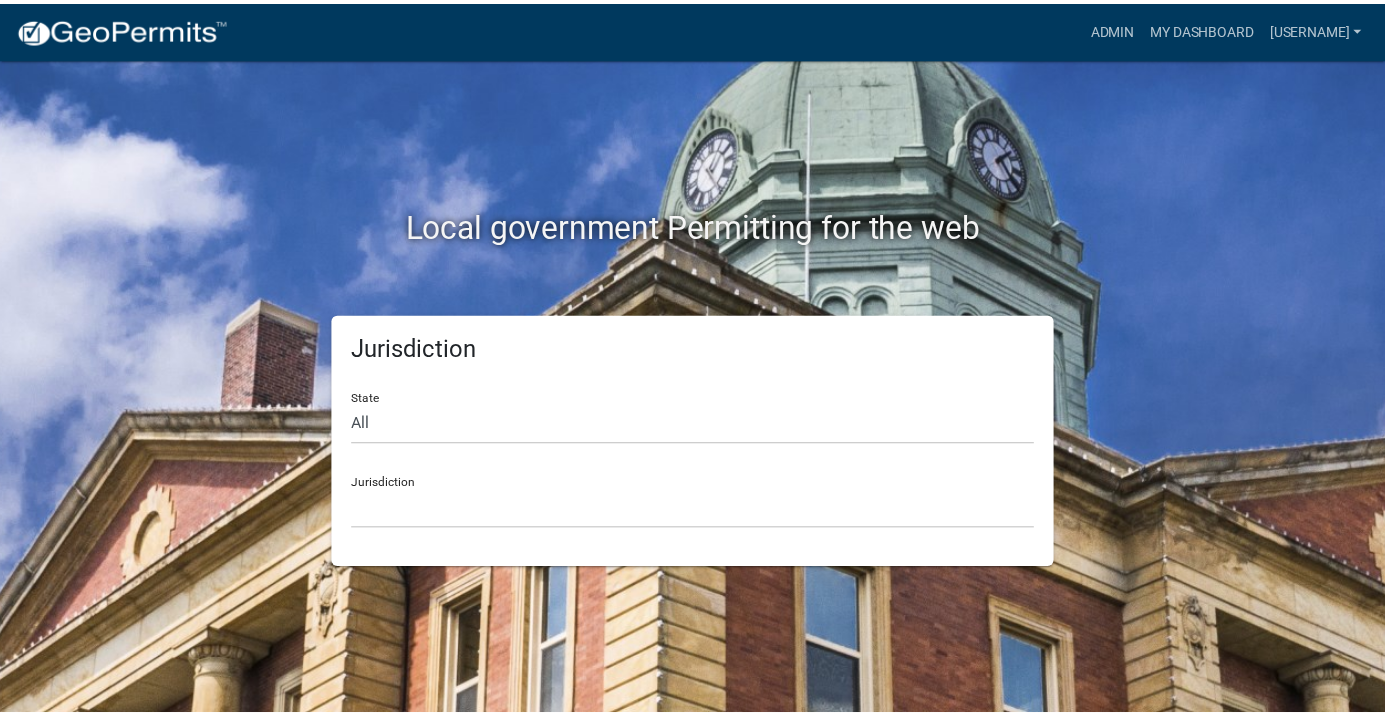 scroll, scrollTop: 0, scrollLeft: 0, axis: both 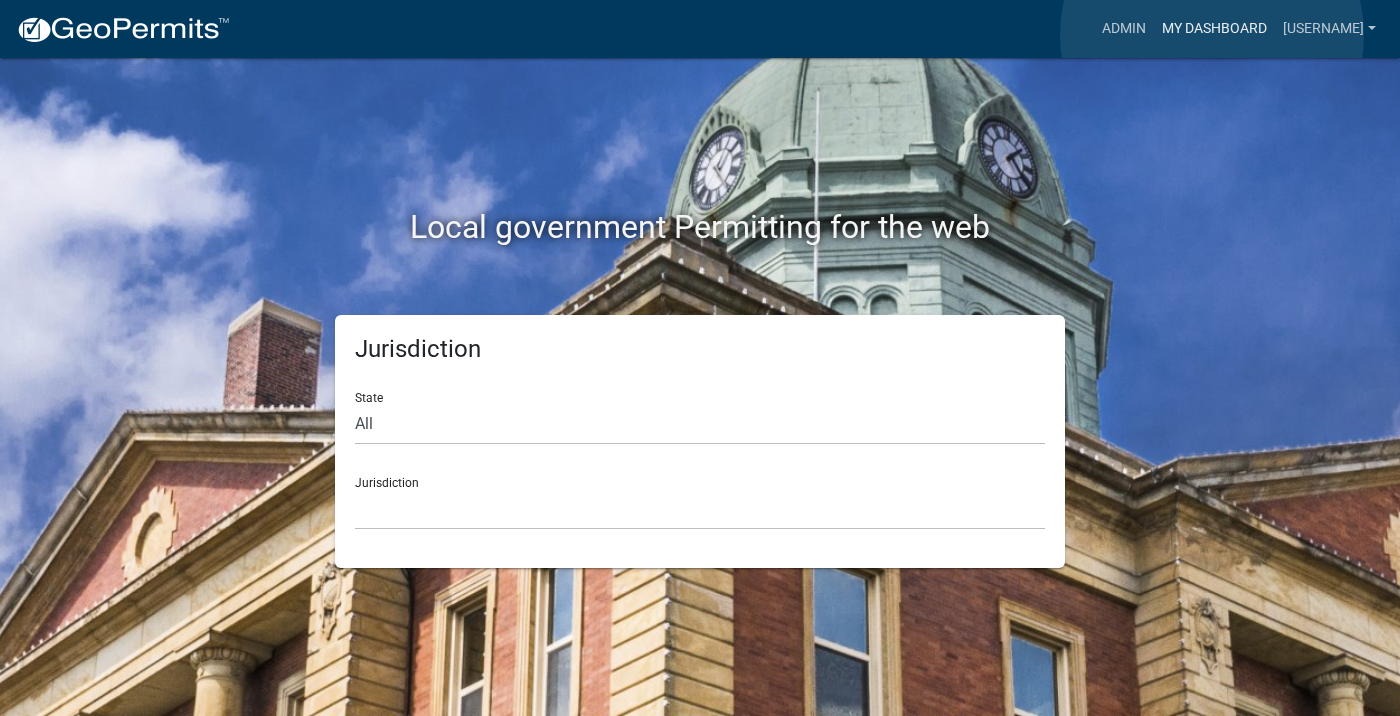 click on "My Dashboard" at bounding box center (1214, 29) 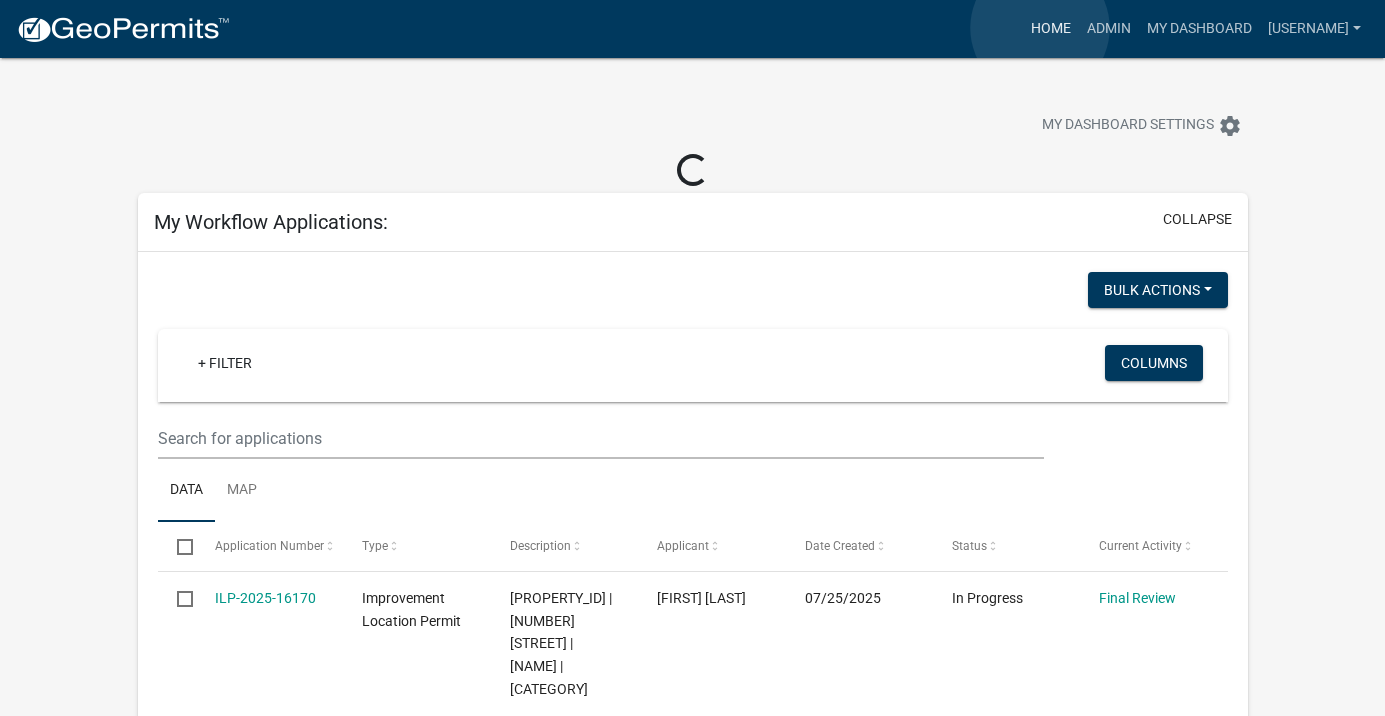 click on "Home" at bounding box center (1051, 29) 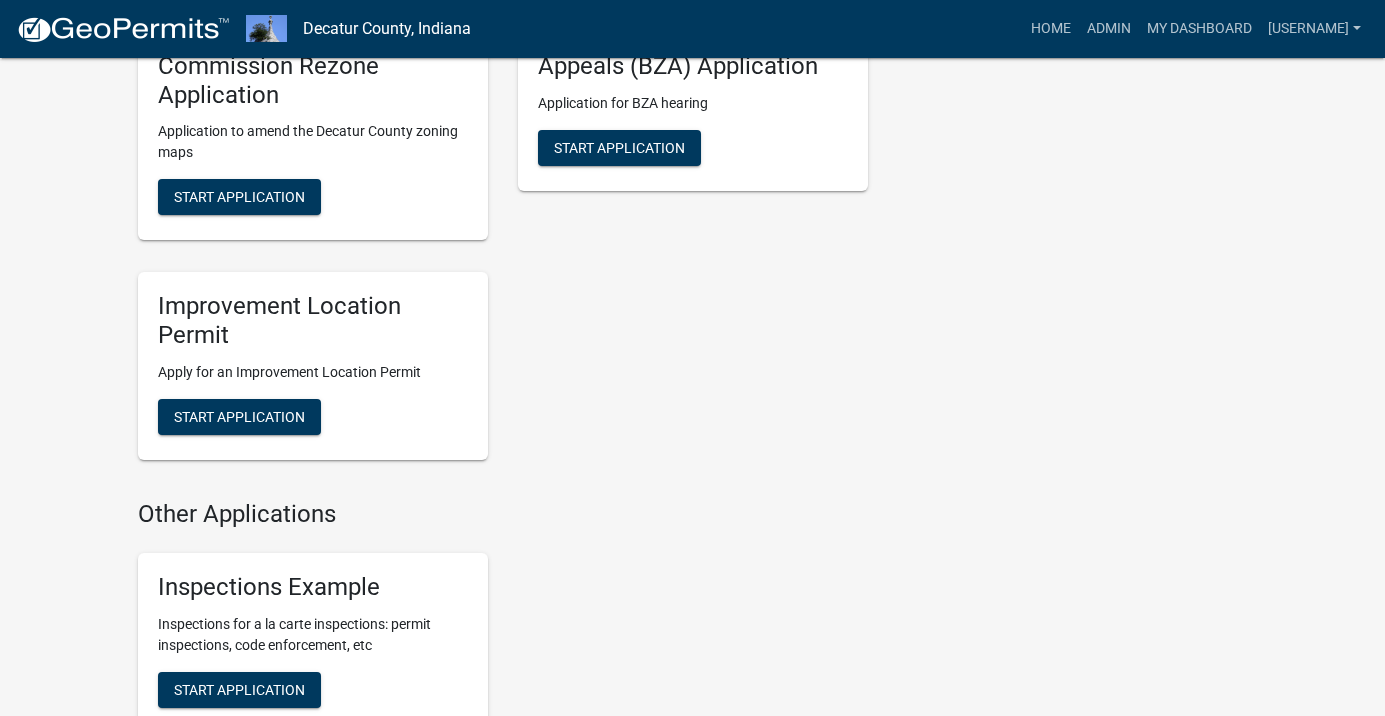scroll, scrollTop: 600, scrollLeft: 0, axis: vertical 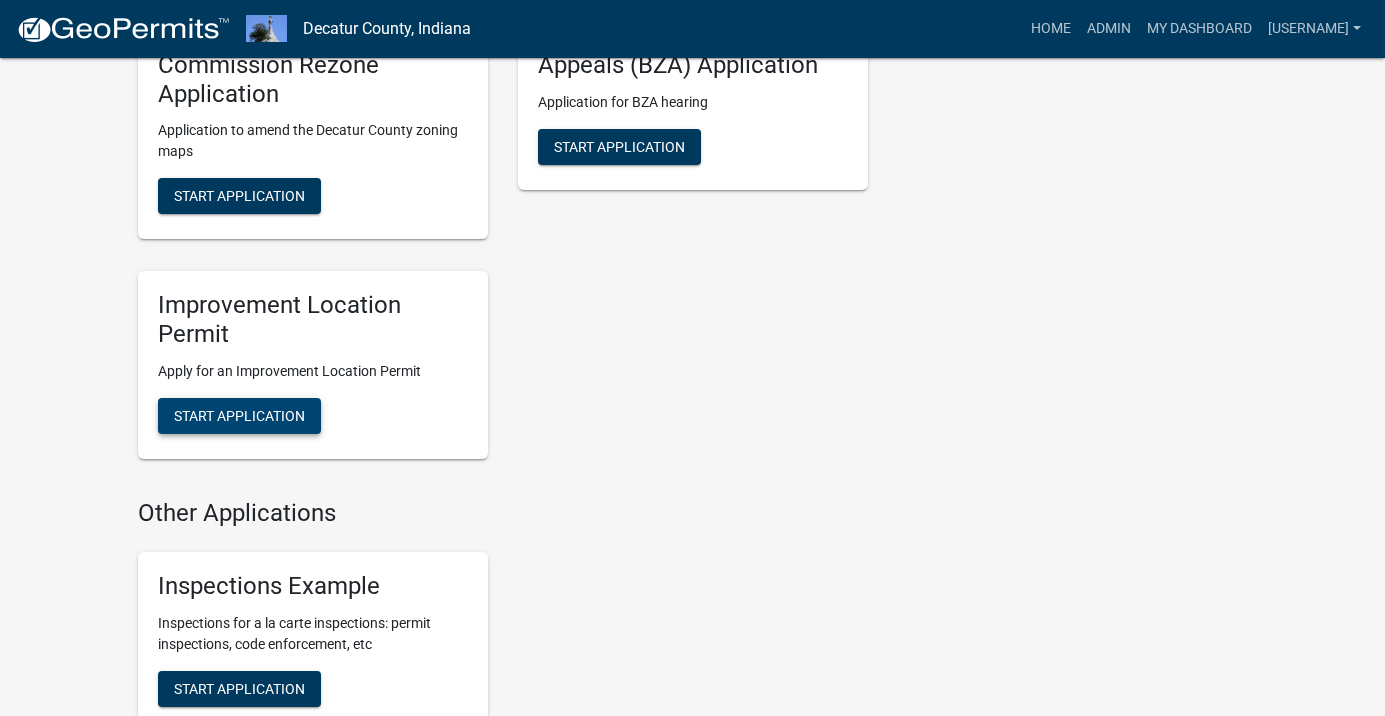 click on "Start Application" at bounding box center (239, 416) 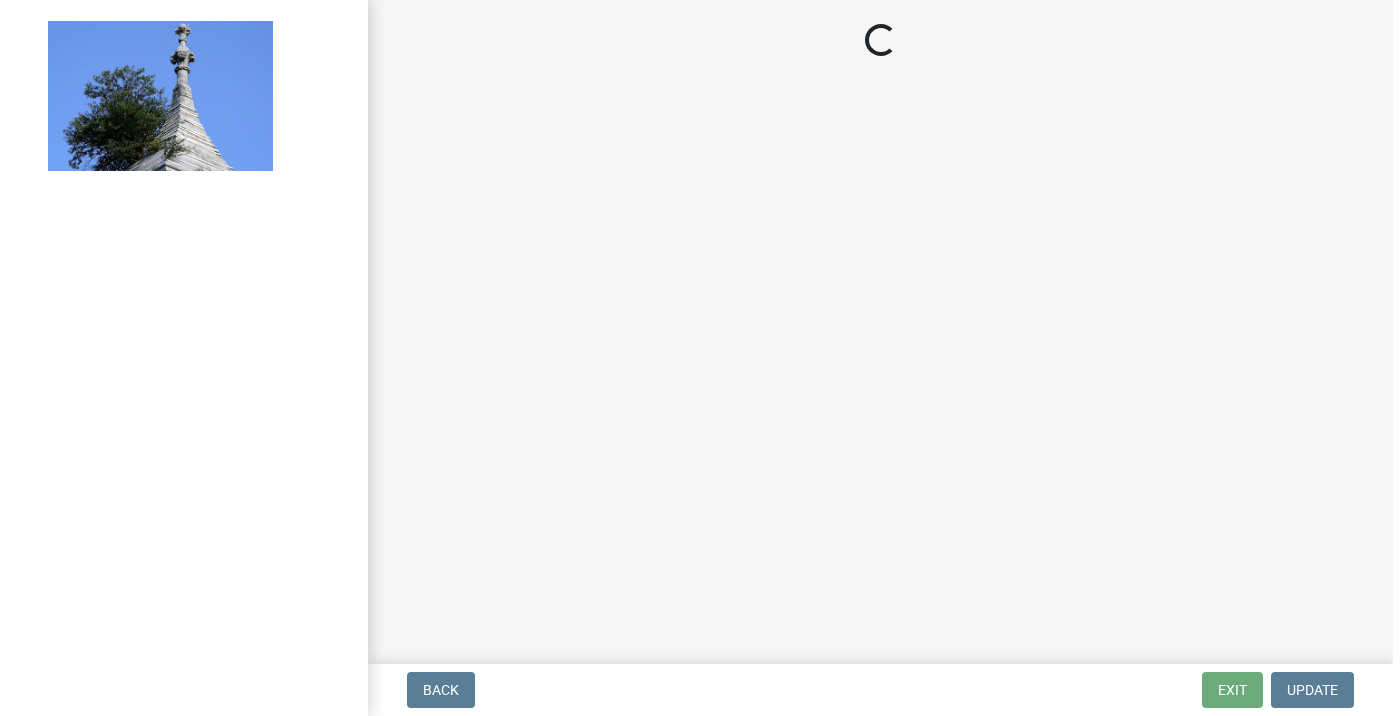 scroll, scrollTop: 0, scrollLeft: 0, axis: both 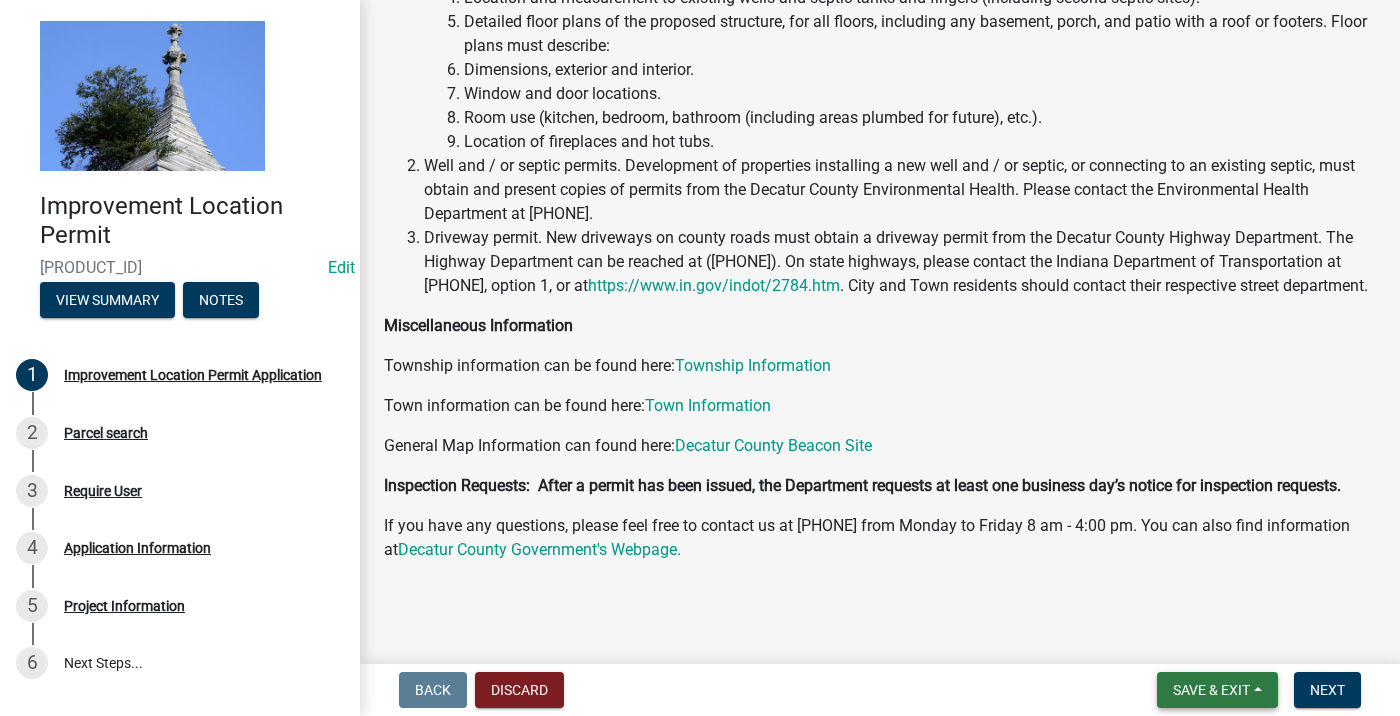 click on "Save & Exit" at bounding box center (1211, 690) 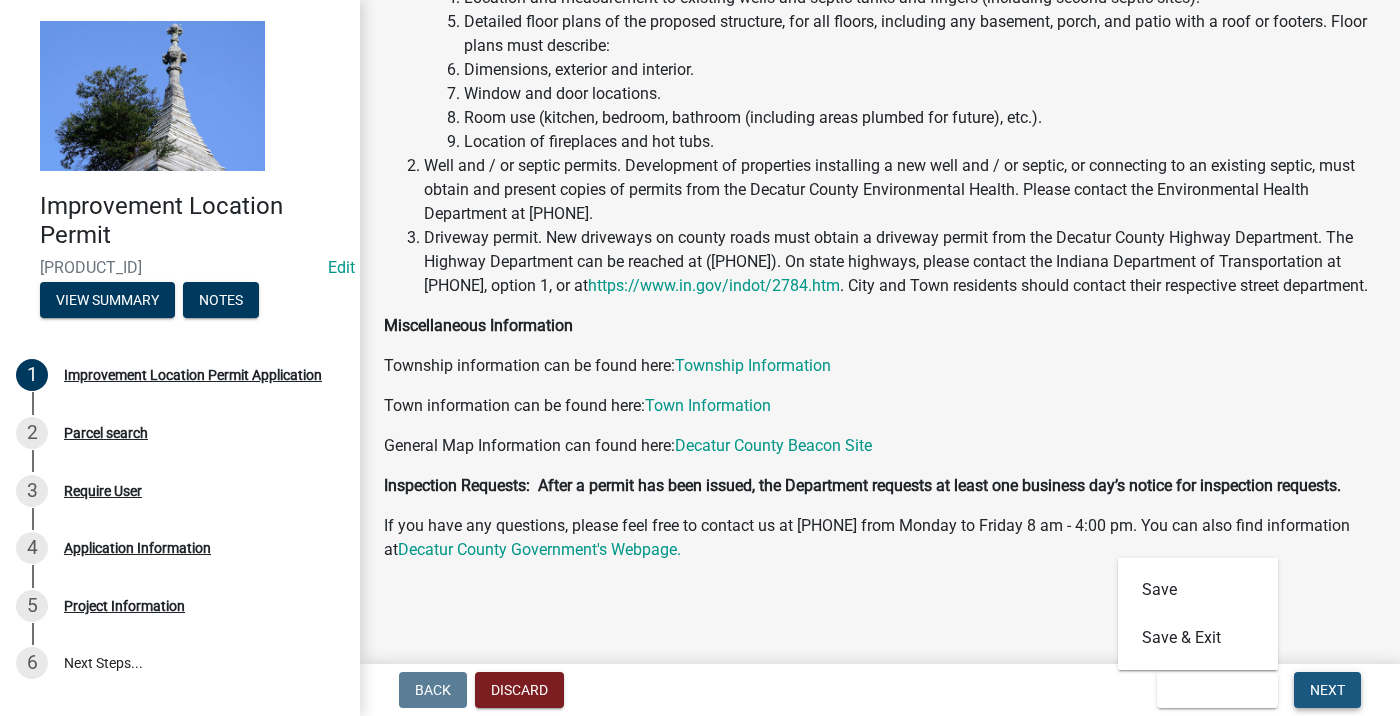 click on "Next" at bounding box center [1327, 690] 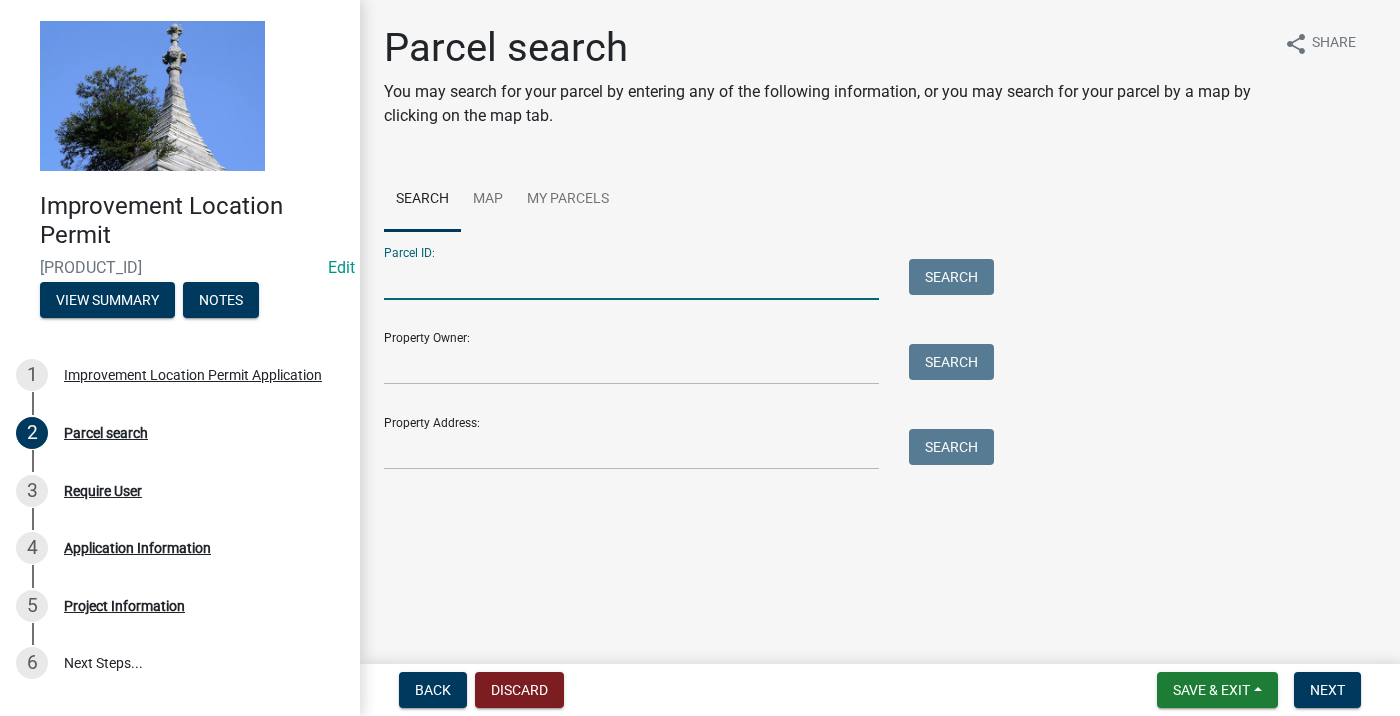 drag, startPoint x: 507, startPoint y: 284, endPoint x: 500, endPoint y: 274, distance: 12.206555 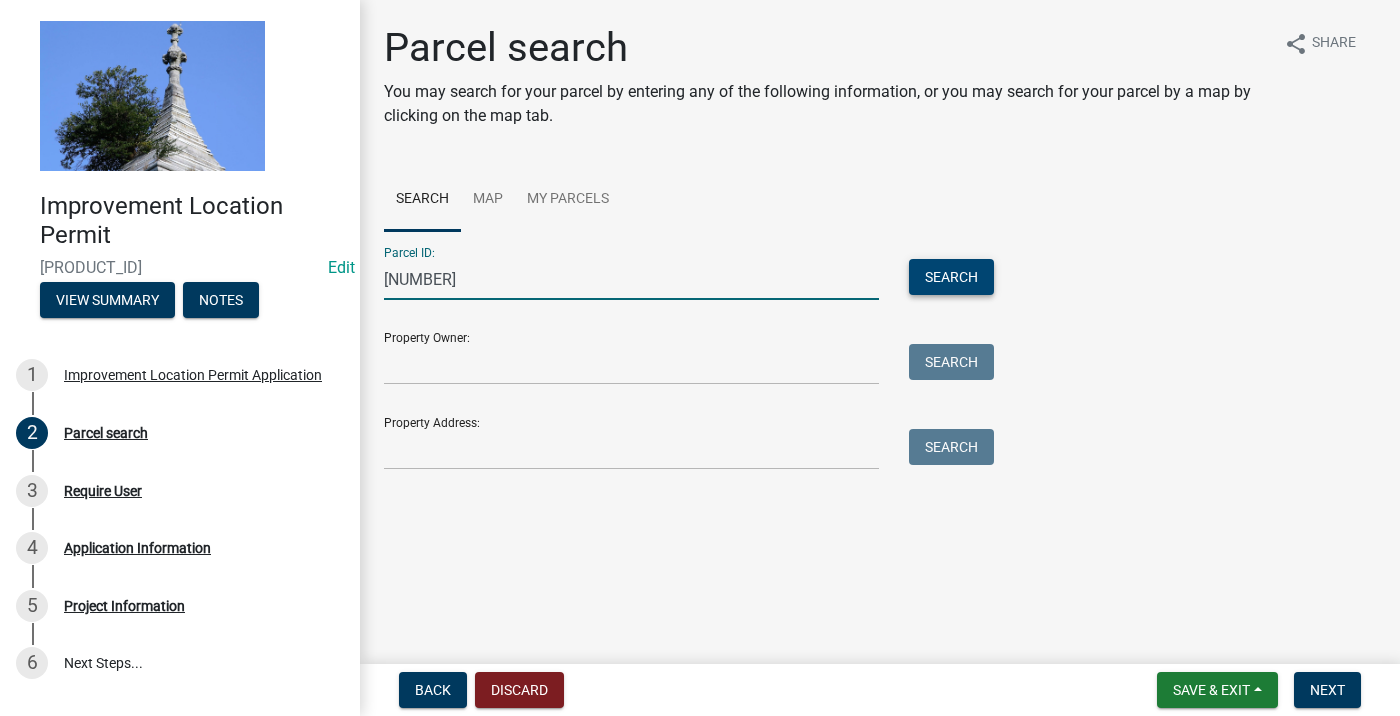 type on "[NUMBER]" 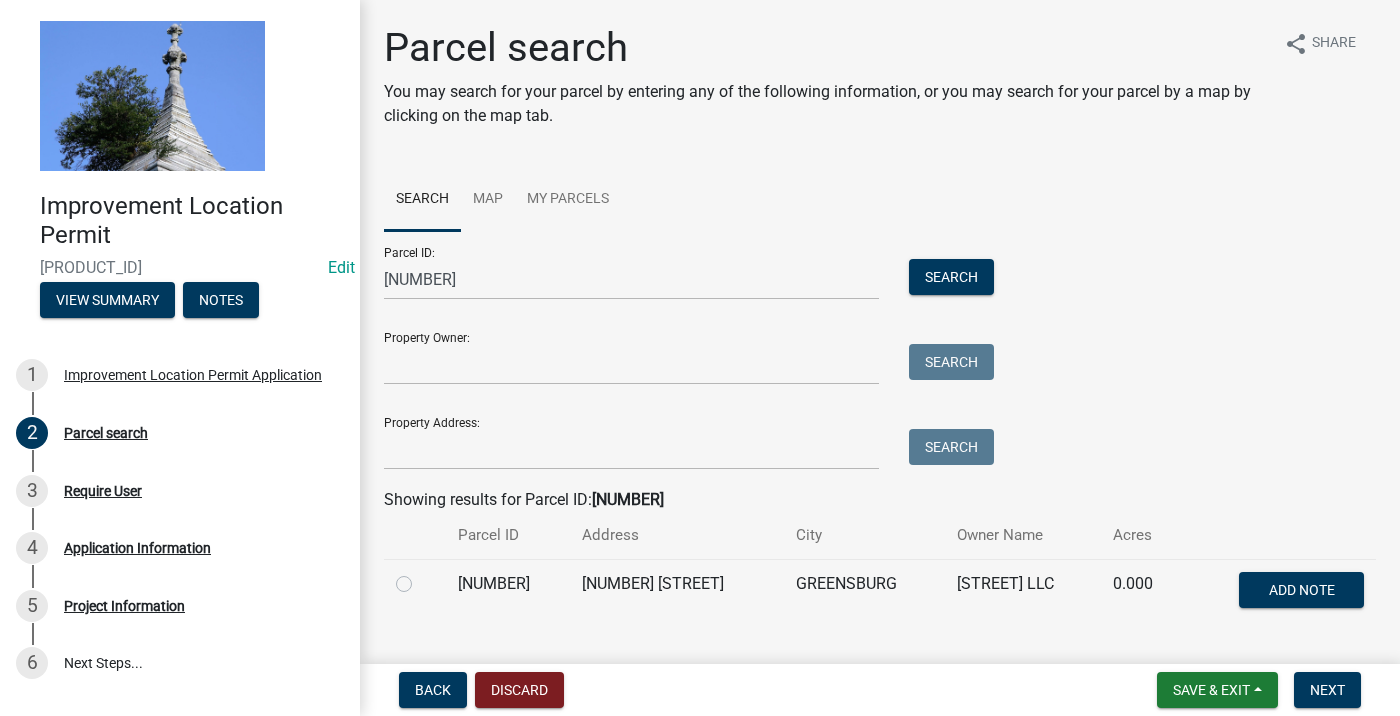 click 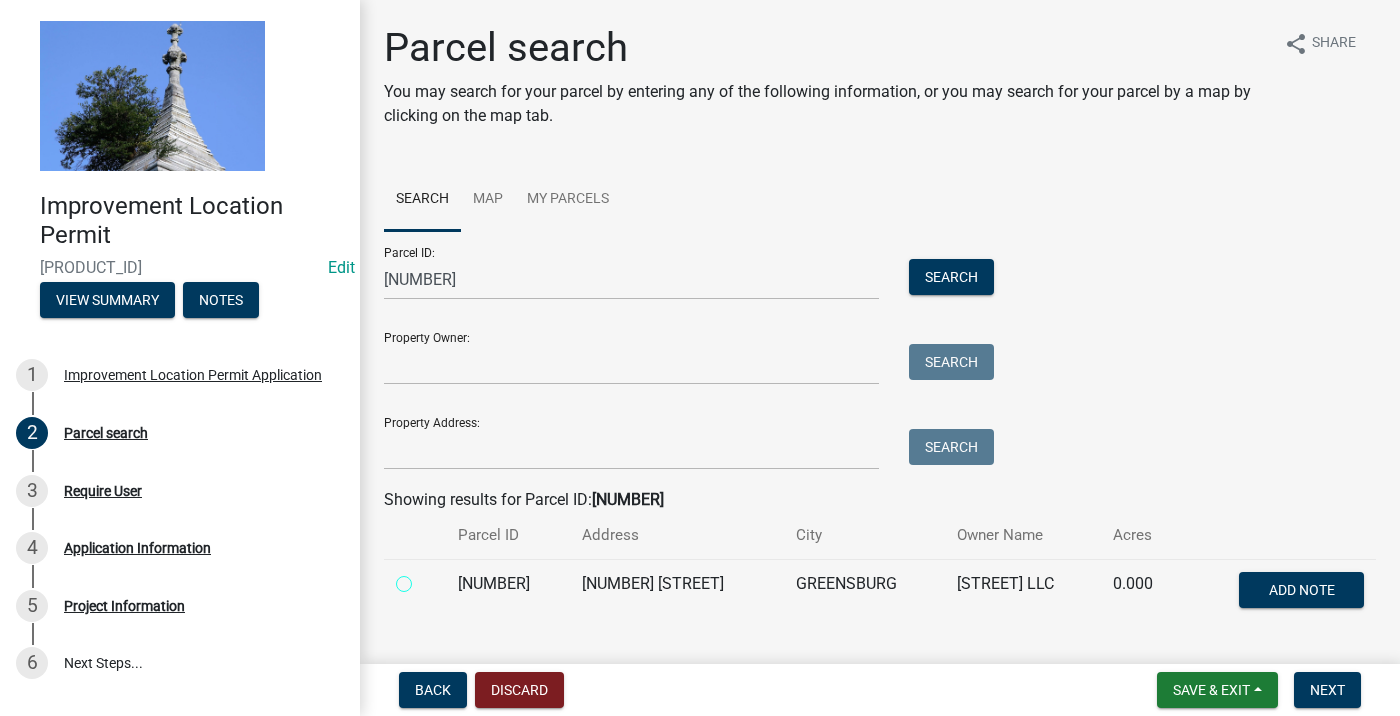 radio on "true" 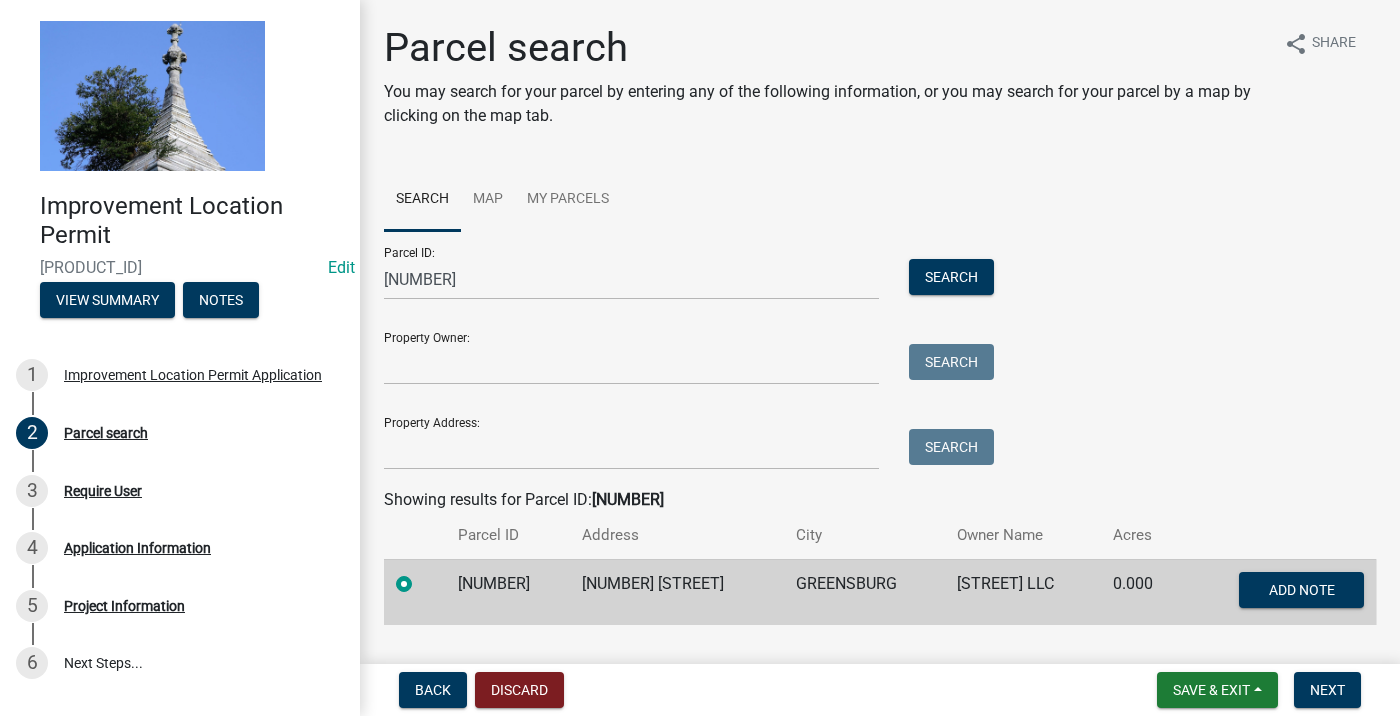 scroll, scrollTop: 47, scrollLeft: 0, axis: vertical 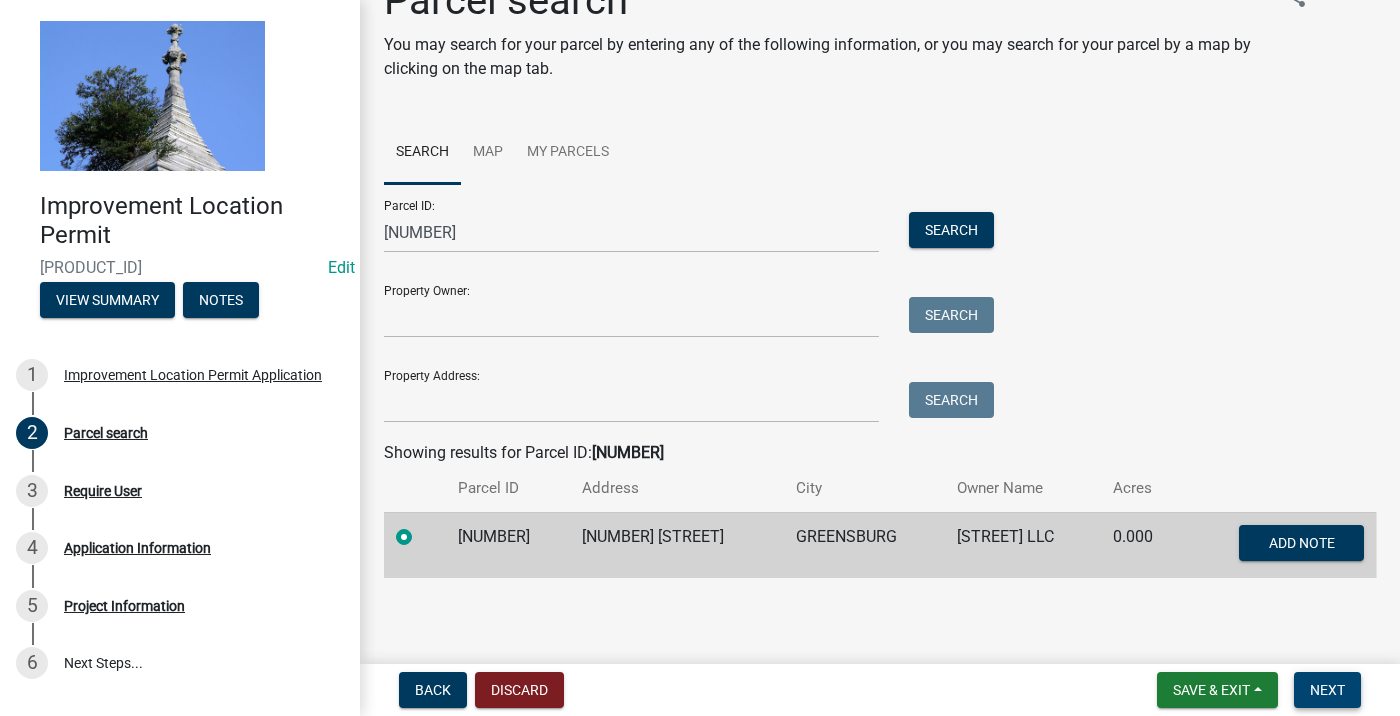 click on "Next" at bounding box center [1327, 690] 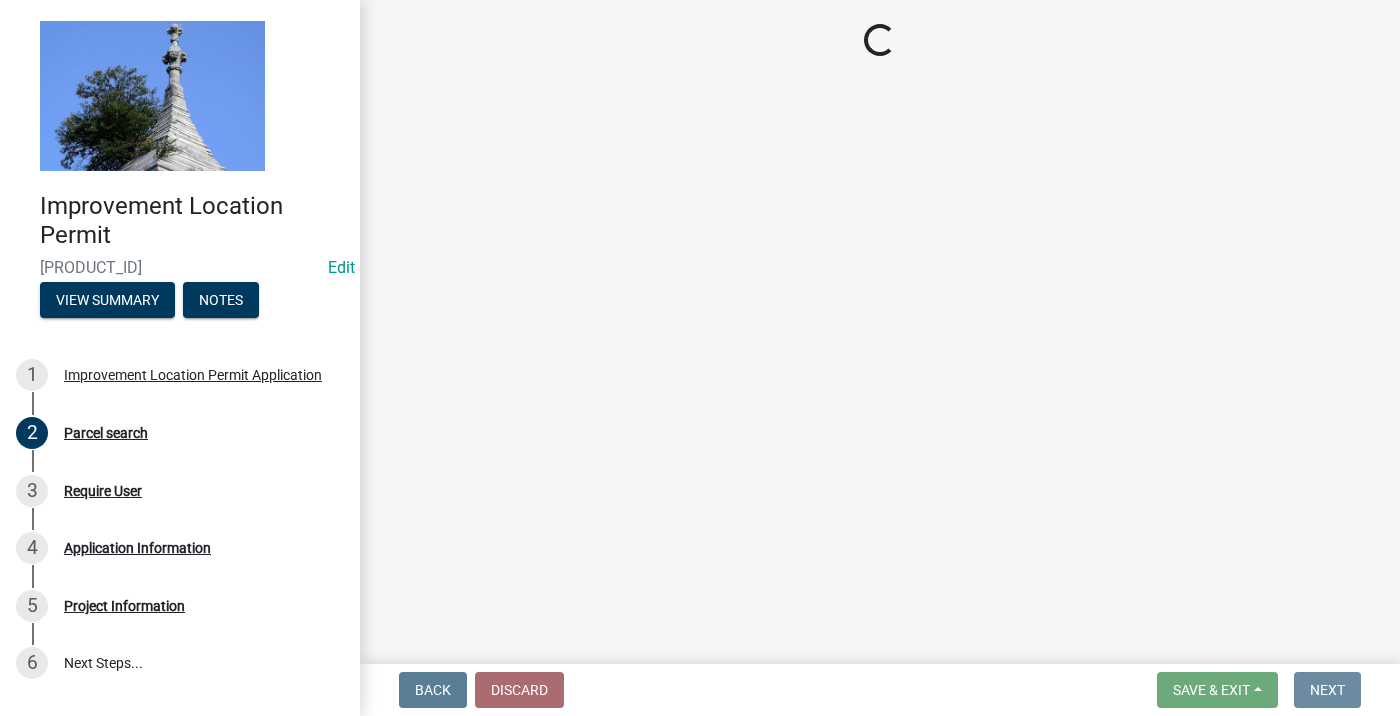 scroll, scrollTop: 0, scrollLeft: 0, axis: both 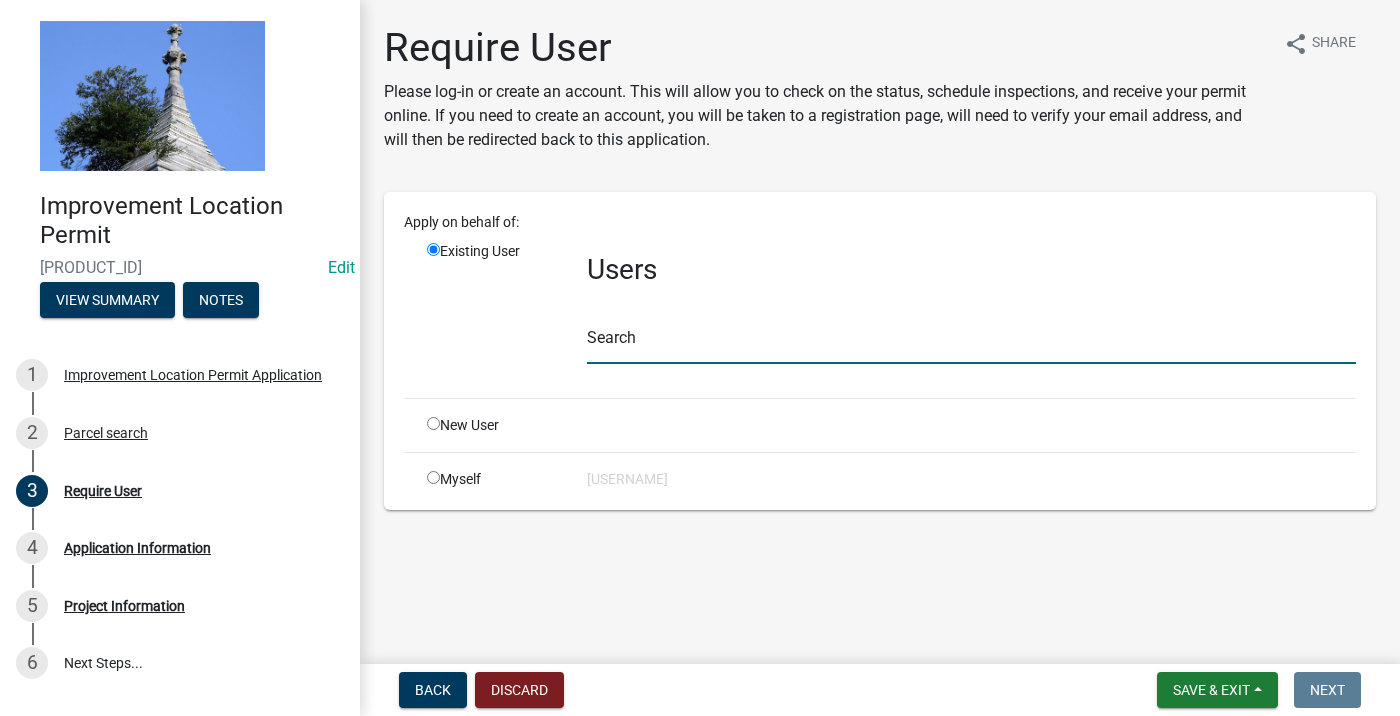 click 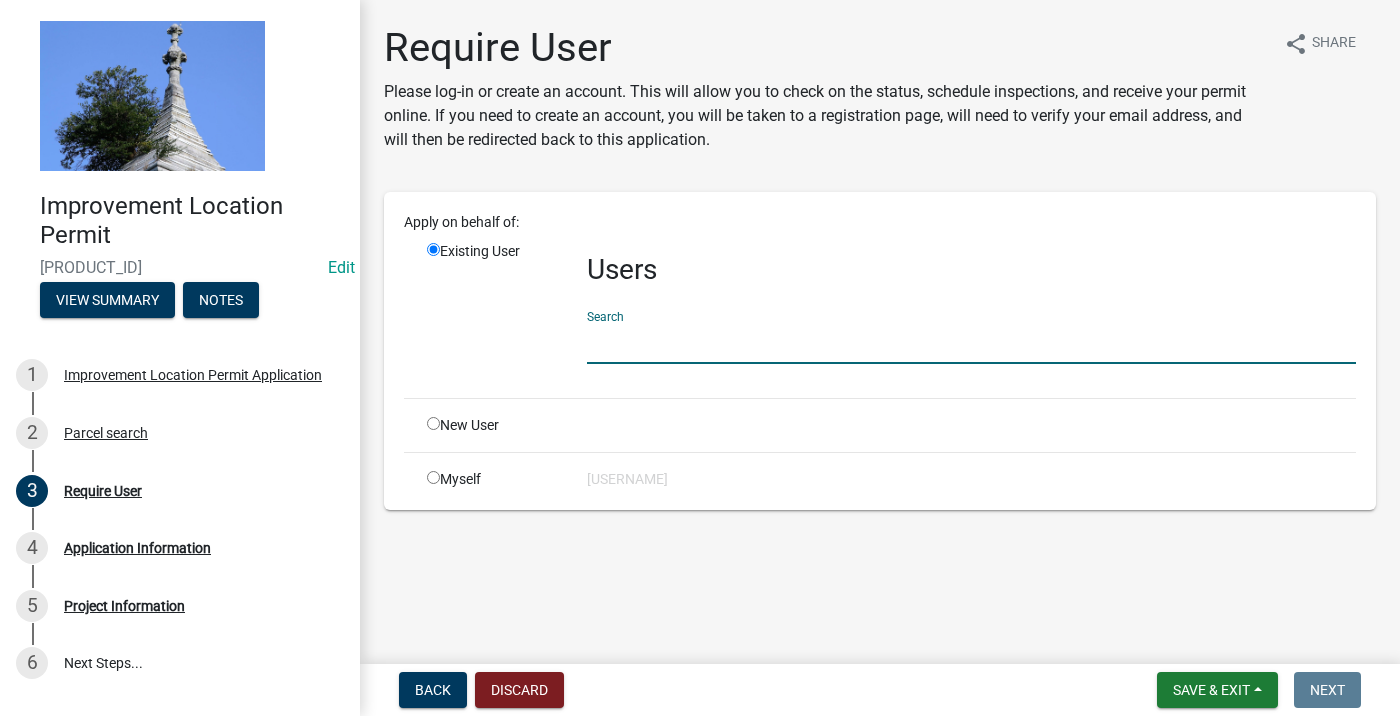 type on "Doug" 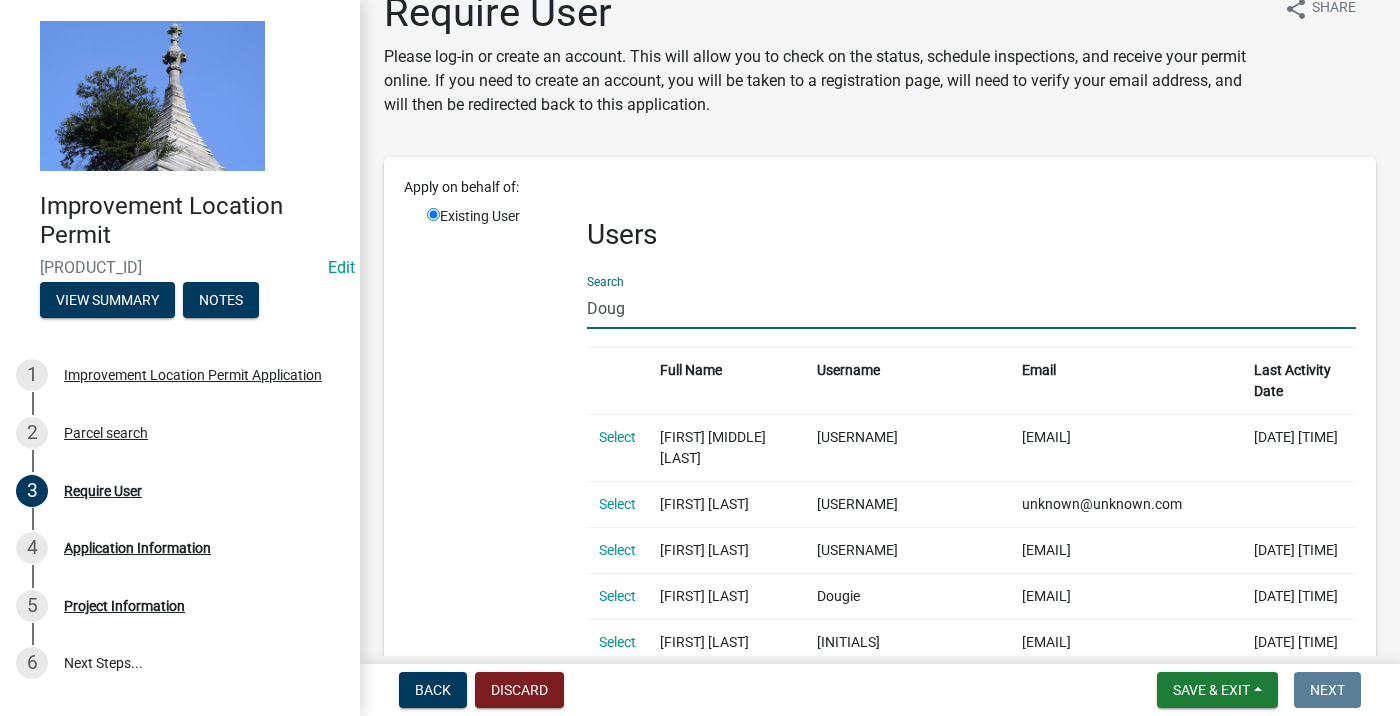 scroll, scrollTop: 0, scrollLeft: 0, axis: both 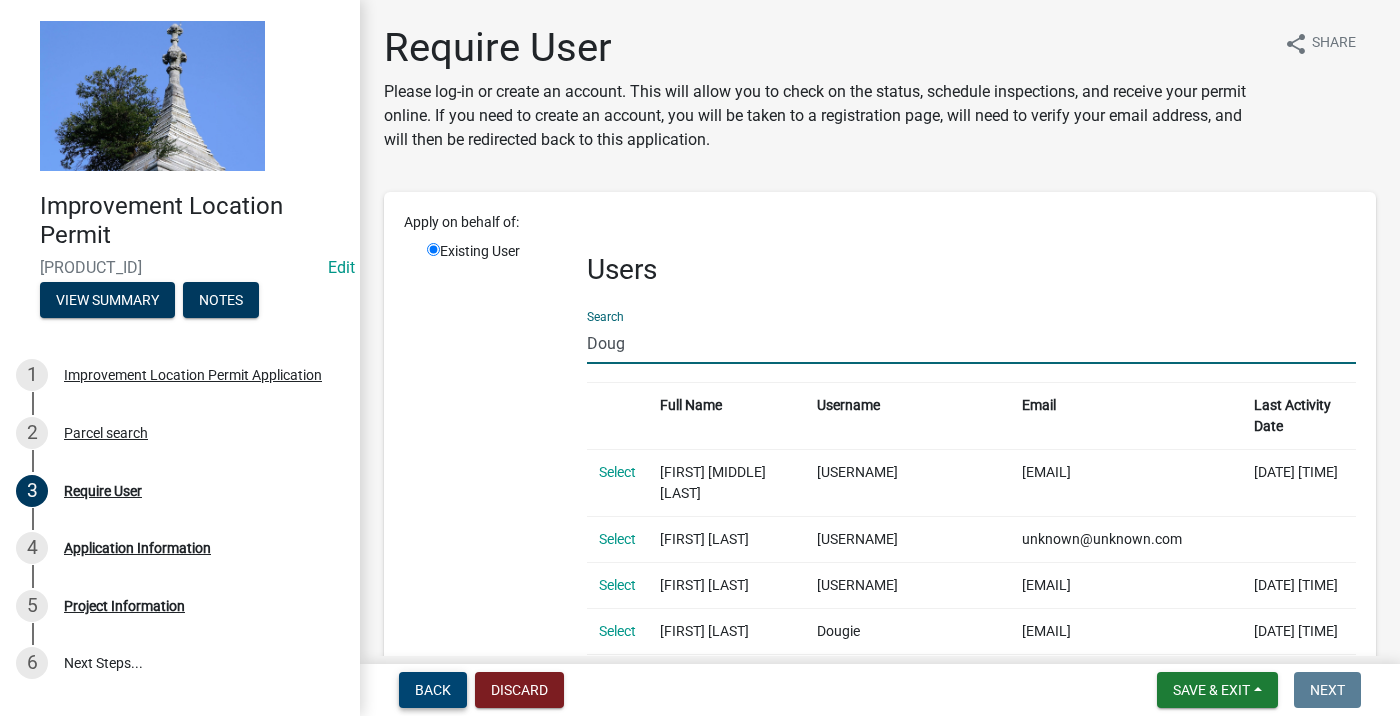click on "Back" at bounding box center (433, 690) 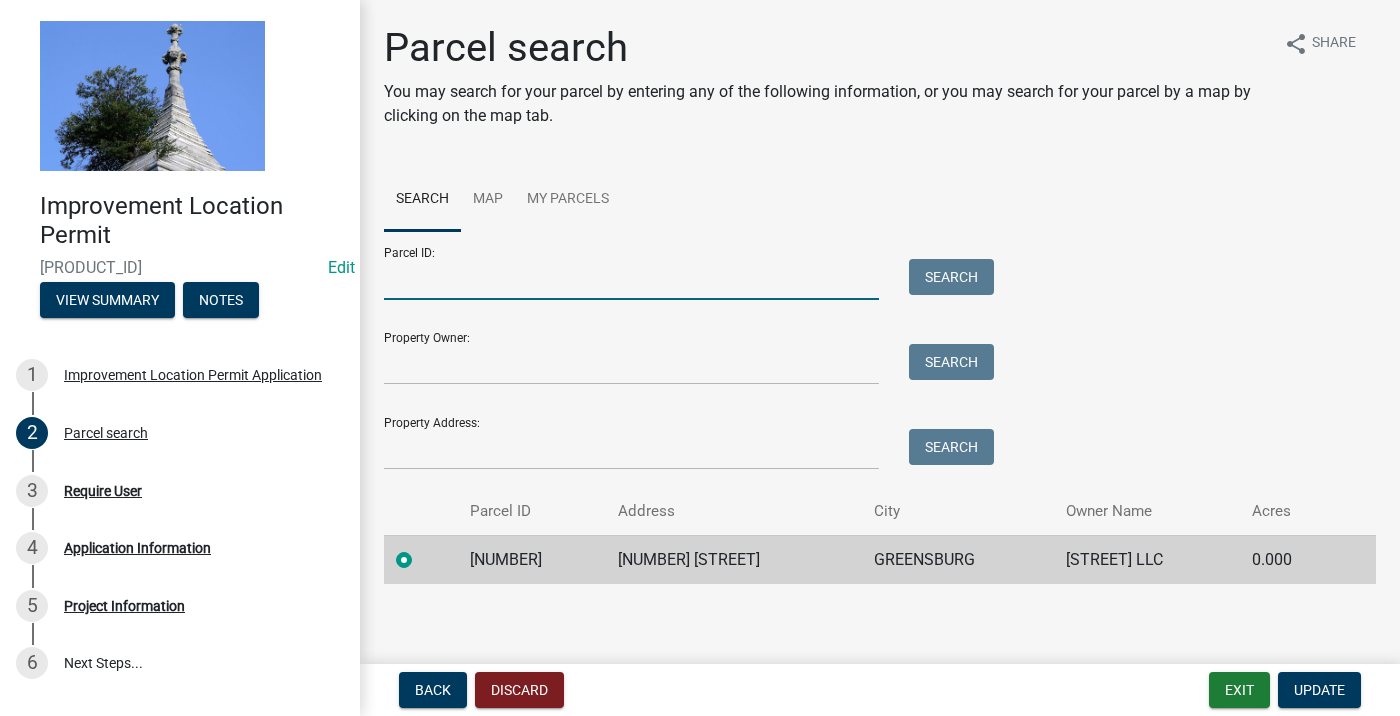 click on "Parcel ID:" at bounding box center (631, 279) 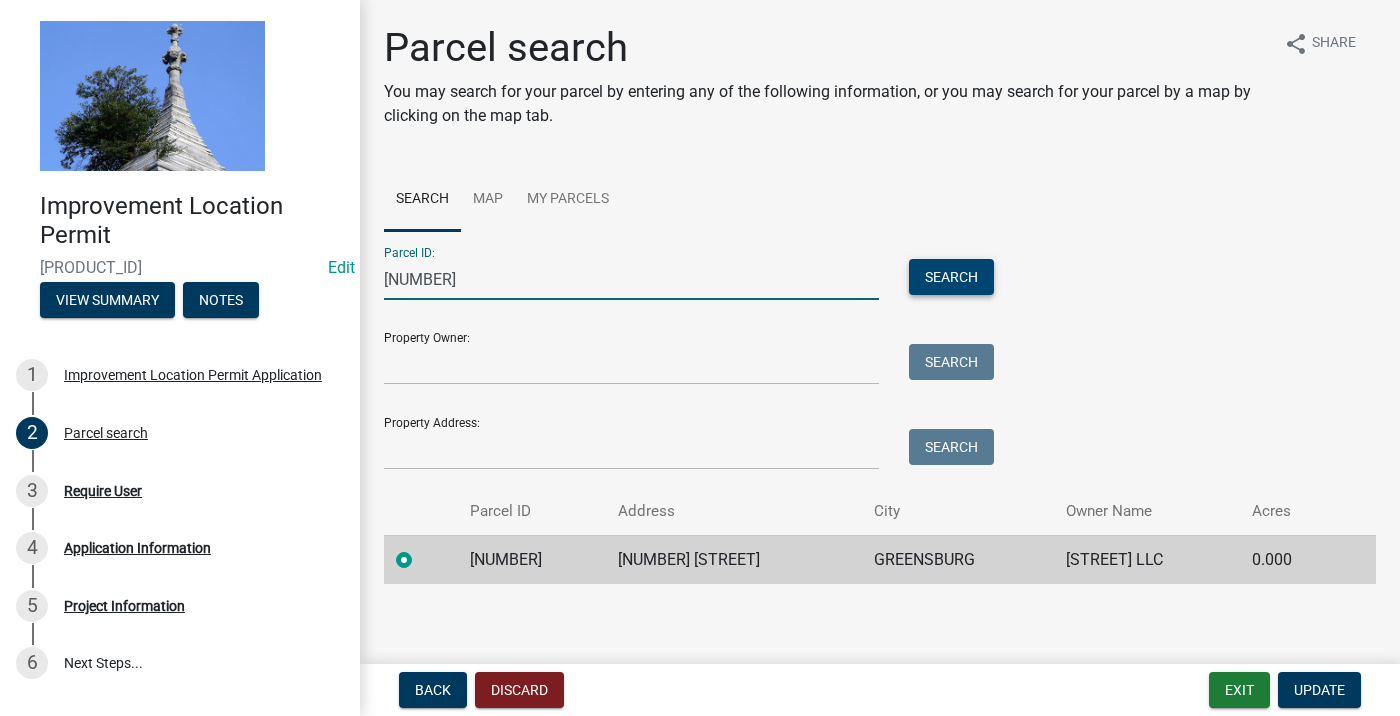 type on "[NUMBER]" 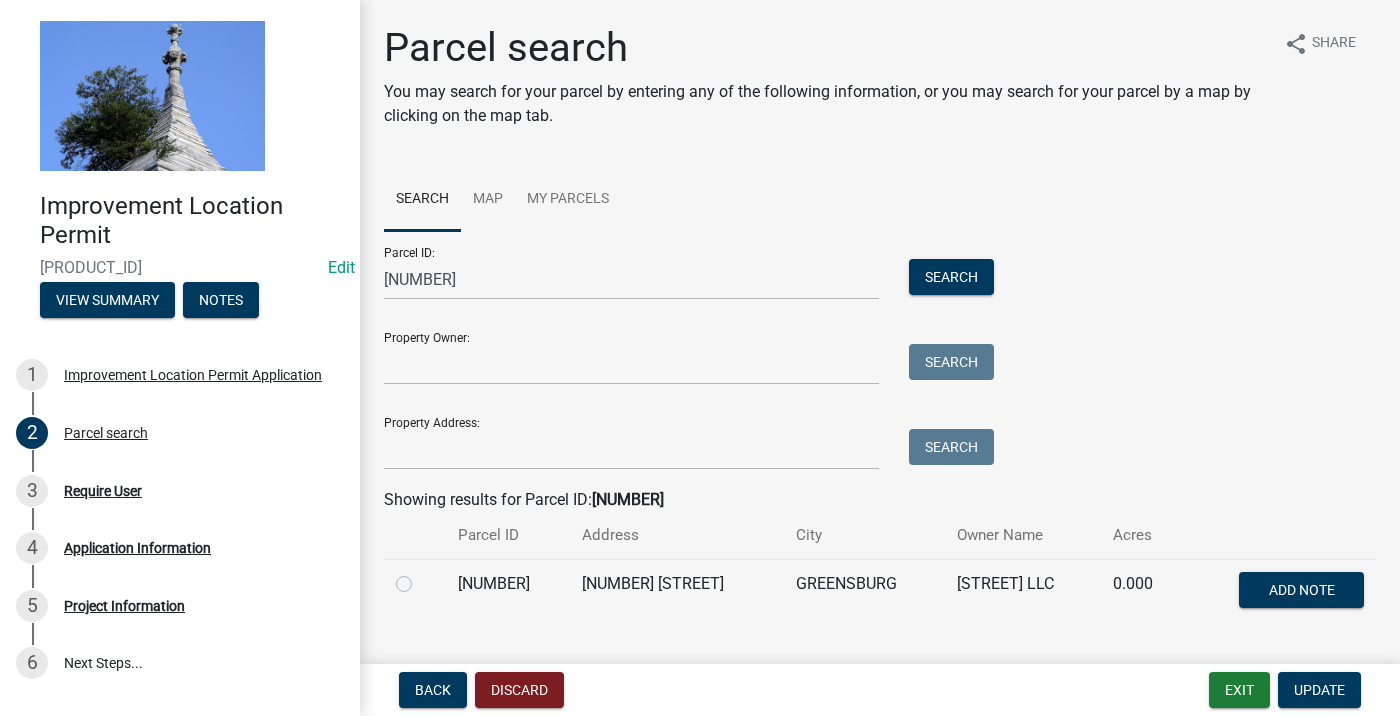 click 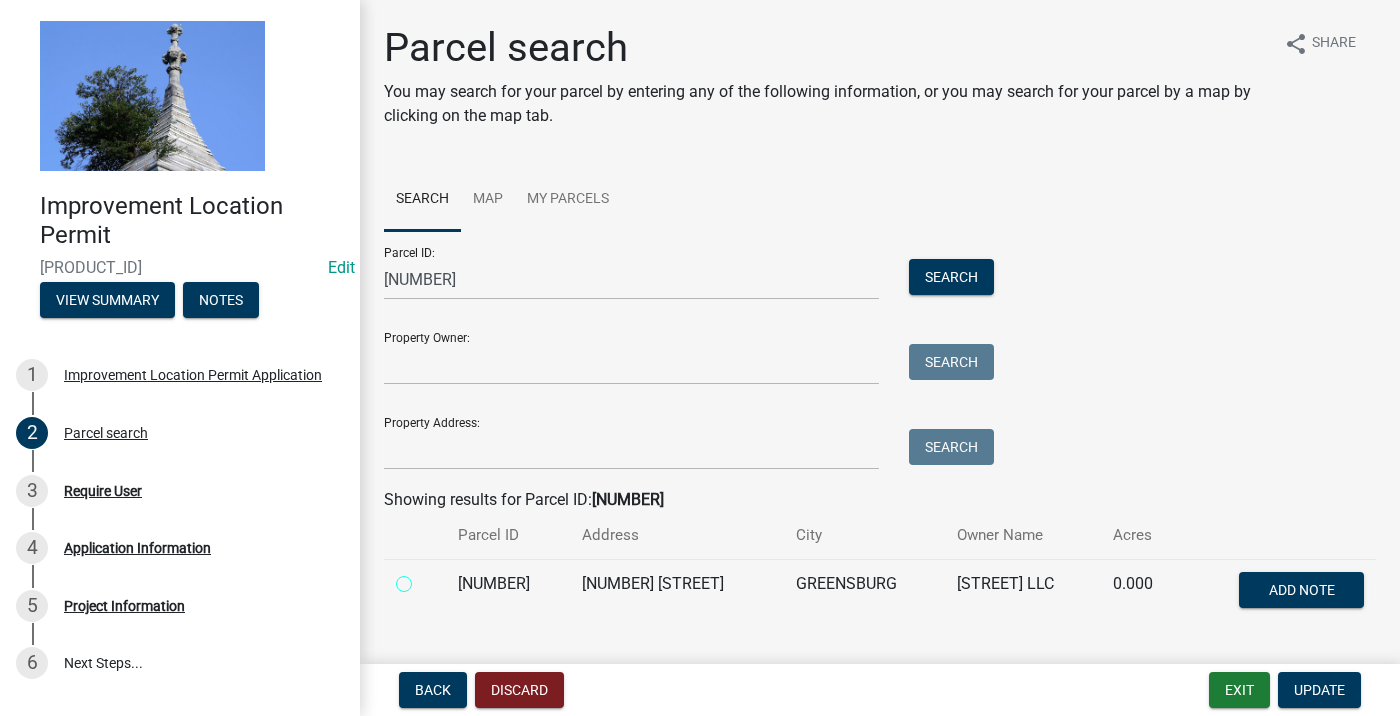 radio on "true" 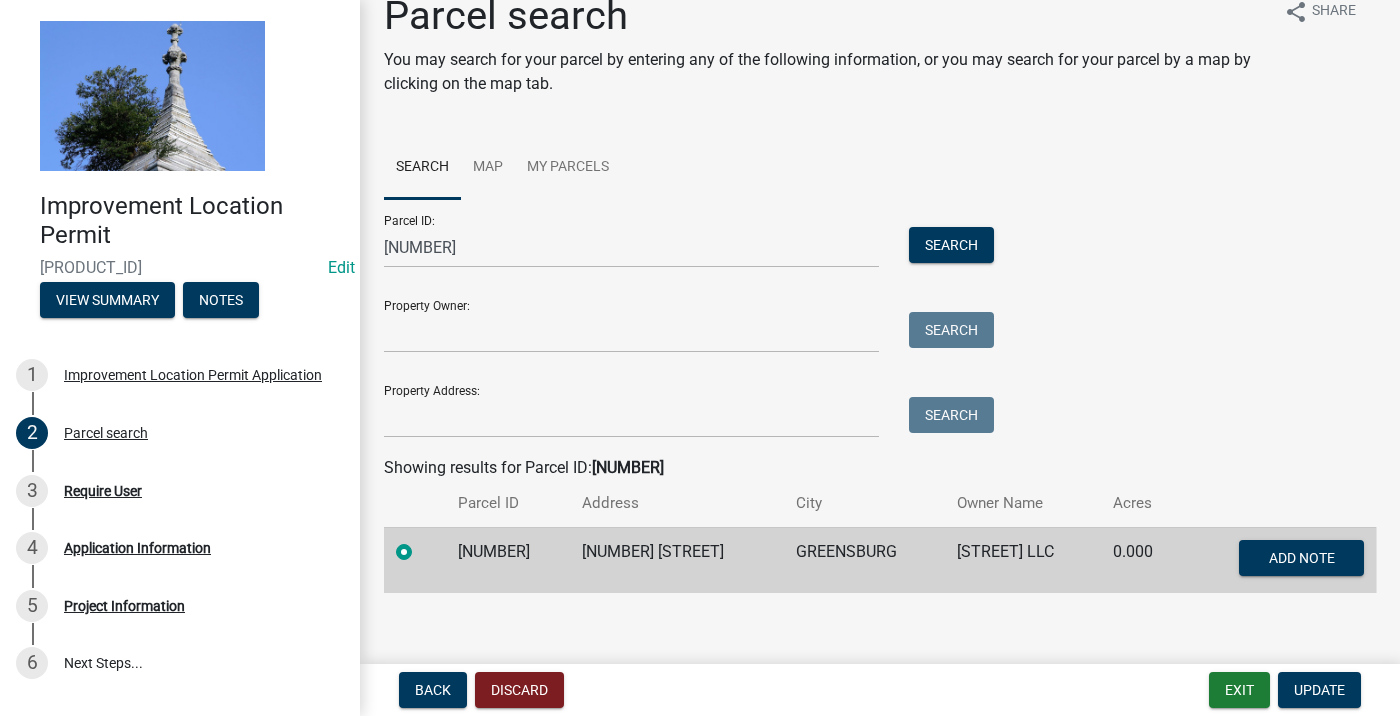 scroll, scrollTop: 47, scrollLeft: 0, axis: vertical 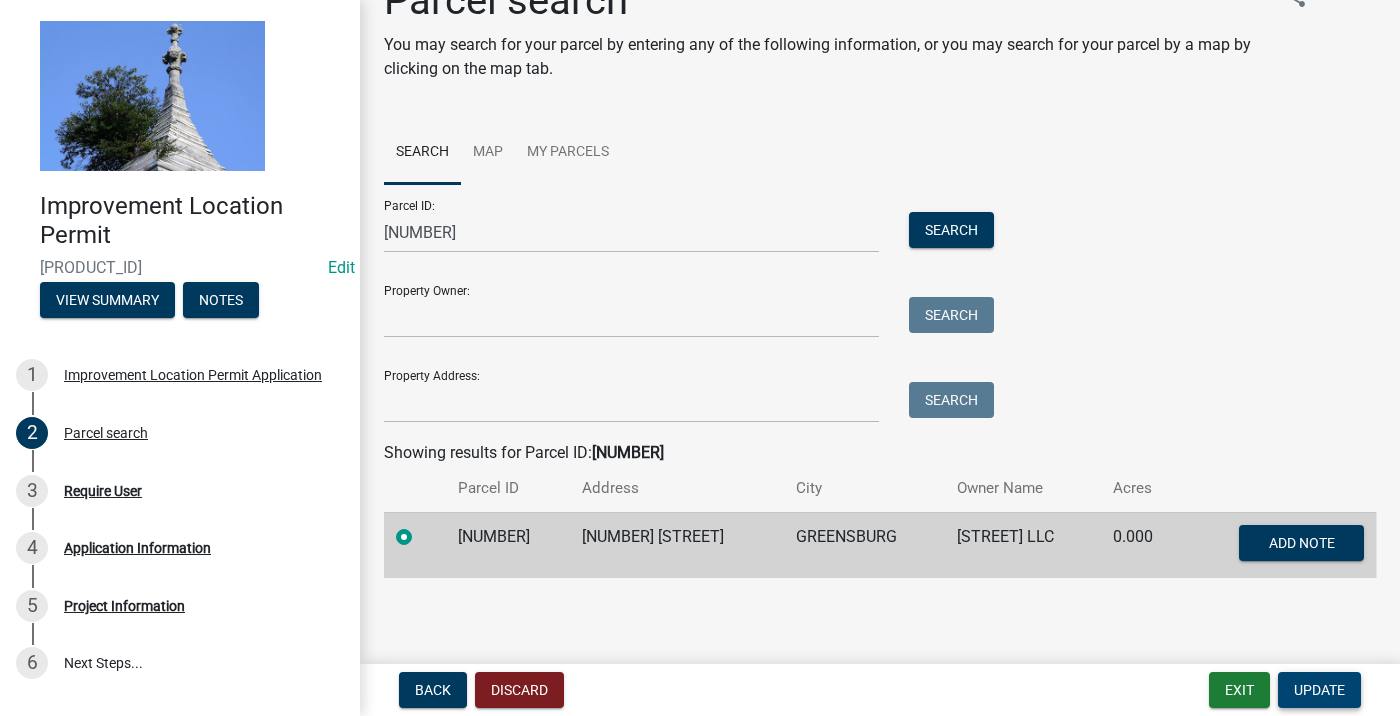 click on "Update" at bounding box center (1319, 690) 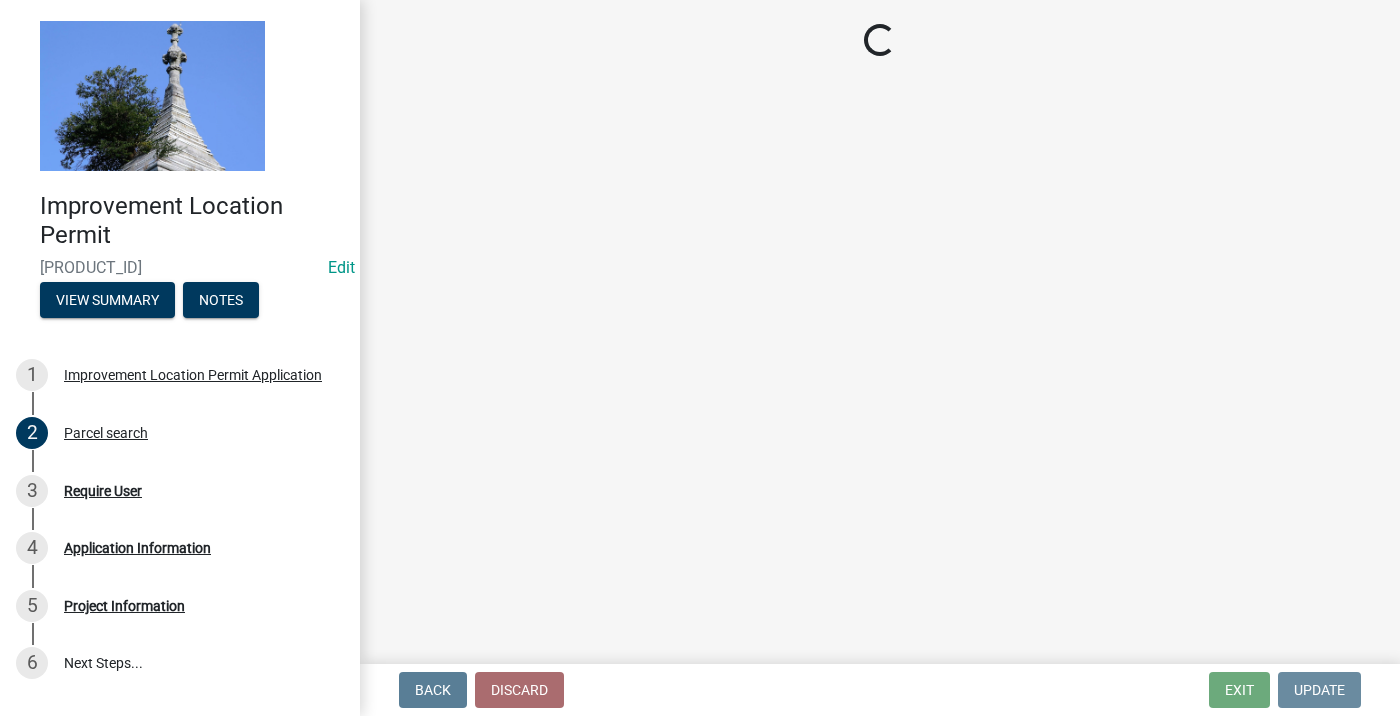 scroll, scrollTop: 0, scrollLeft: 0, axis: both 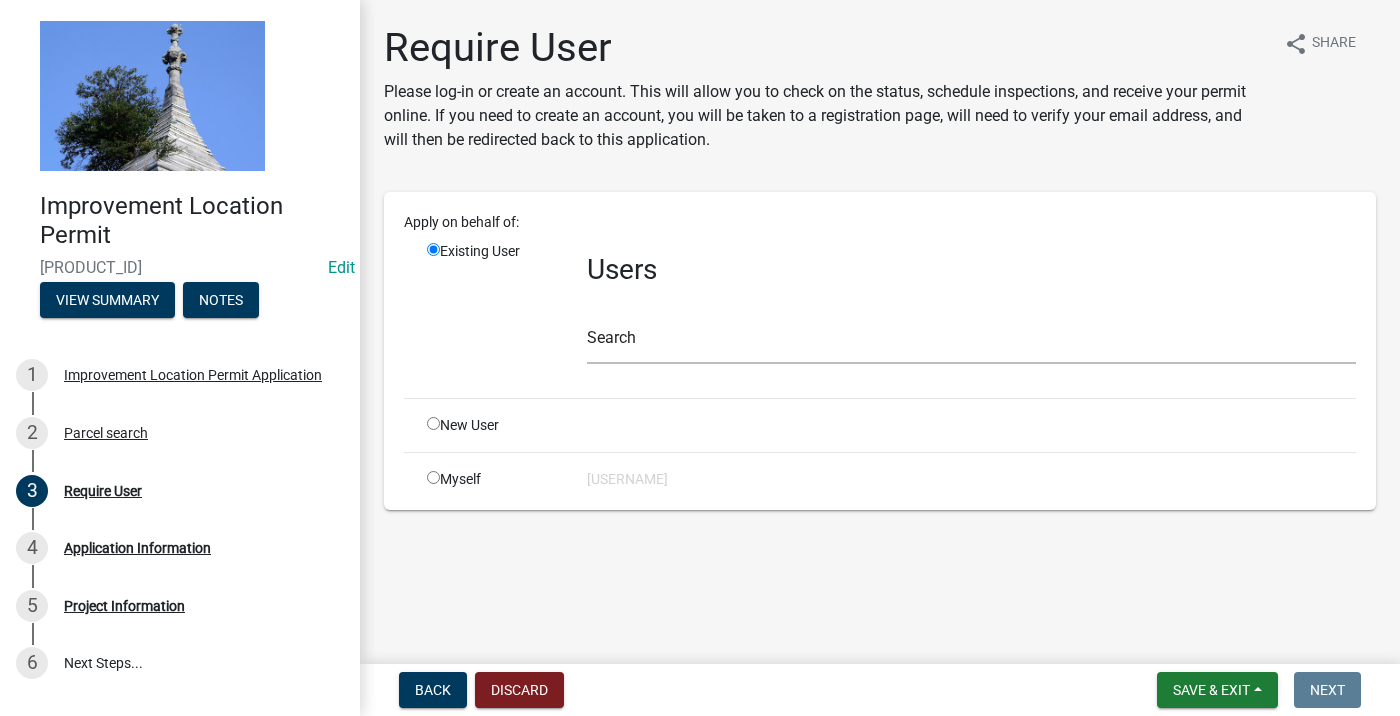 click on "Myself" 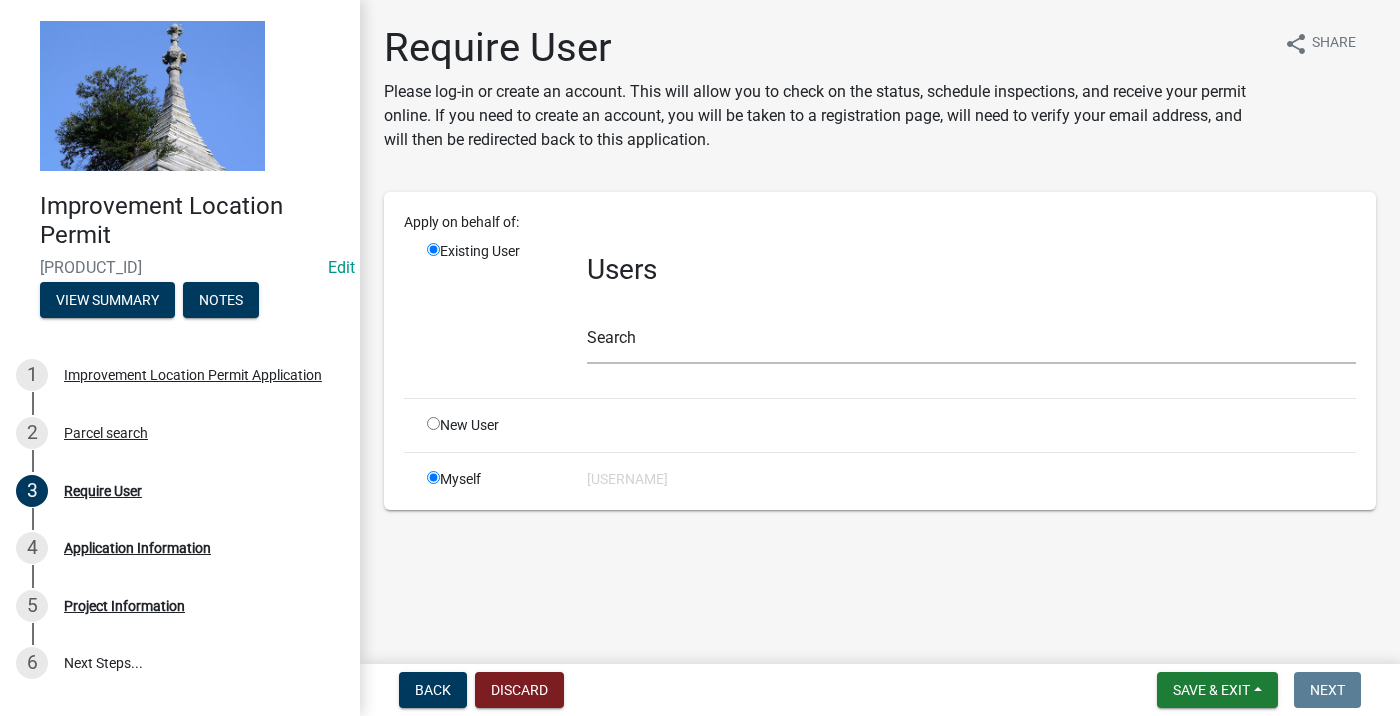 radio on "false" 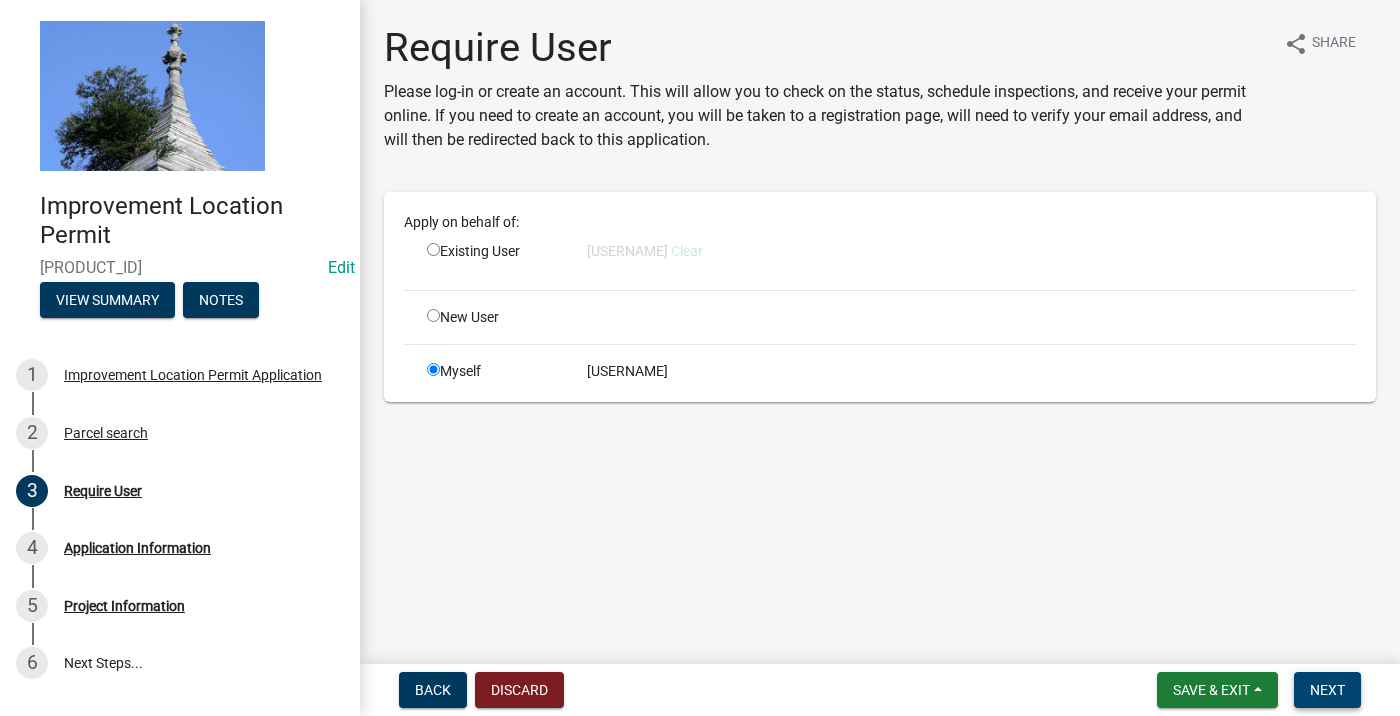 click on "Next" at bounding box center (1327, 690) 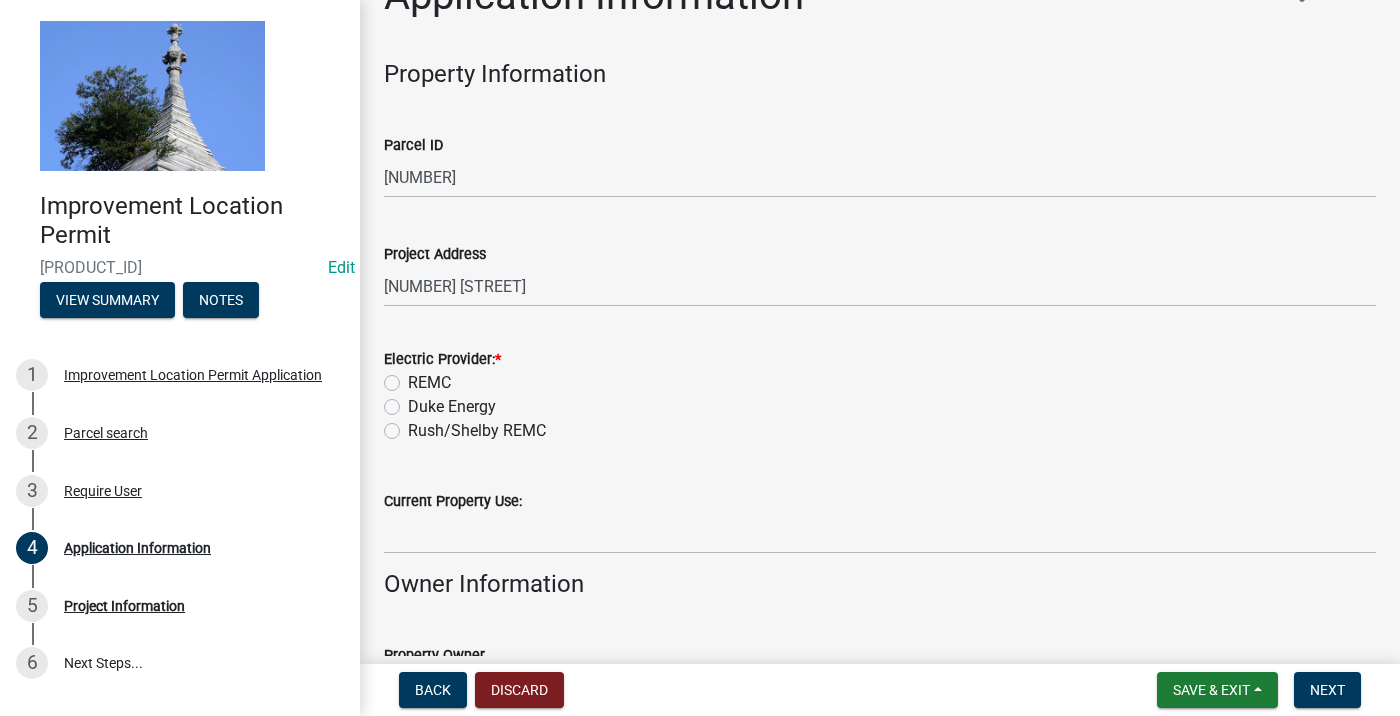 scroll, scrollTop: 100, scrollLeft: 0, axis: vertical 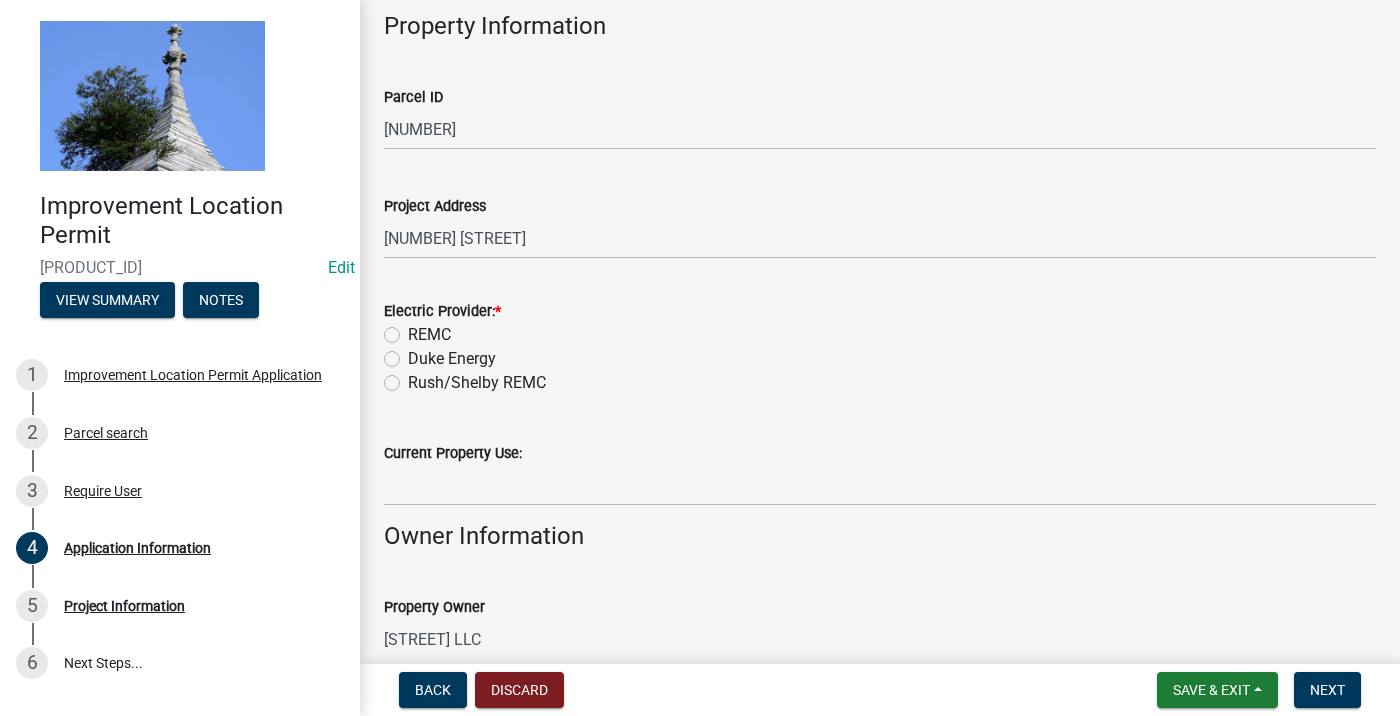 click on "REMC" 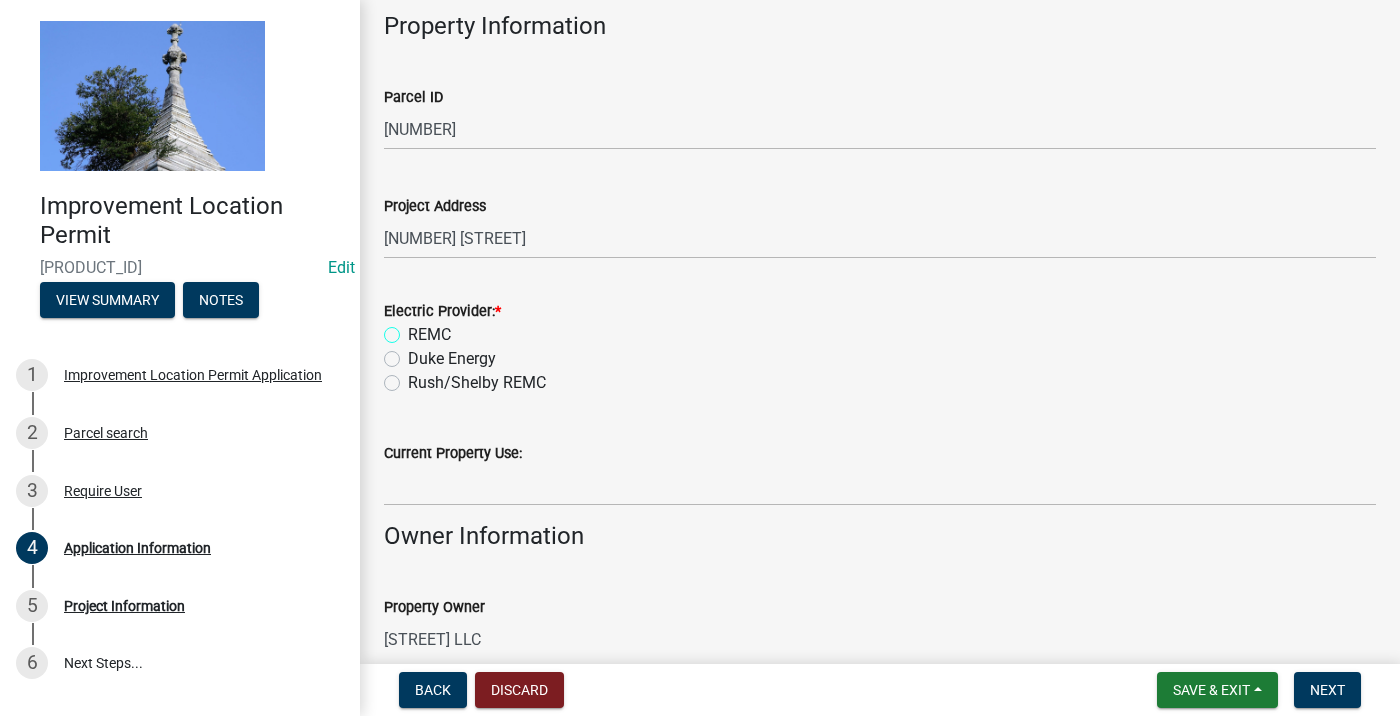 click on "REMC" at bounding box center (414, 329) 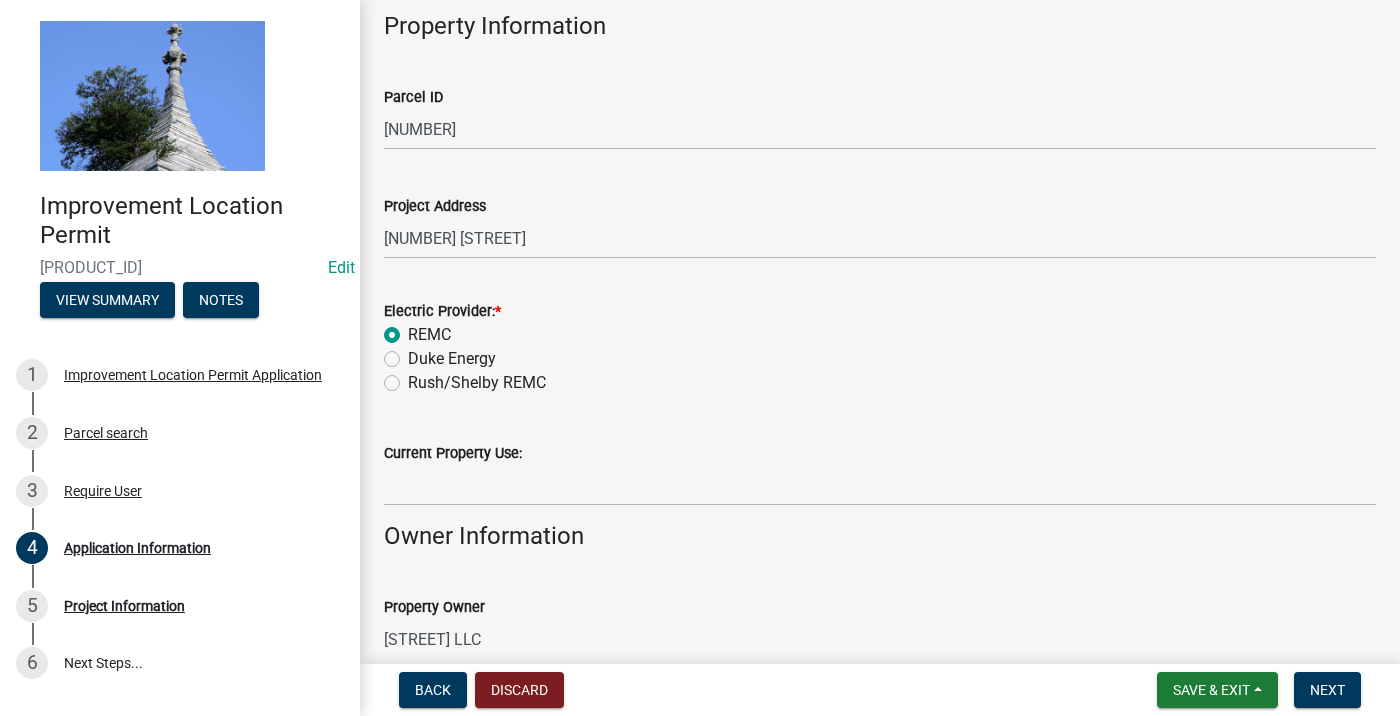 radio on "true" 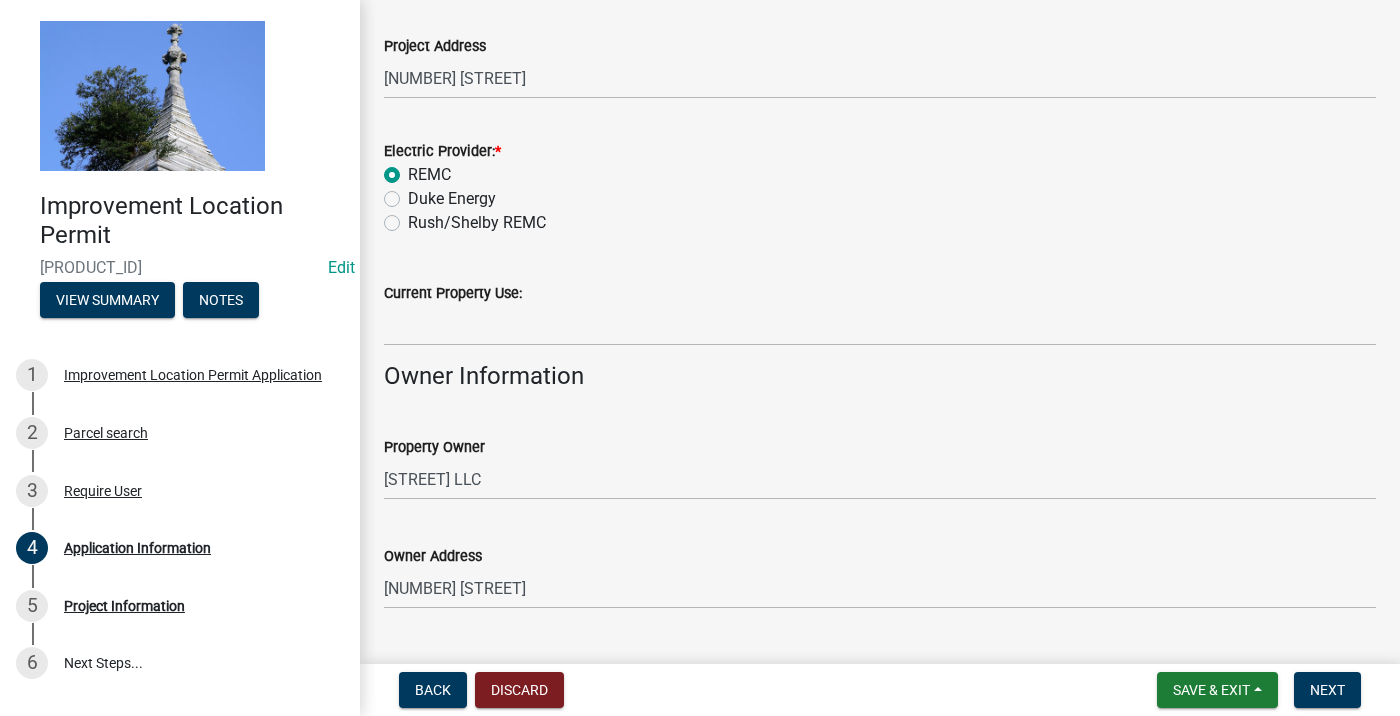 scroll, scrollTop: 300, scrollLeft: 0, axis: vertical 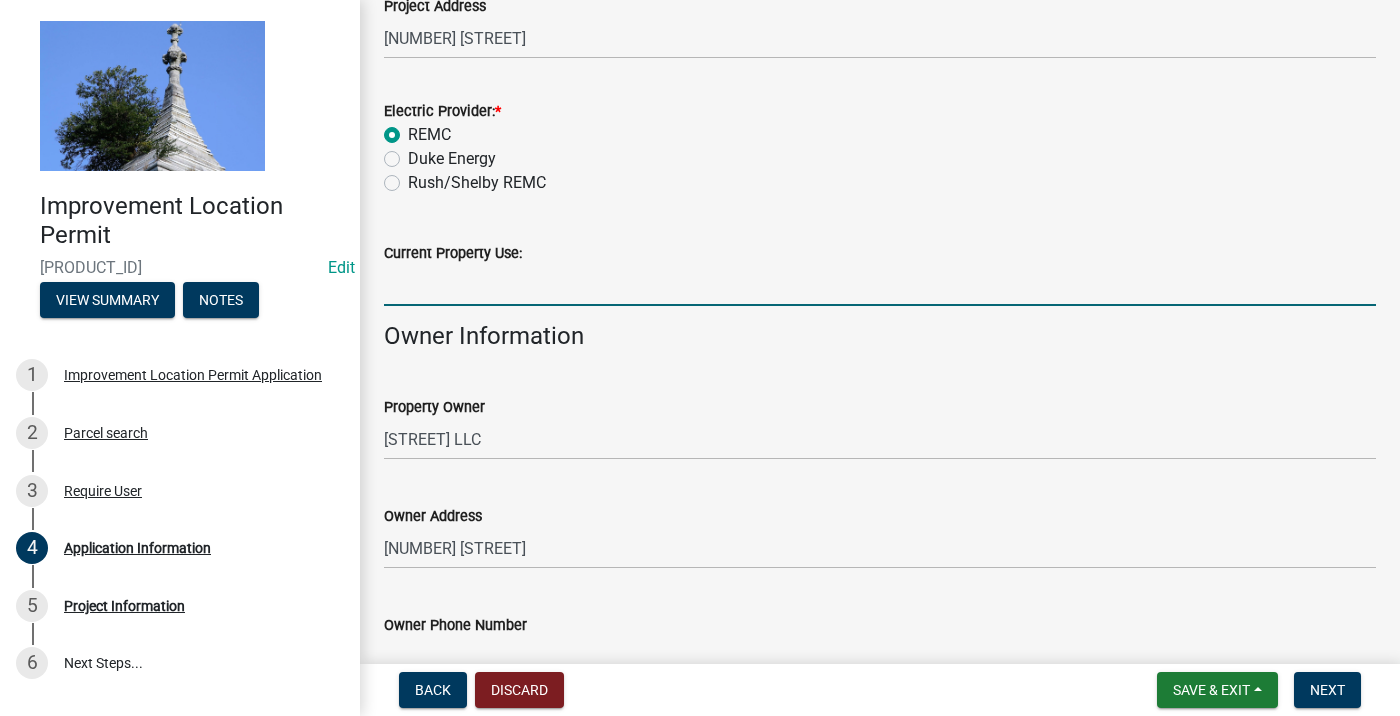 click on "Current Property Use:" at bounding box center (880, 285) 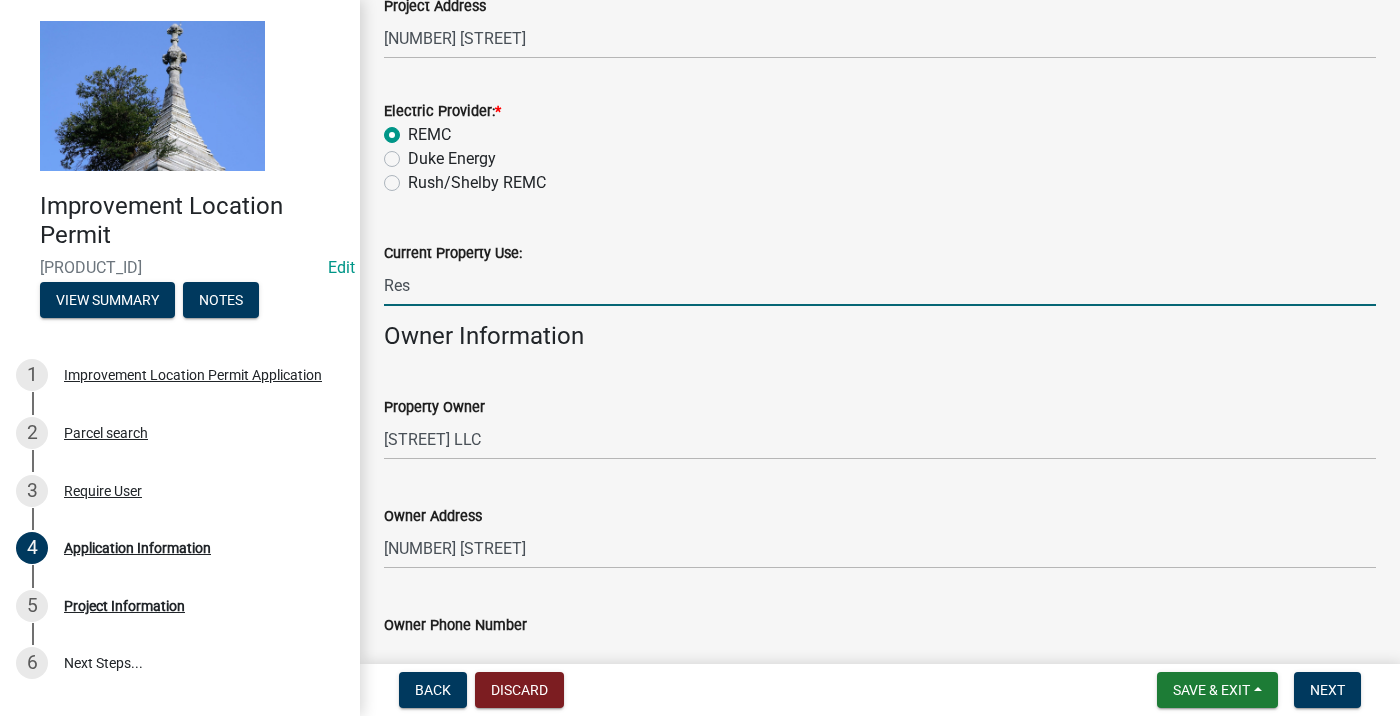 type on "Residence" 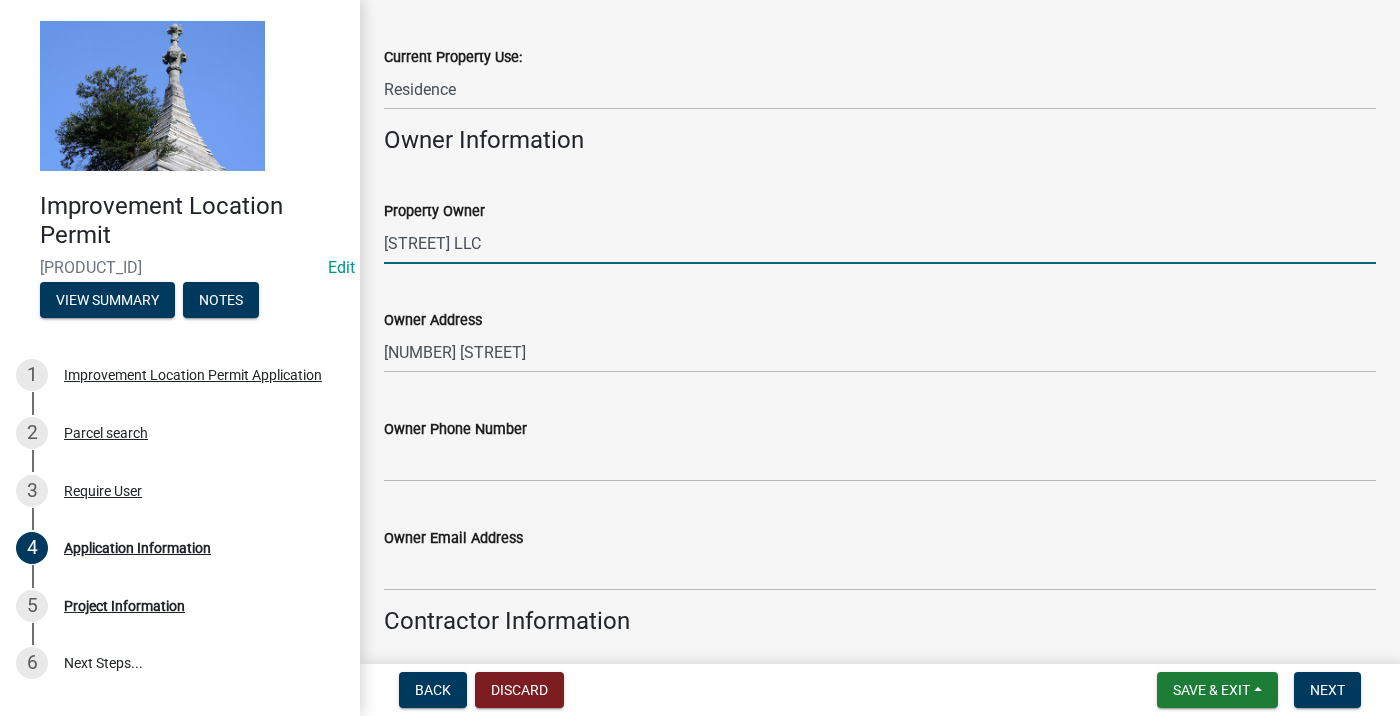 scroll, scrollTop: 500, scrollLeft: 0, axis: vertical 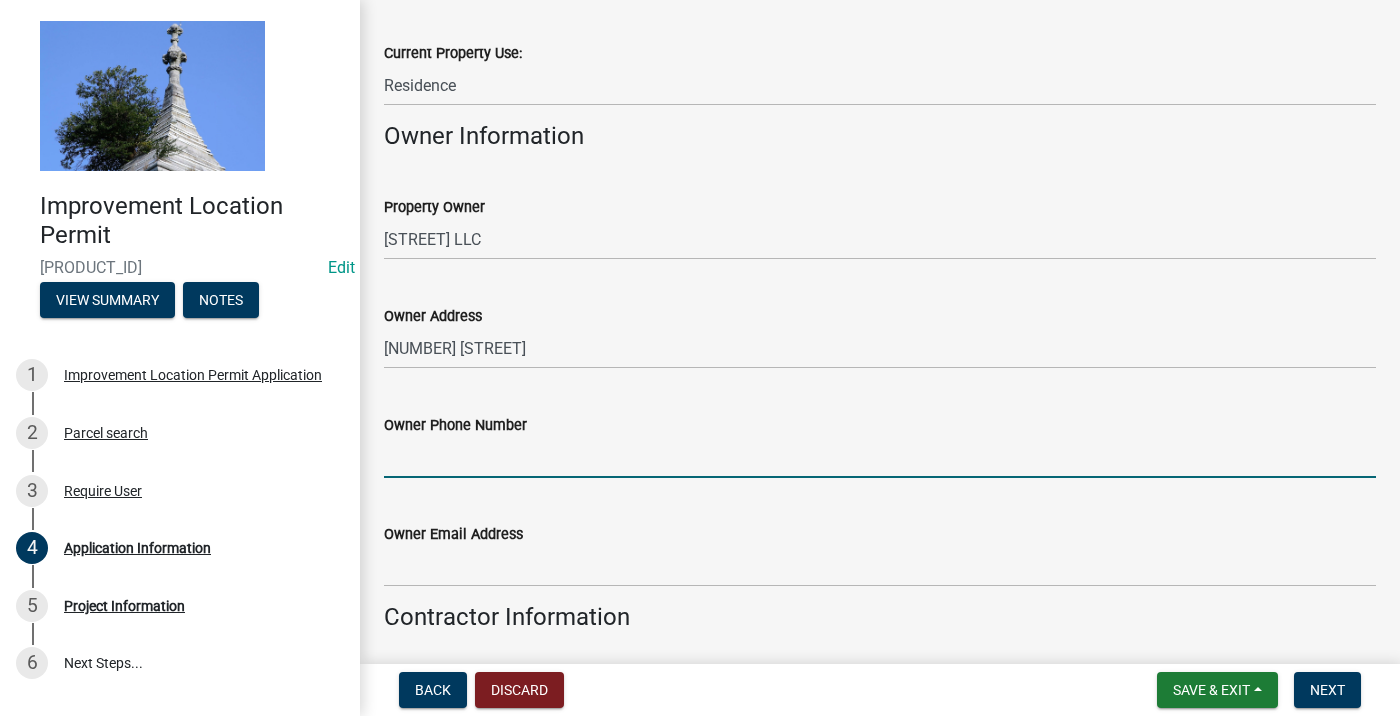 click on "Owner Phone Number" at bounding box center (880, 457) 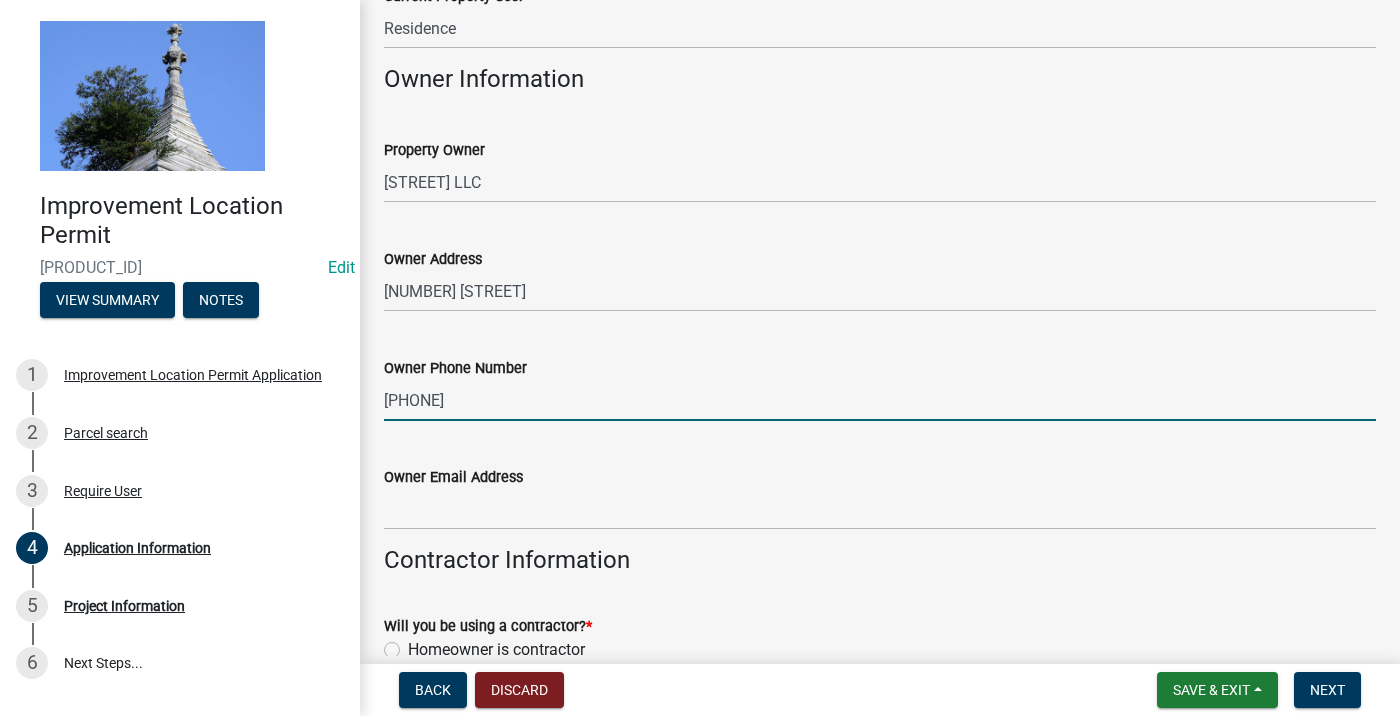 scroll, scrollTop: 700, scrollLeft: 0, axis: vertical 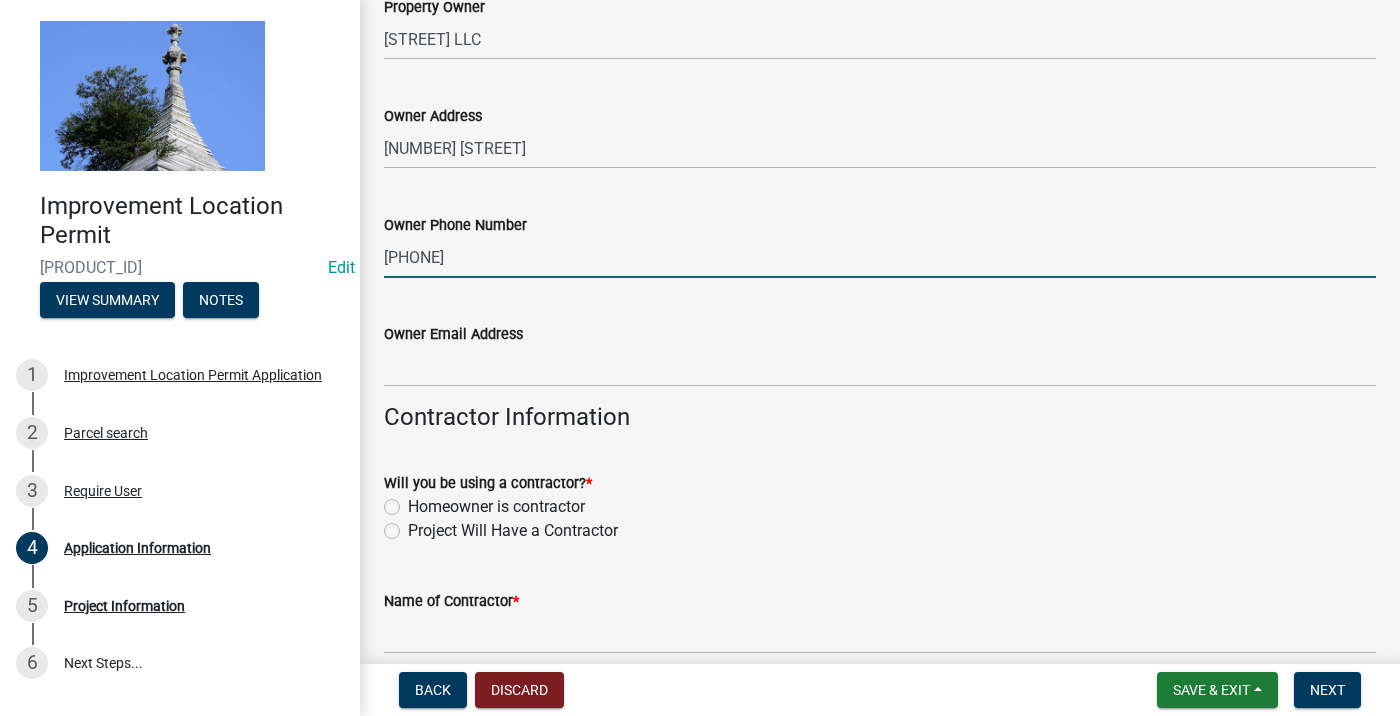 type on "[PHONE]" 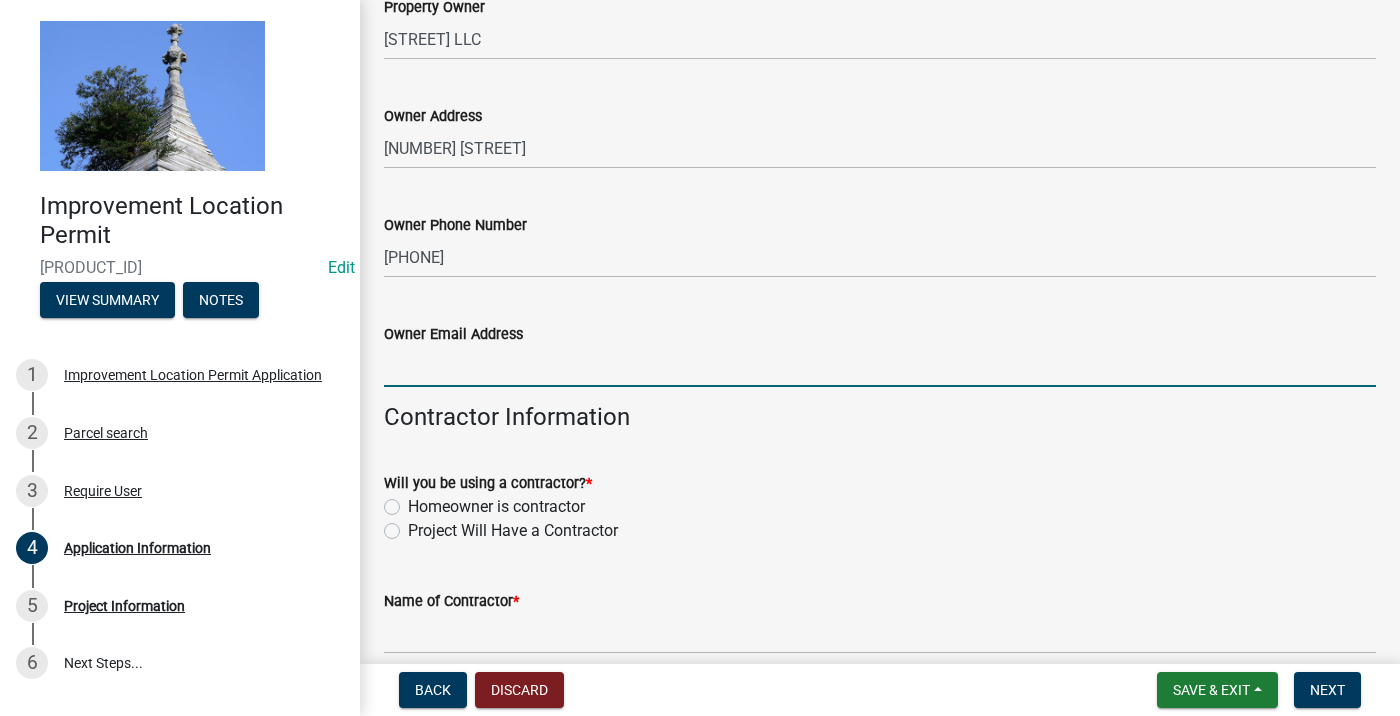 click on "Owner Email Address" at bounding box center (880, 366) 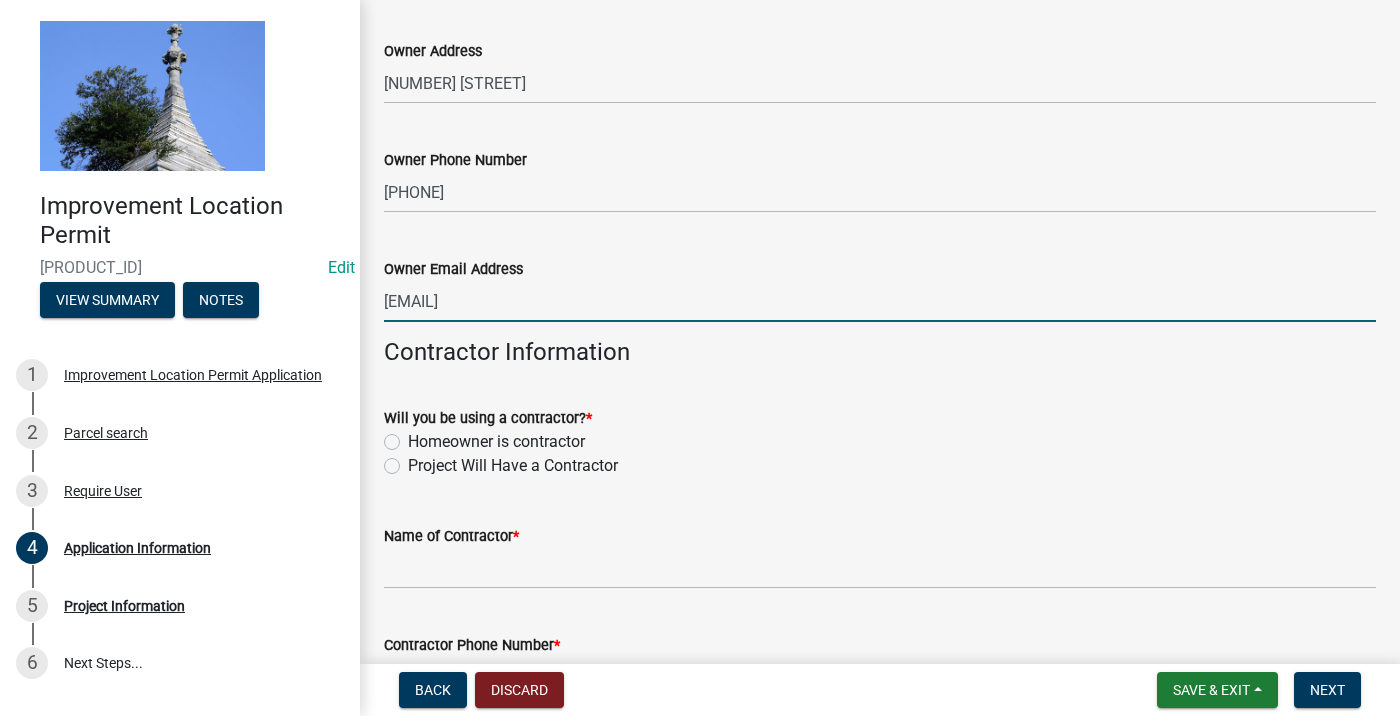 scroll, scrollTop: 800, scrollLeft: 0, axis: vertical 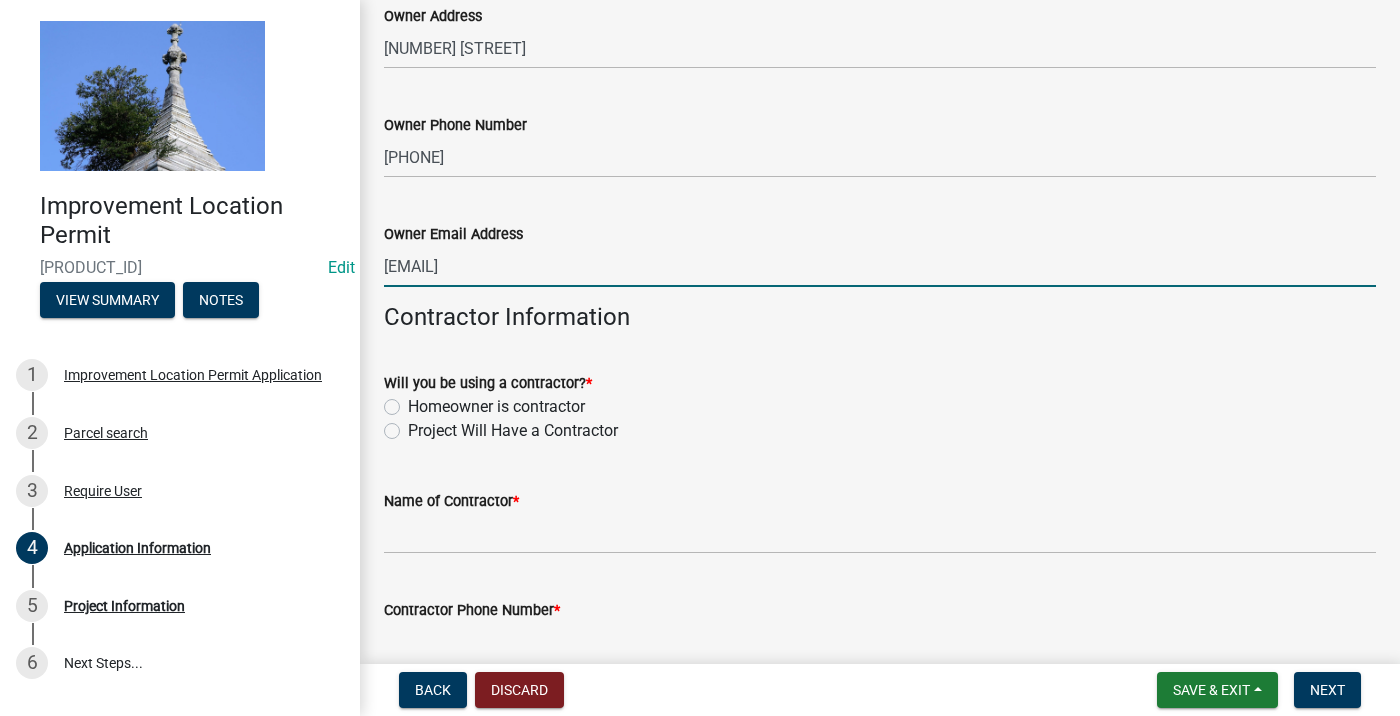 type on "[EMAIL]" 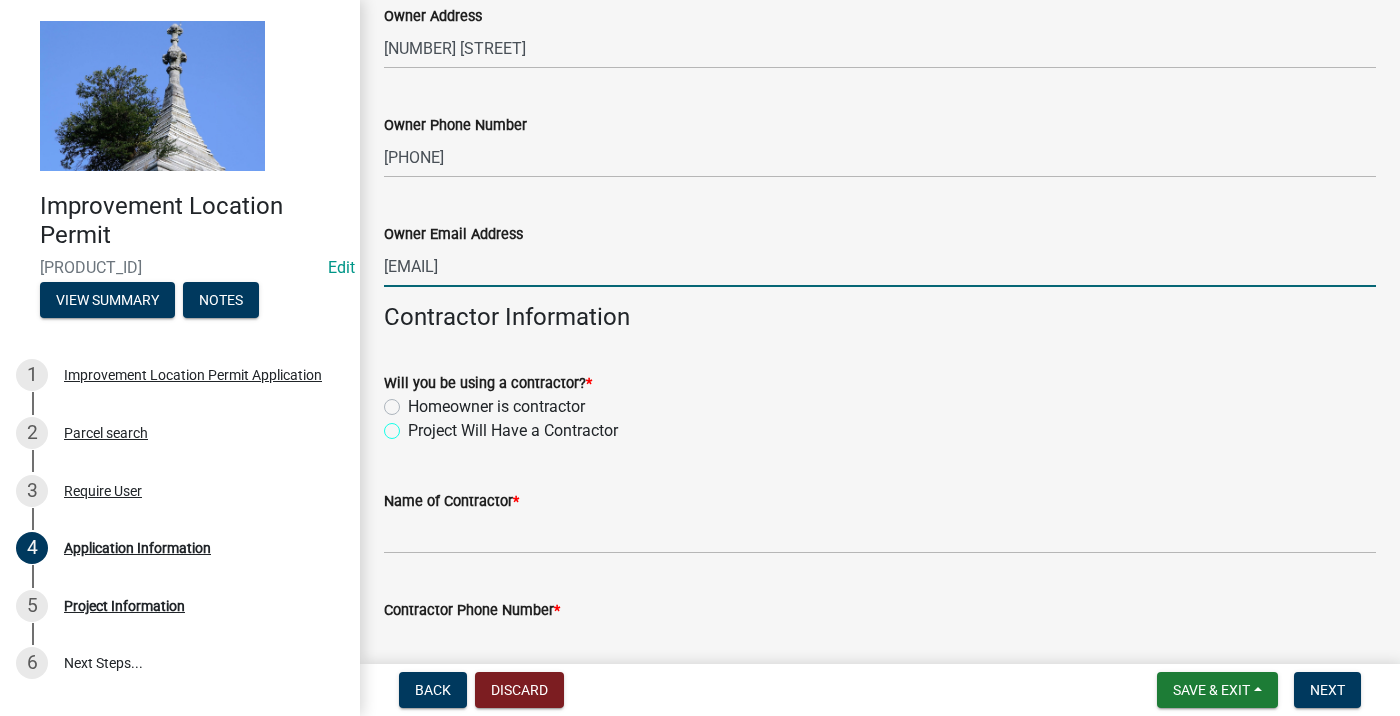 click on "Project Will Have a Contractor" at bounding box center (414, 425) 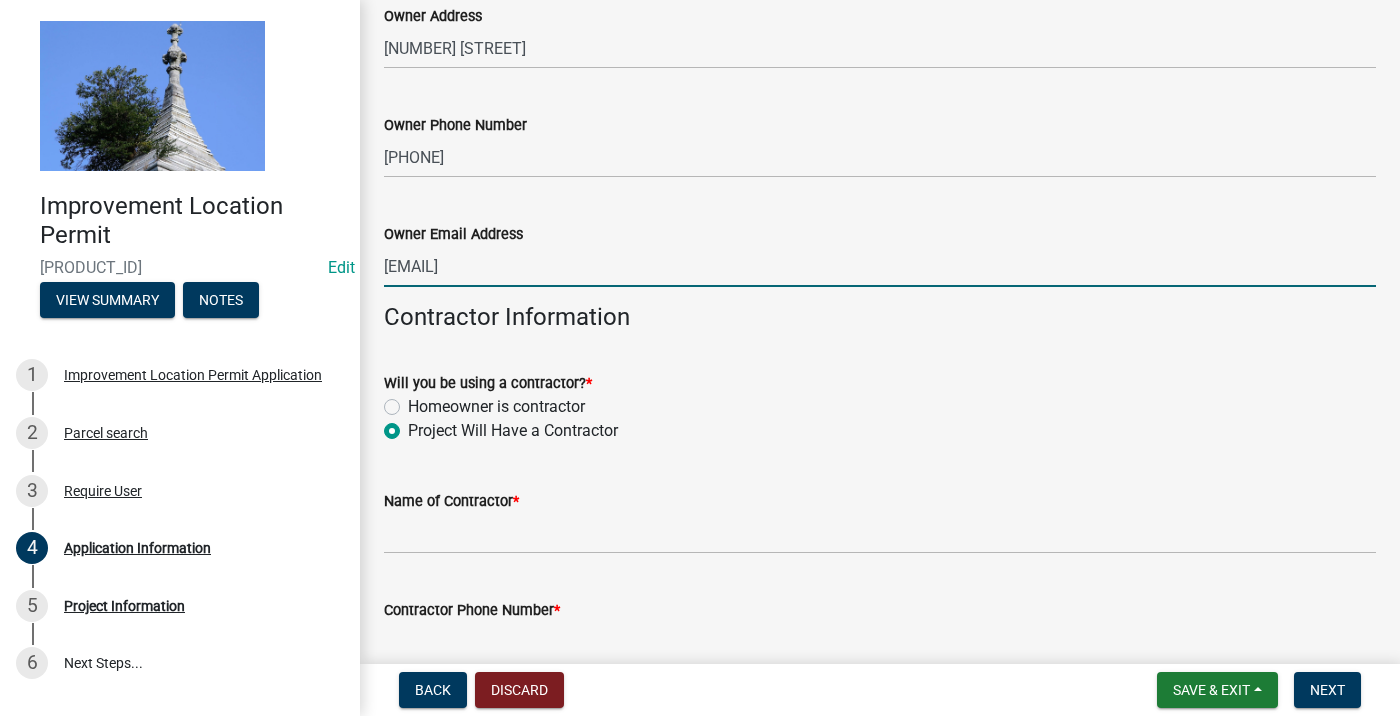 radio on "true" 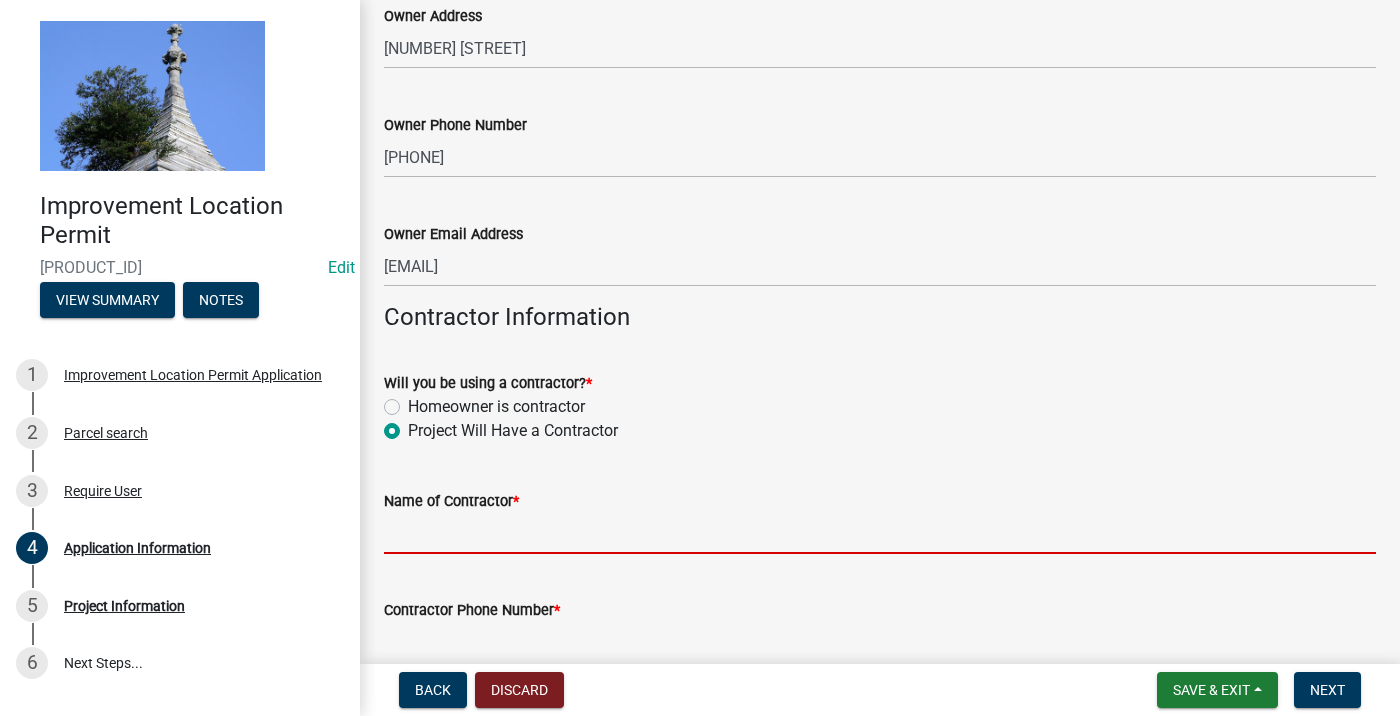click on "Name of Contractor  *" at bounding box center (880, 533) 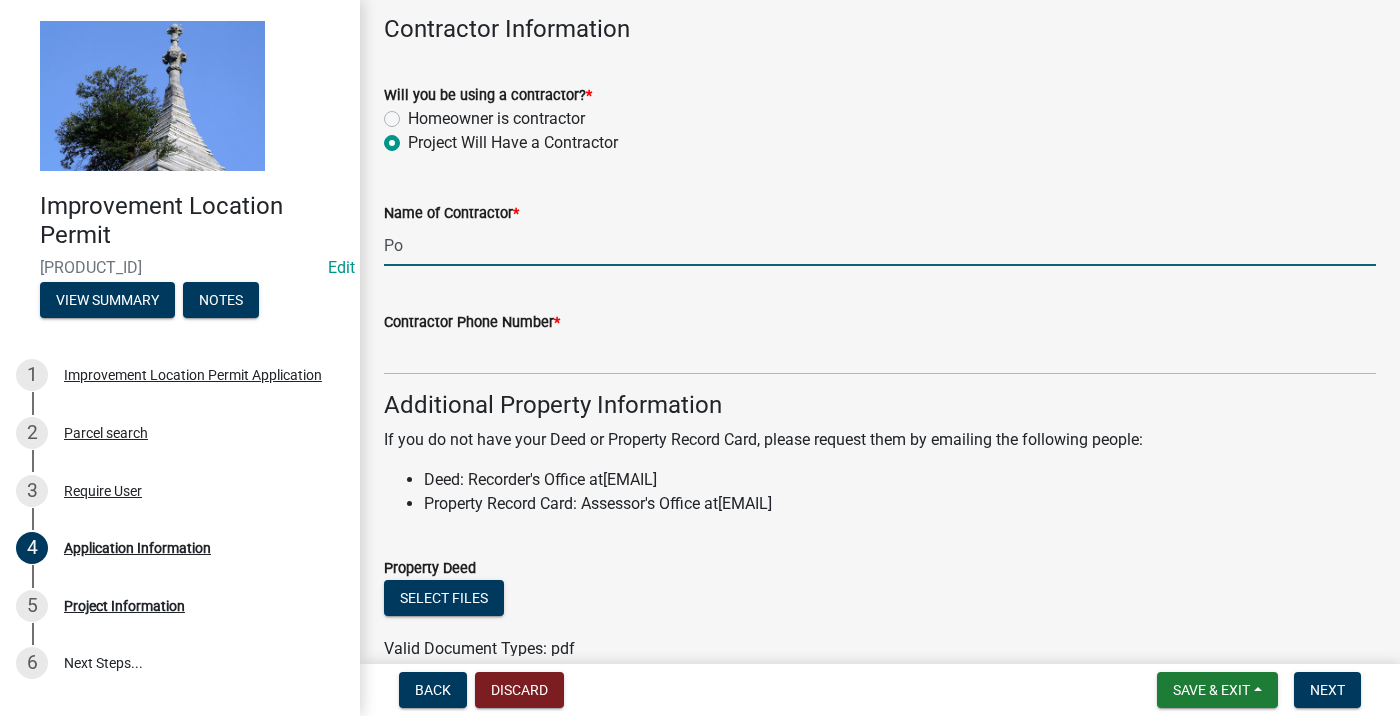 scroll, scrollTop: 1100, scrollLeft: 0, axis: vertical 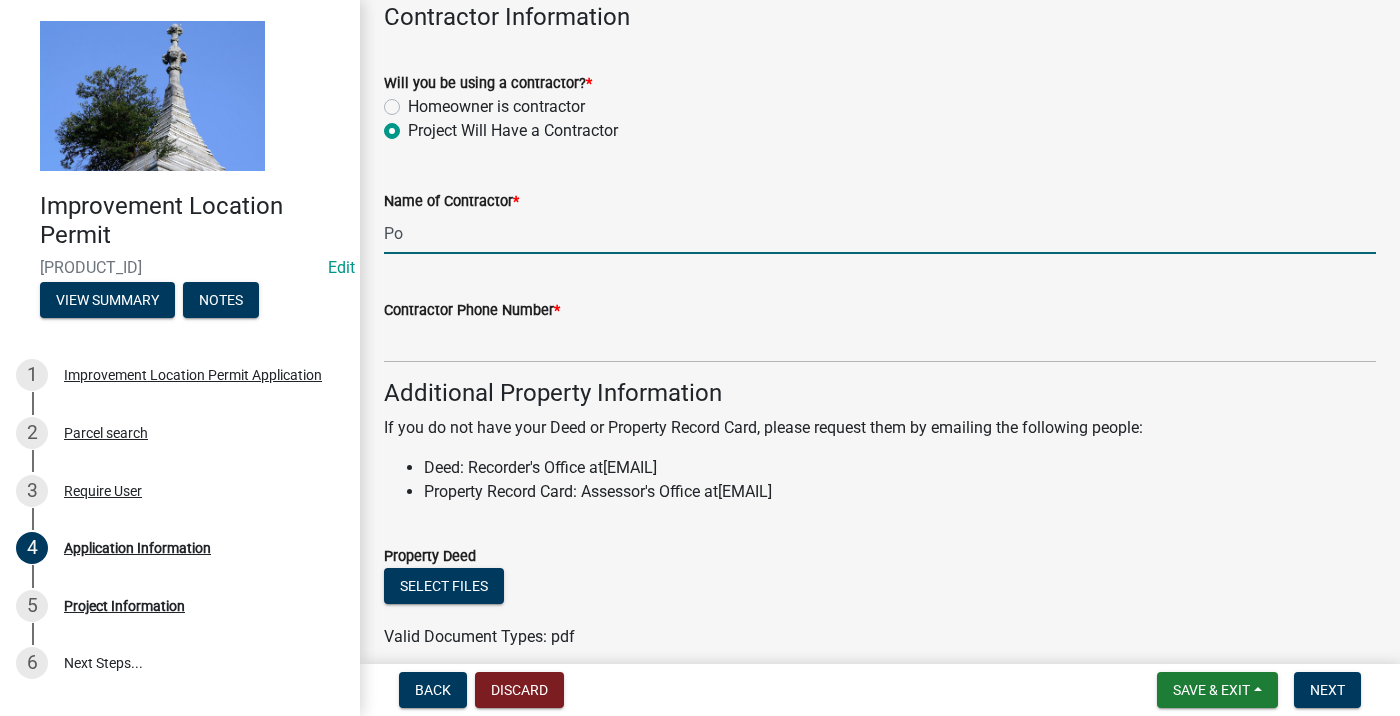 type on "[COMPANY]" 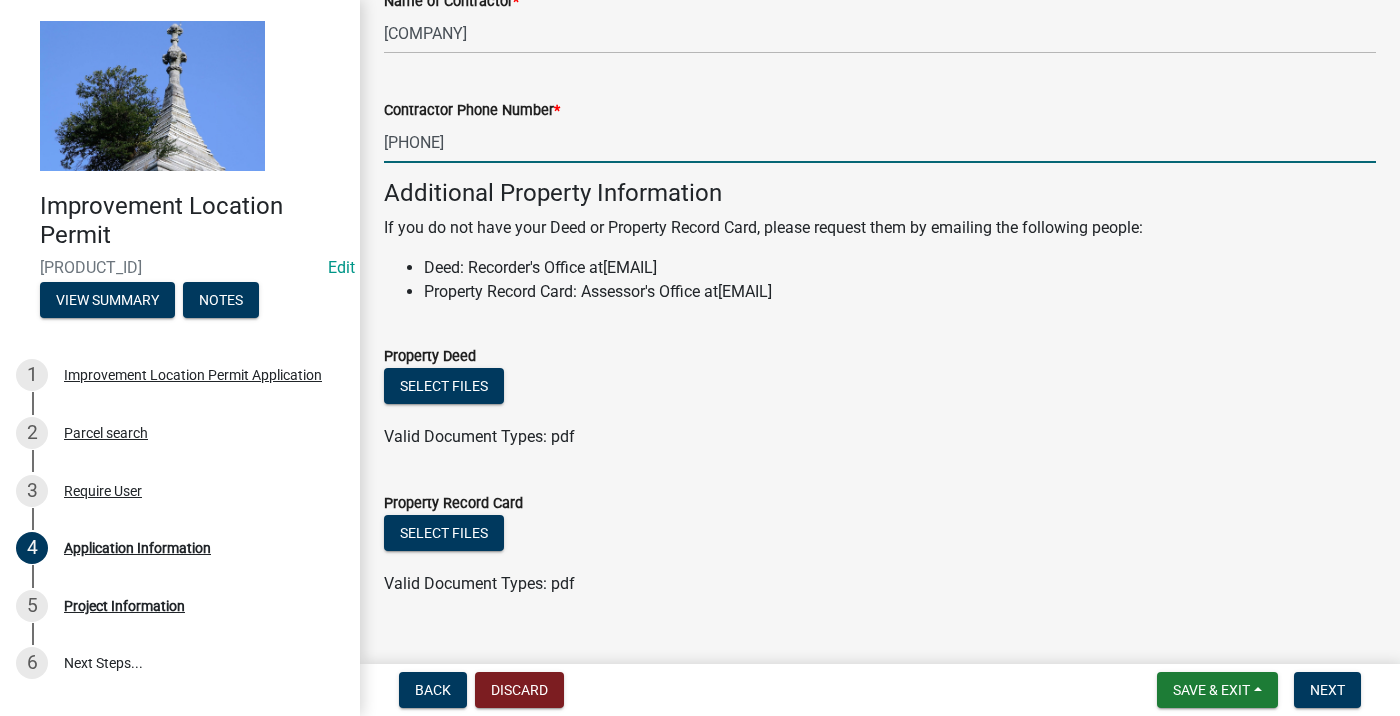 scroll, scrollTop: 1336, scrollLeft: 0, axis: vertical 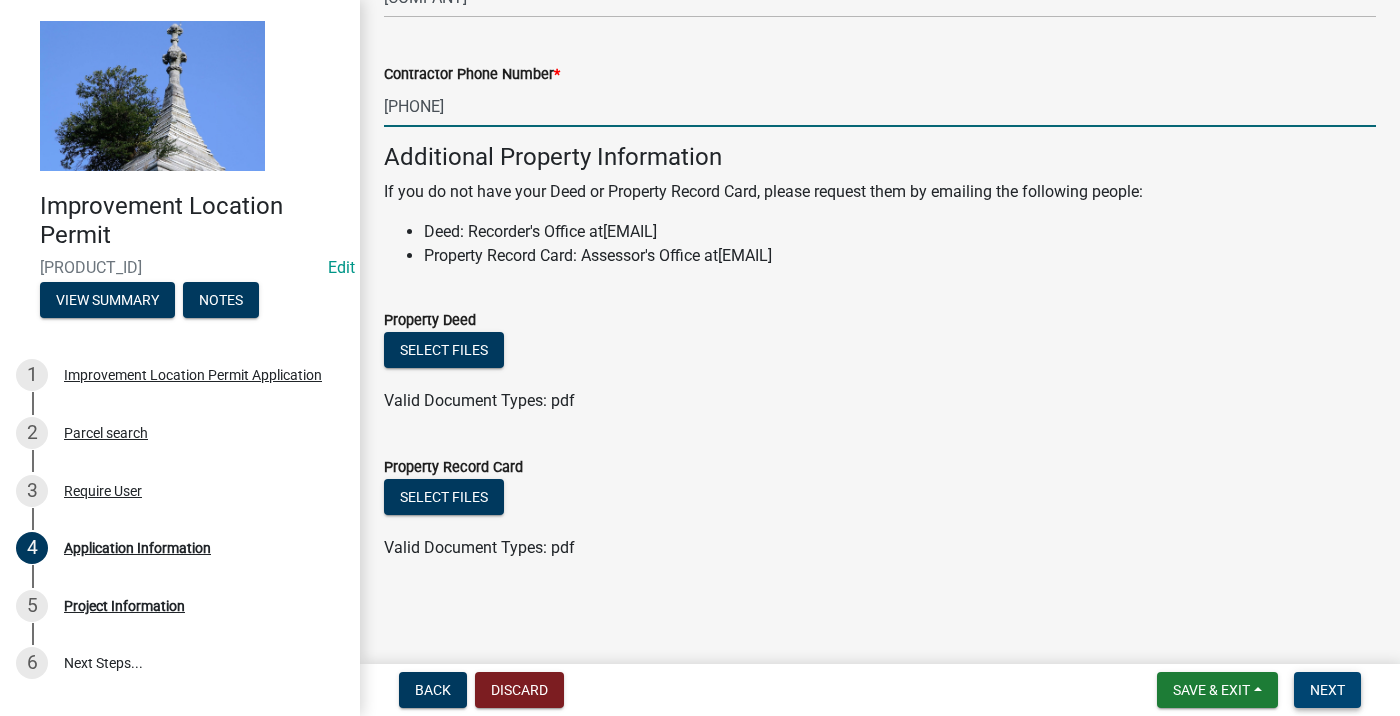 type on "[PHONE]" 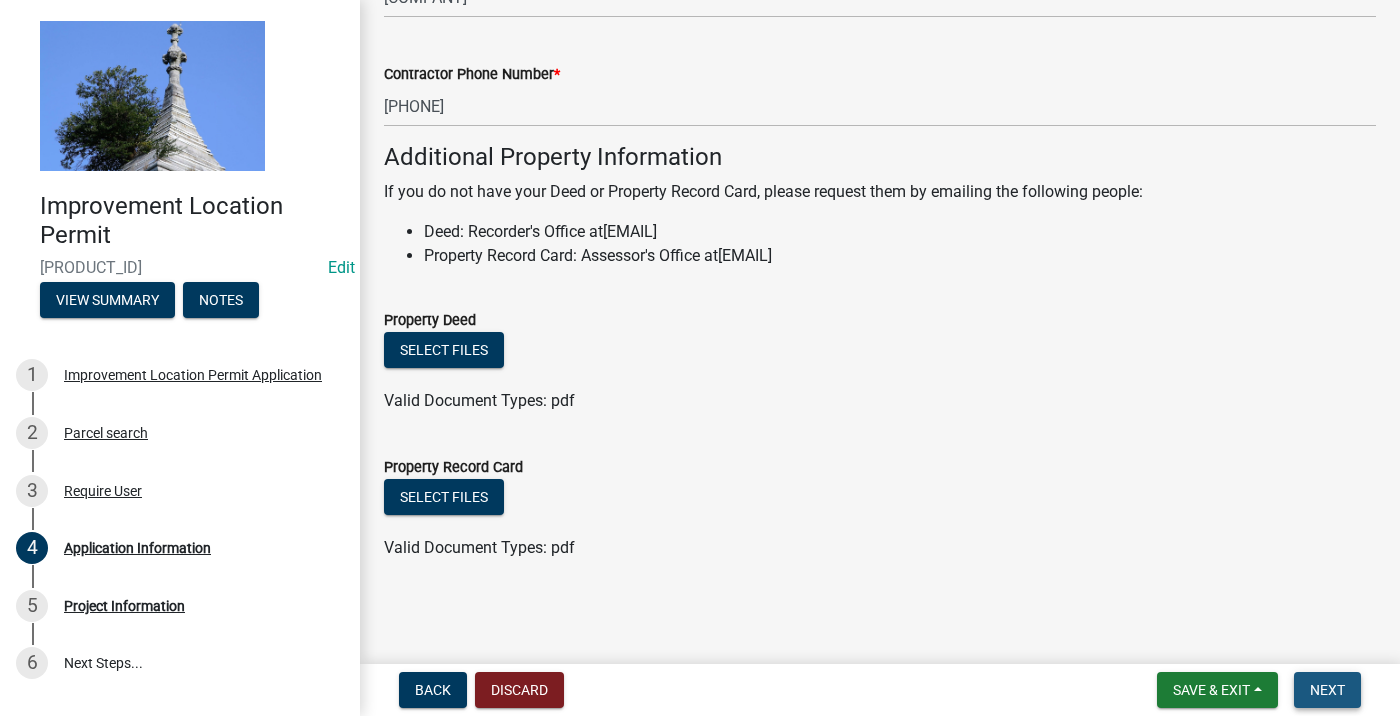 click on "Next" at bounding box center [1327, 690] 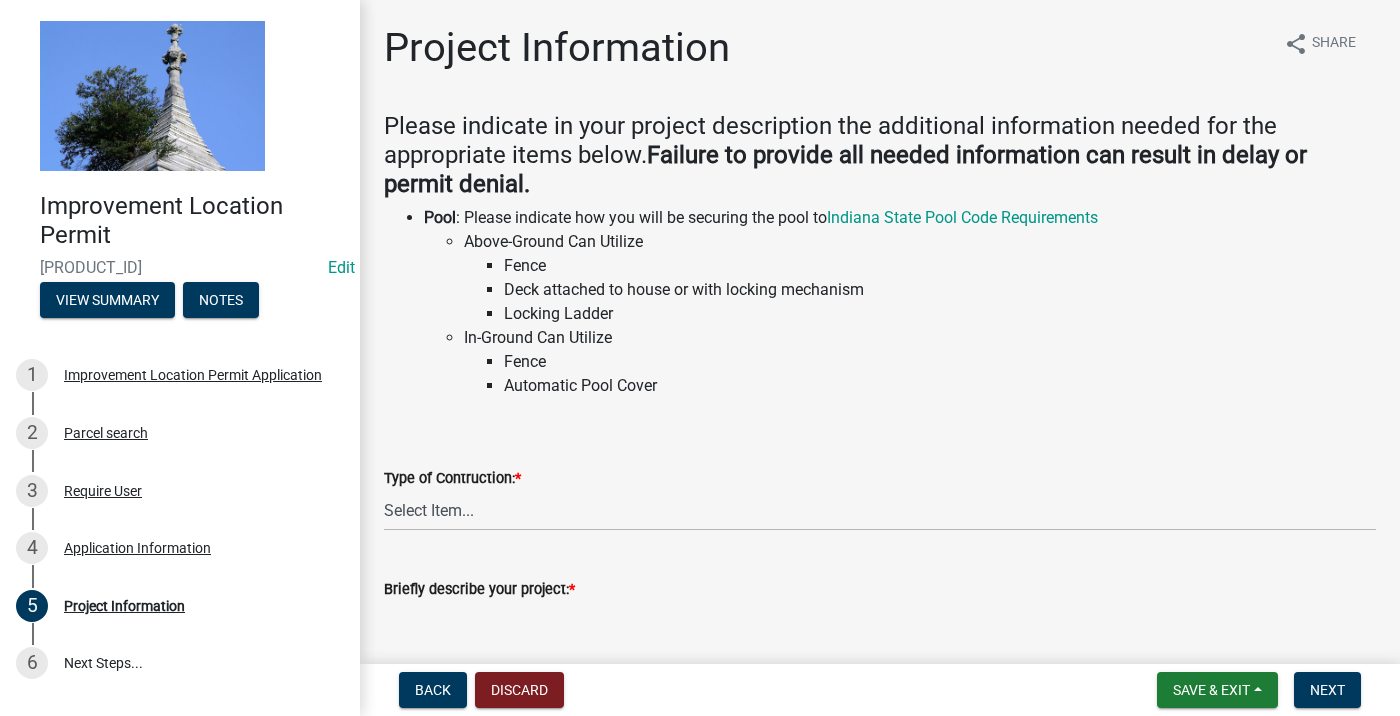 scroll, scrollTop: 100, scrollLeft: 0, axis: vertical 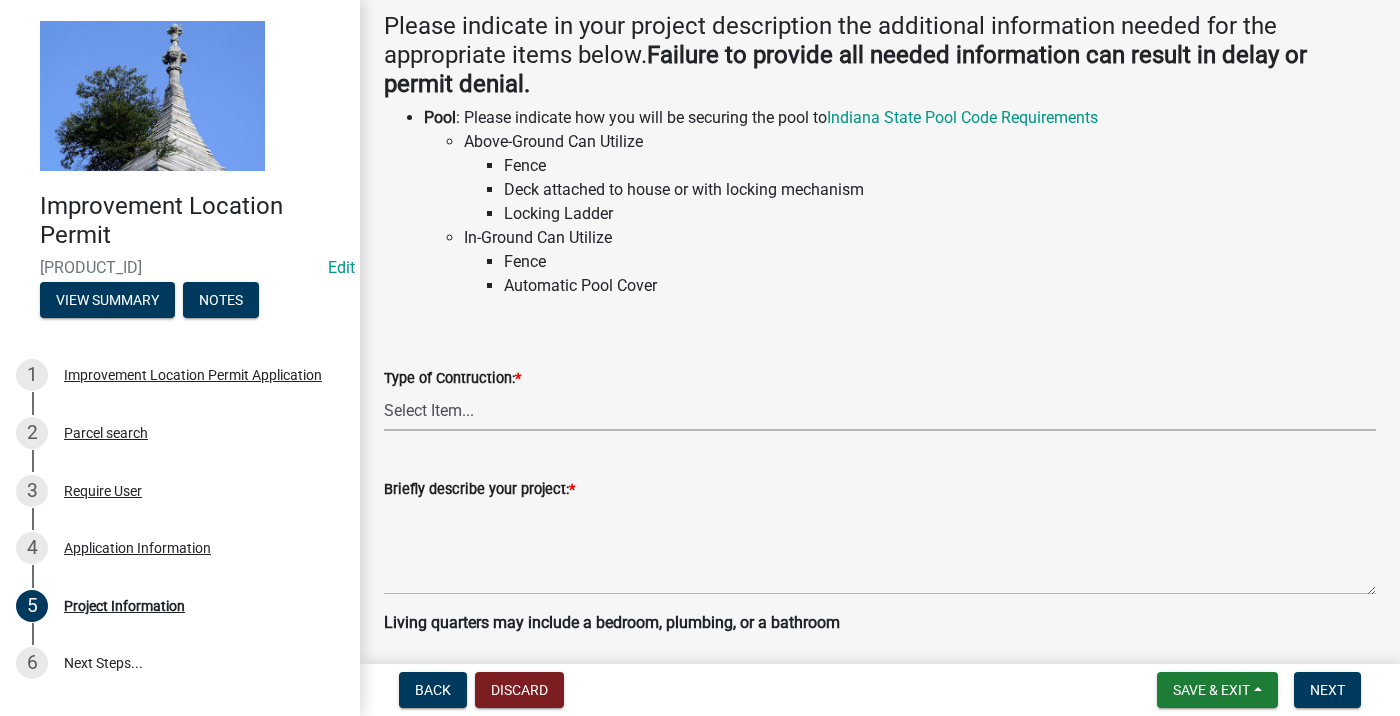 click on "Select Item...   Addition   Attached Garage   Boat Dock   Cell Tower/Co-Locate   Commercial   Confined Feeding Operation   Deck   Detached Garage   Electric   Grain Bin   Lean-to   Manufactured Home   Pole Barn   Pole Barn with Living Quarters   Commercial   Pond   Pool   Porch   Remodel   Set Mobile Home   Sign   Solar Roof Mount   Solar Ground Mount   Stick Built Home" at bounding box center (880, 410) 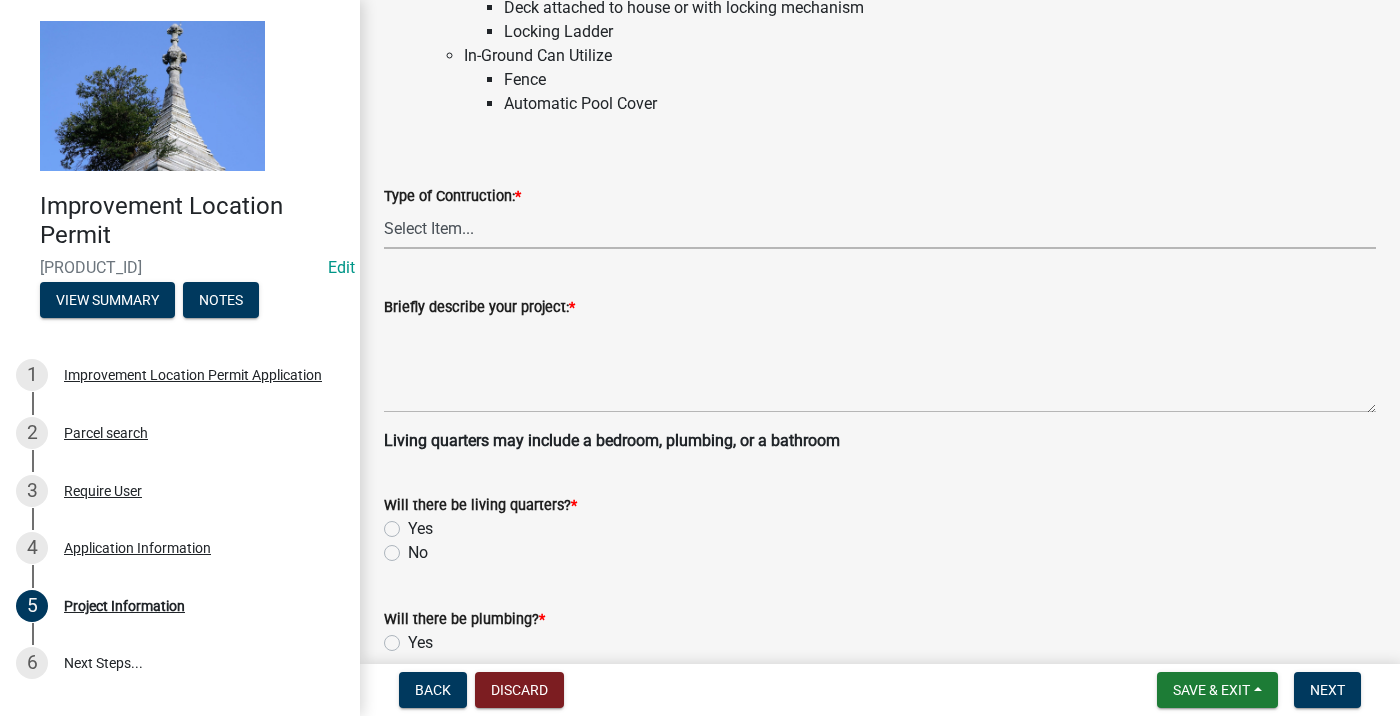 scroll, scrollTop: 300, scrollLeft: 0, axis: vertical 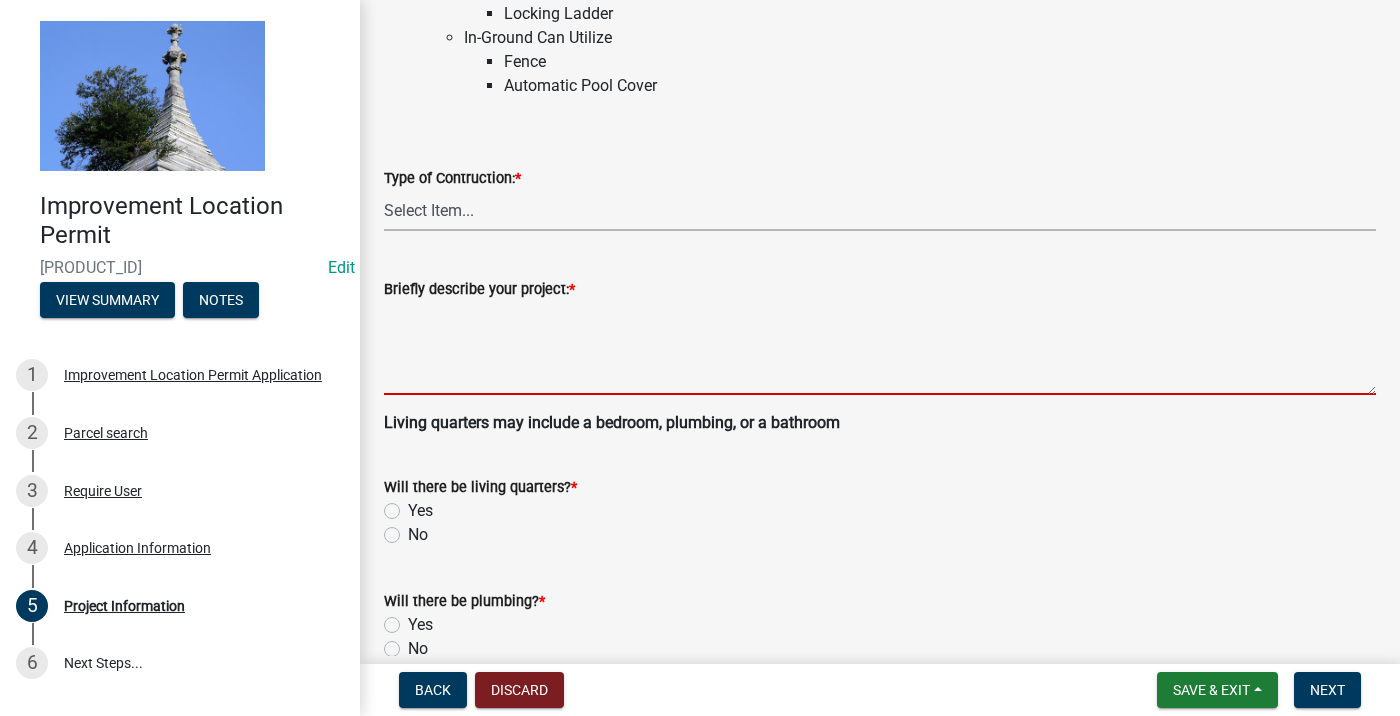 click on "Briefly describe your project:  *" at bounding box center [880, 348] 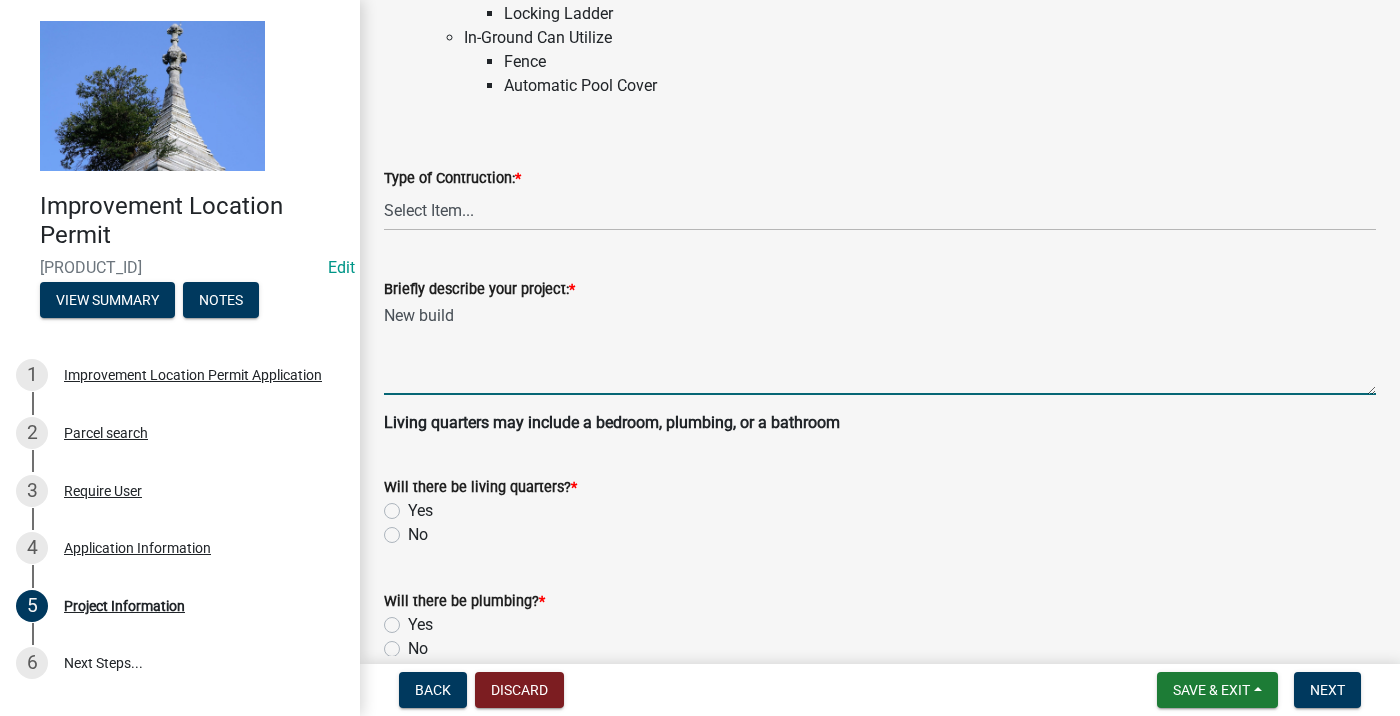 type on "New build" 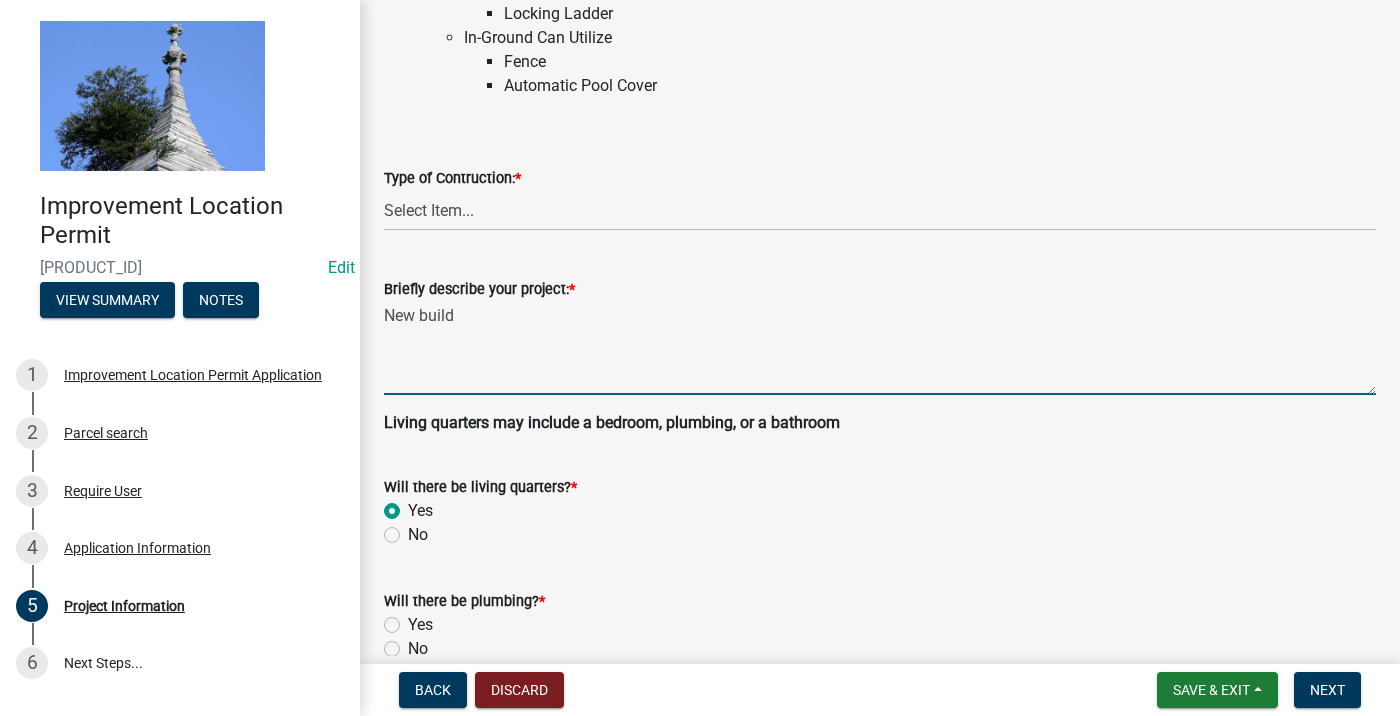 radio on "true" 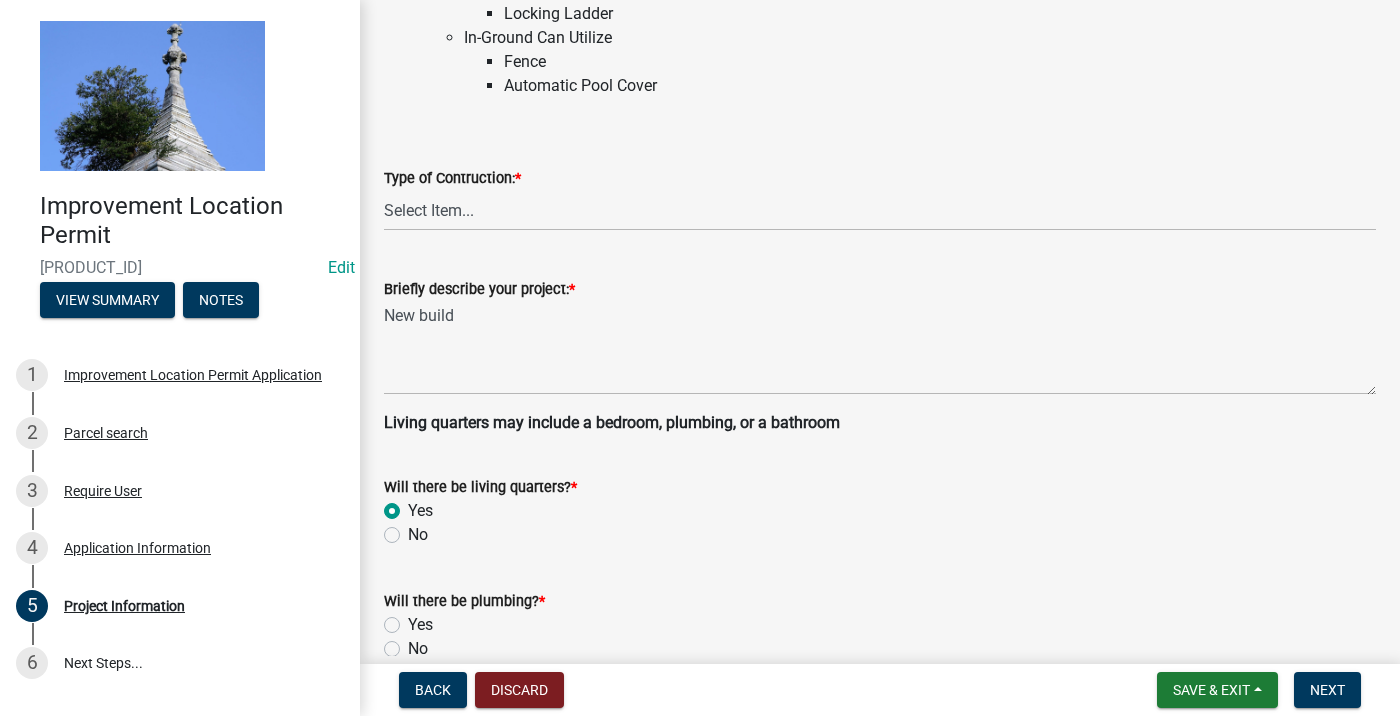 scroll, scrollTop: 500, scrollLeft: 0, axis: vertical 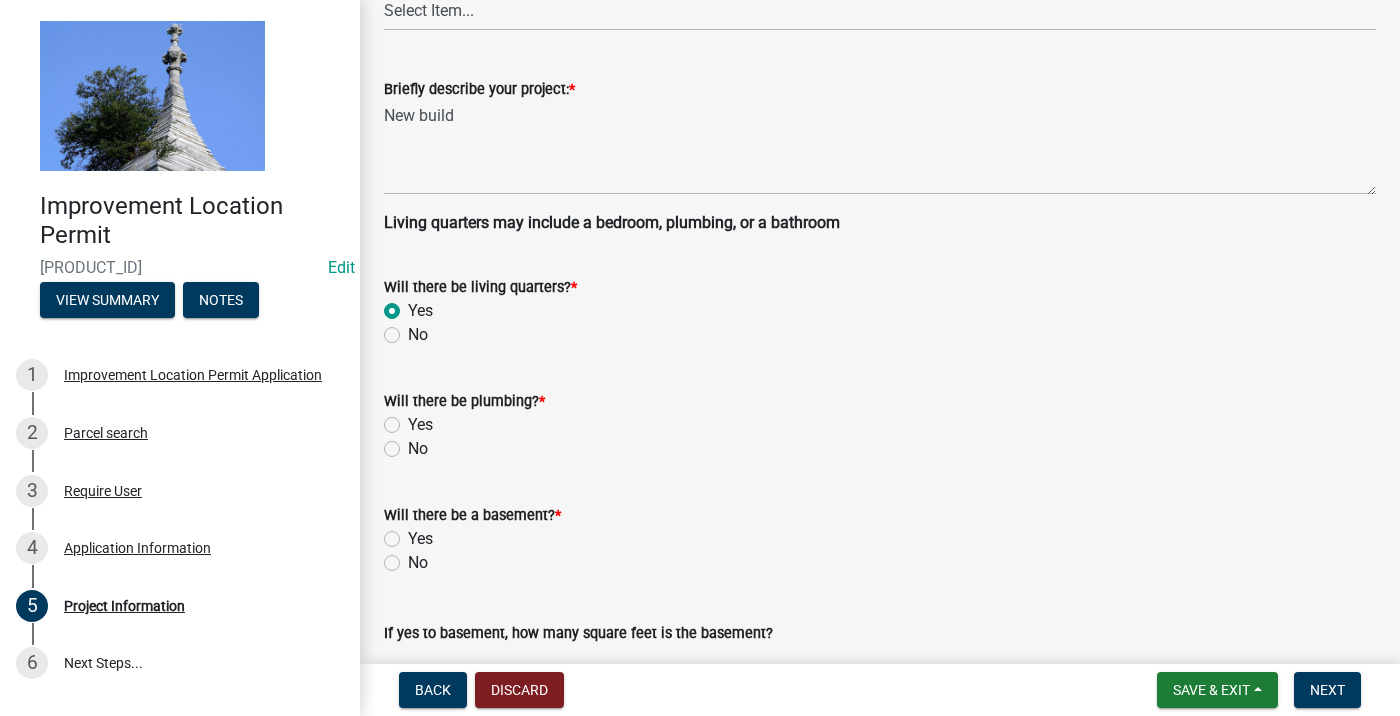 click on "Yes" 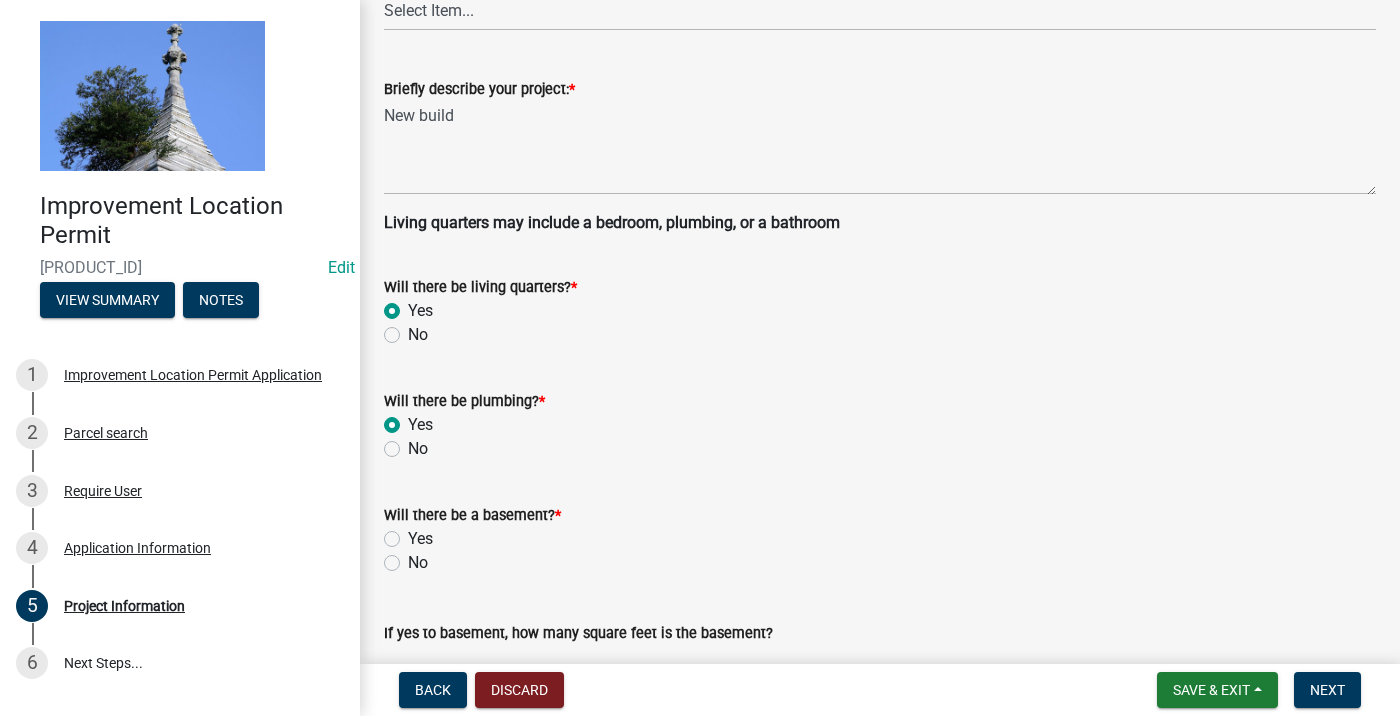 radio on "true" 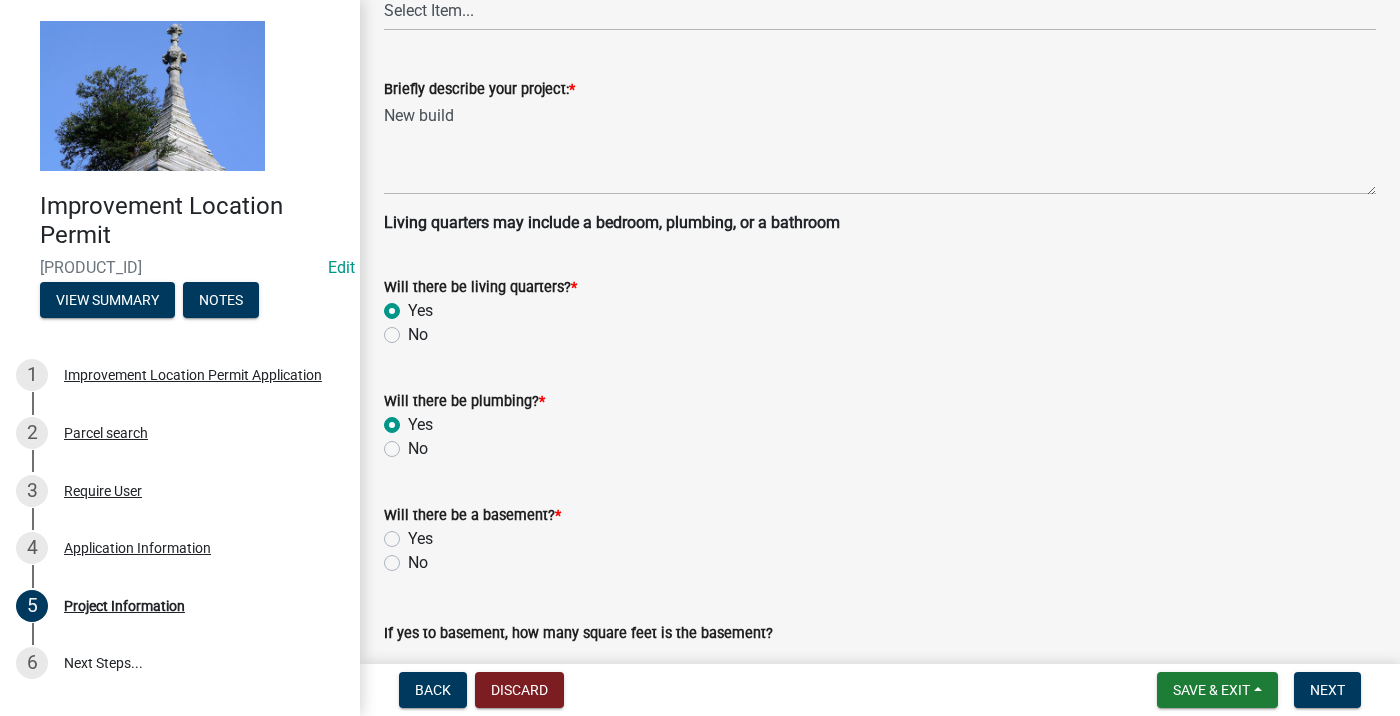 click on "No" 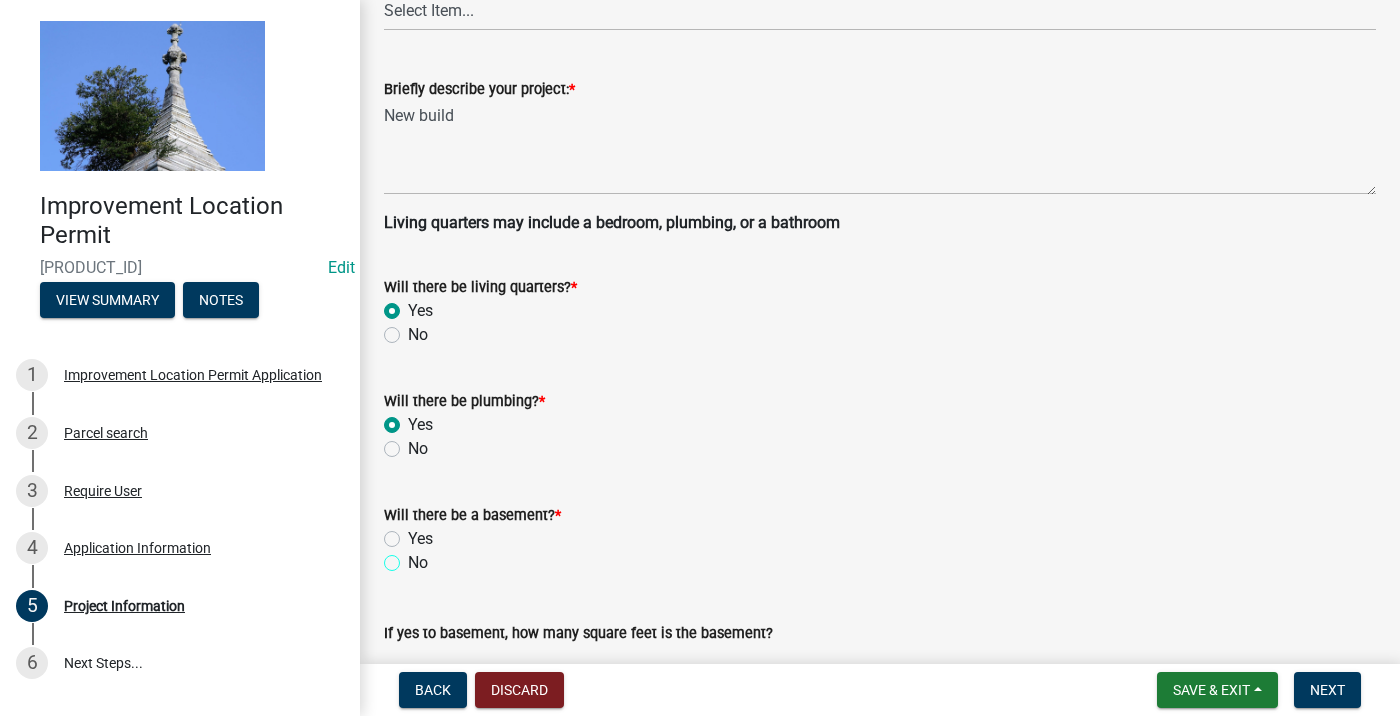 click on "No" at bounding box center (414, 557) 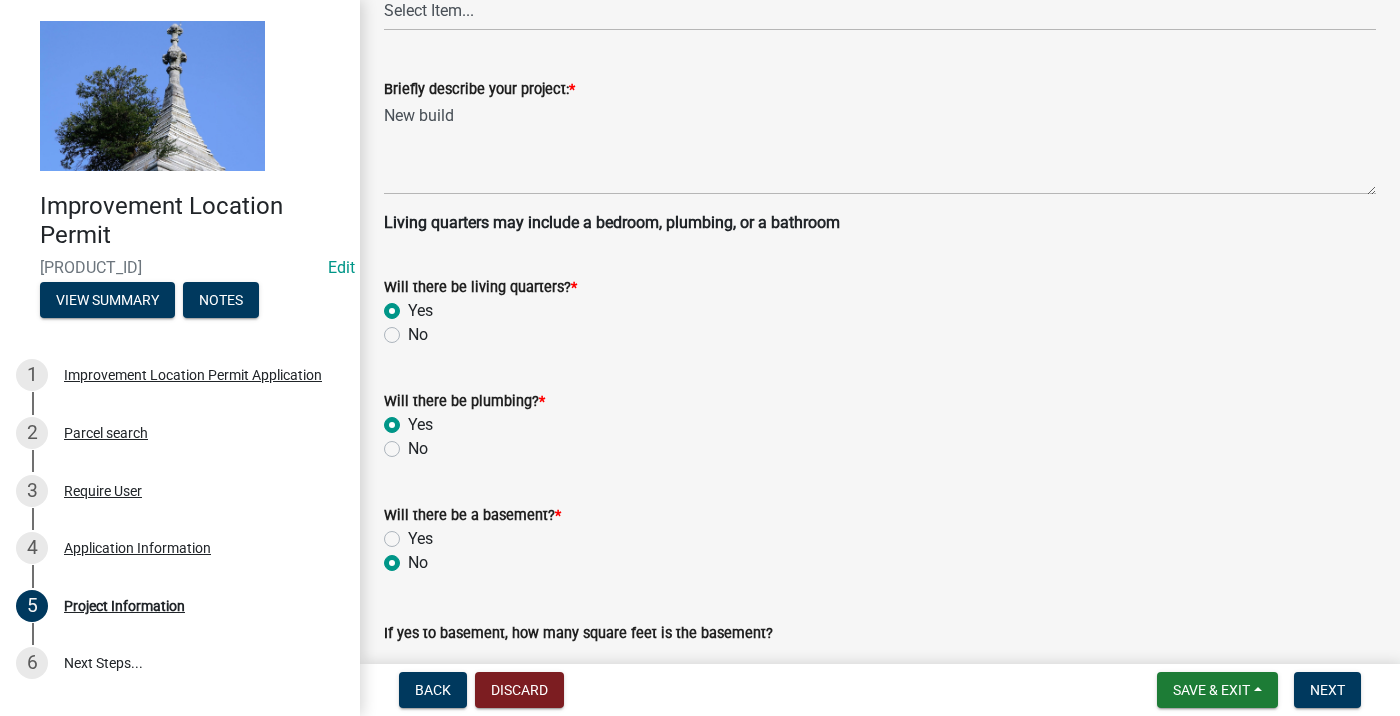 radio on "true" 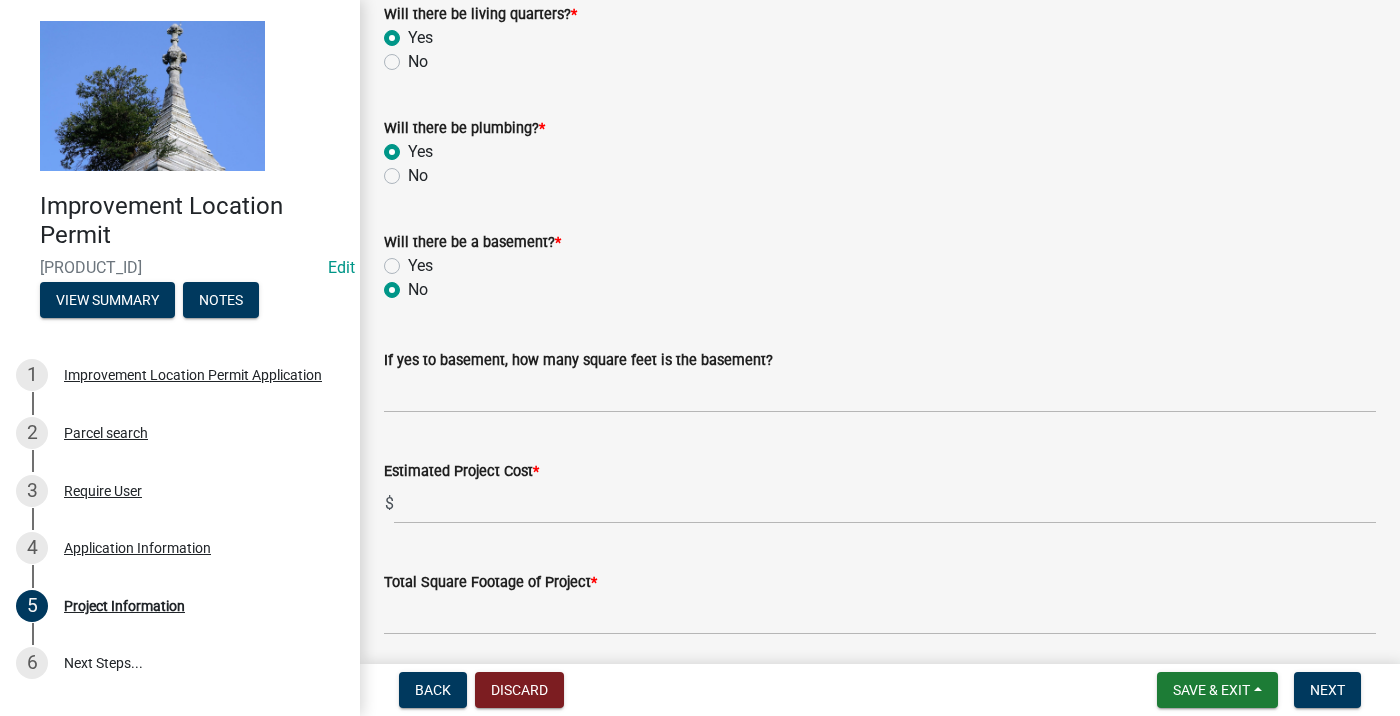 scroll, scrollTop: 900, scrollLeft: 0, axis: vertical 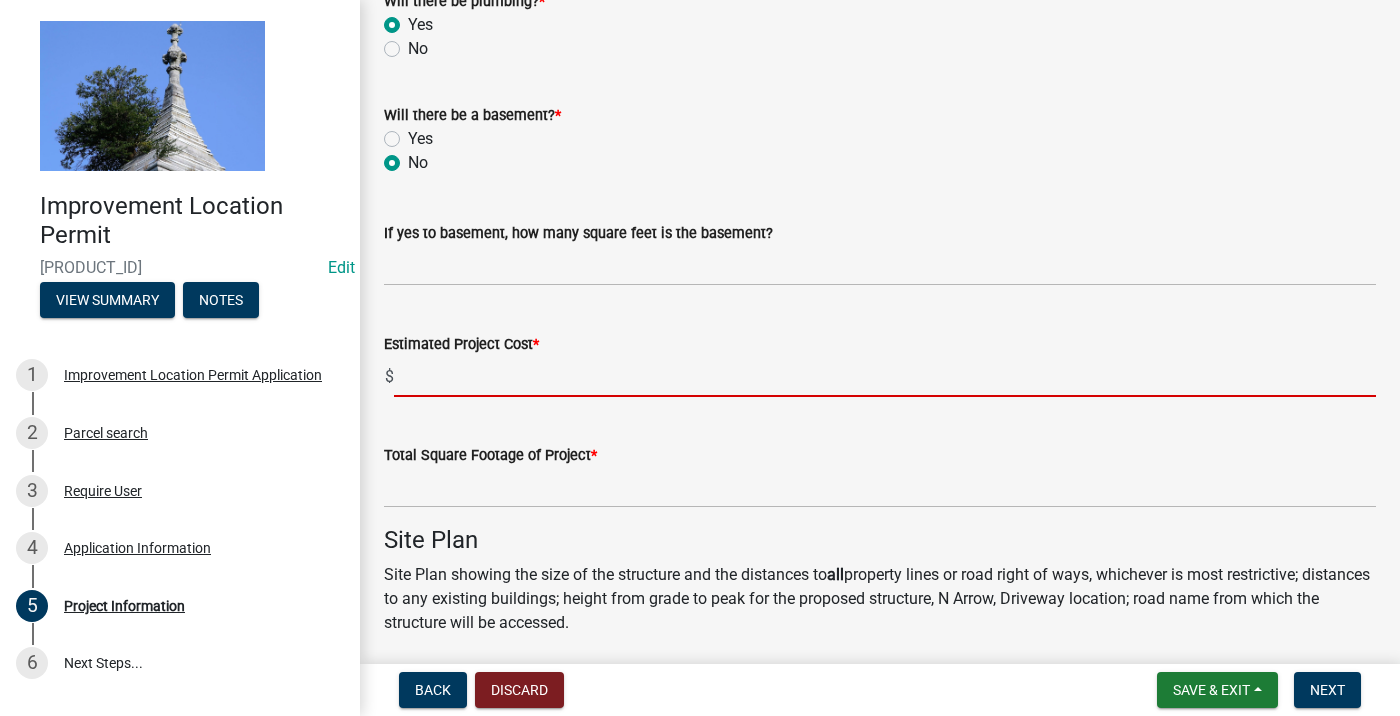 click 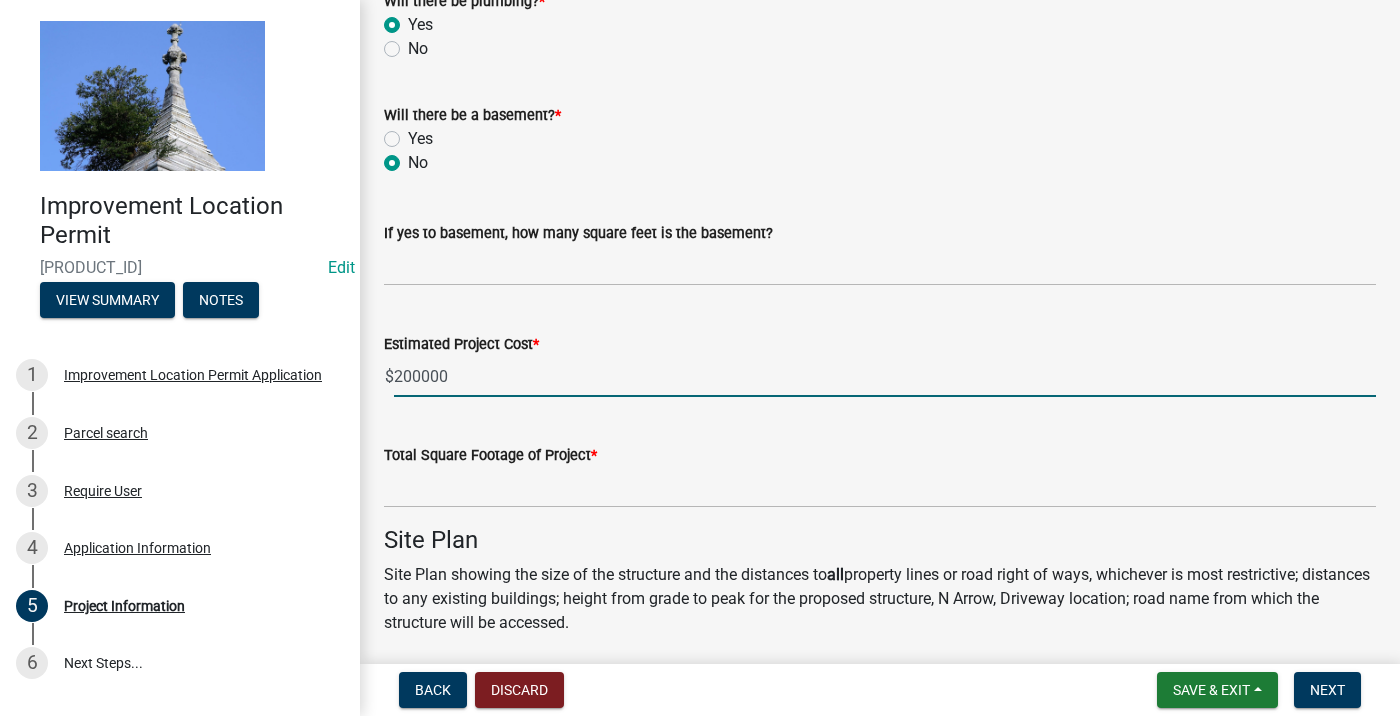 type on "200000" 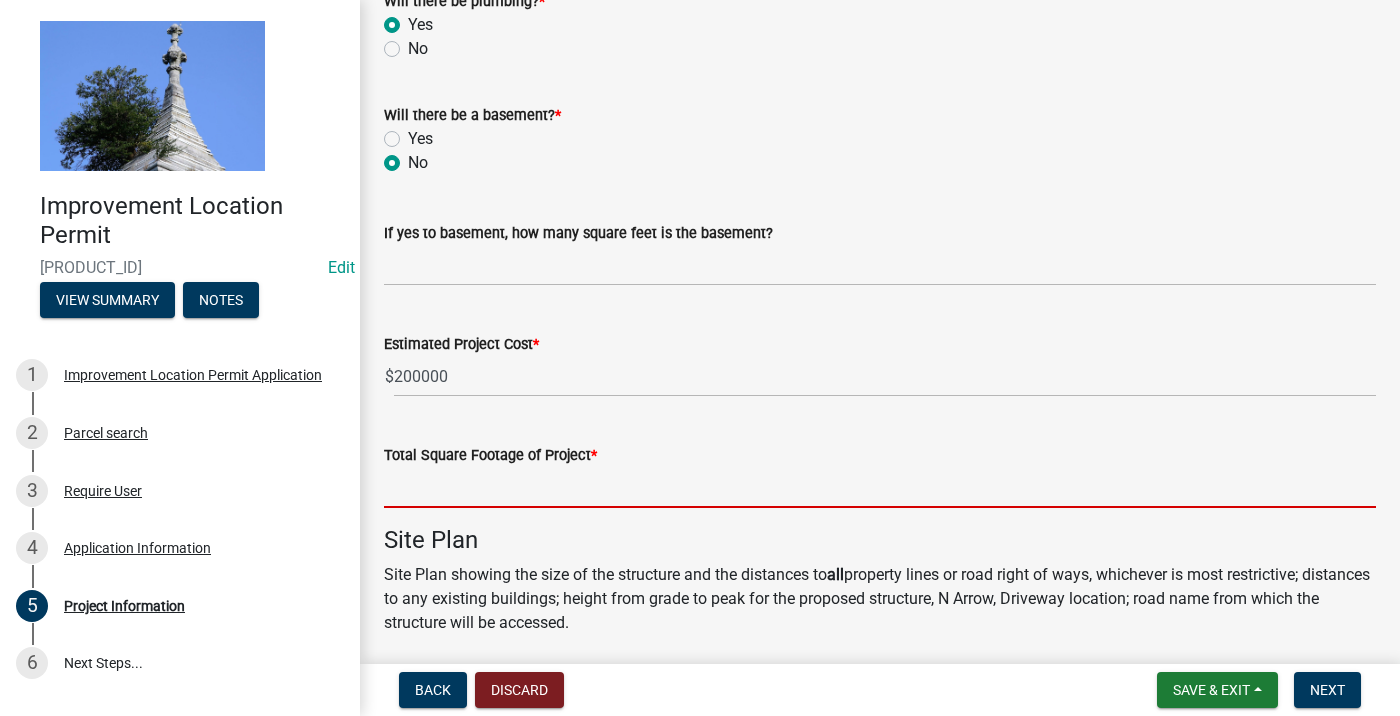 click 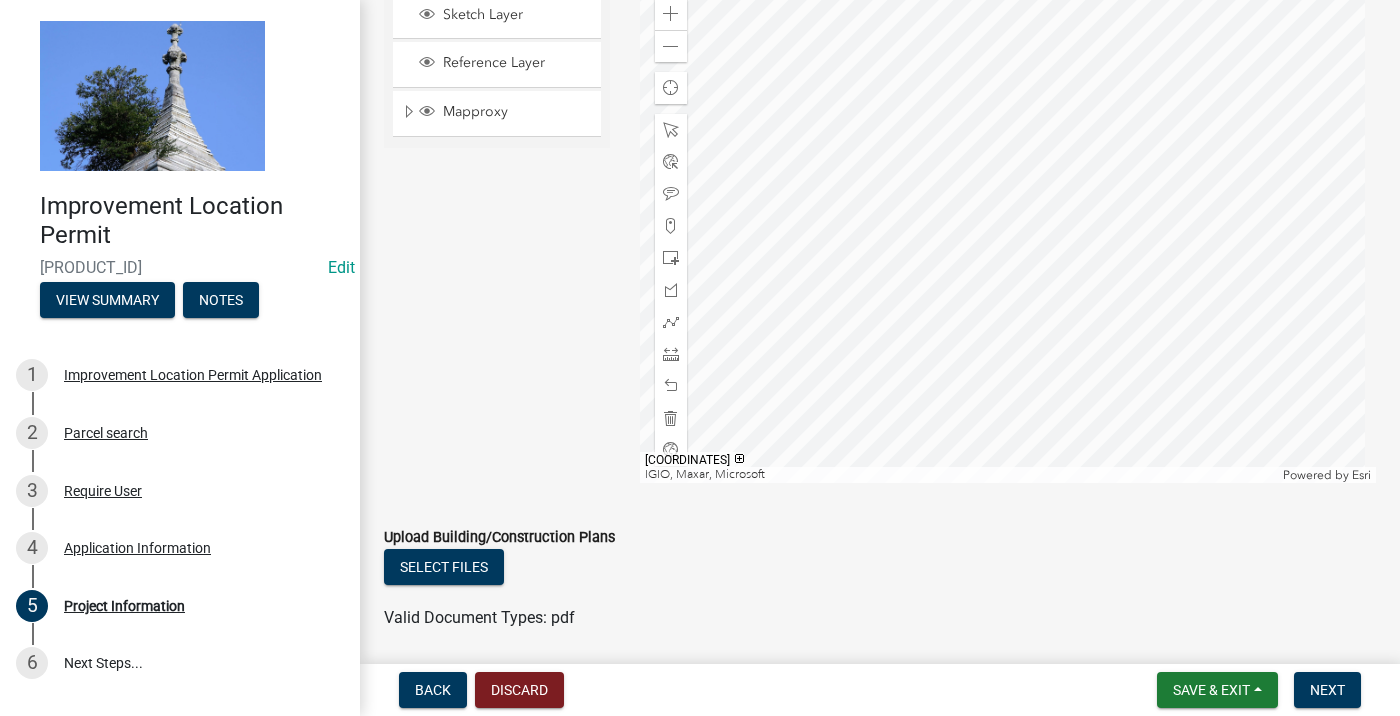 scroll, scrollTop: 1955, scrollLeft: 0, axis: vertical 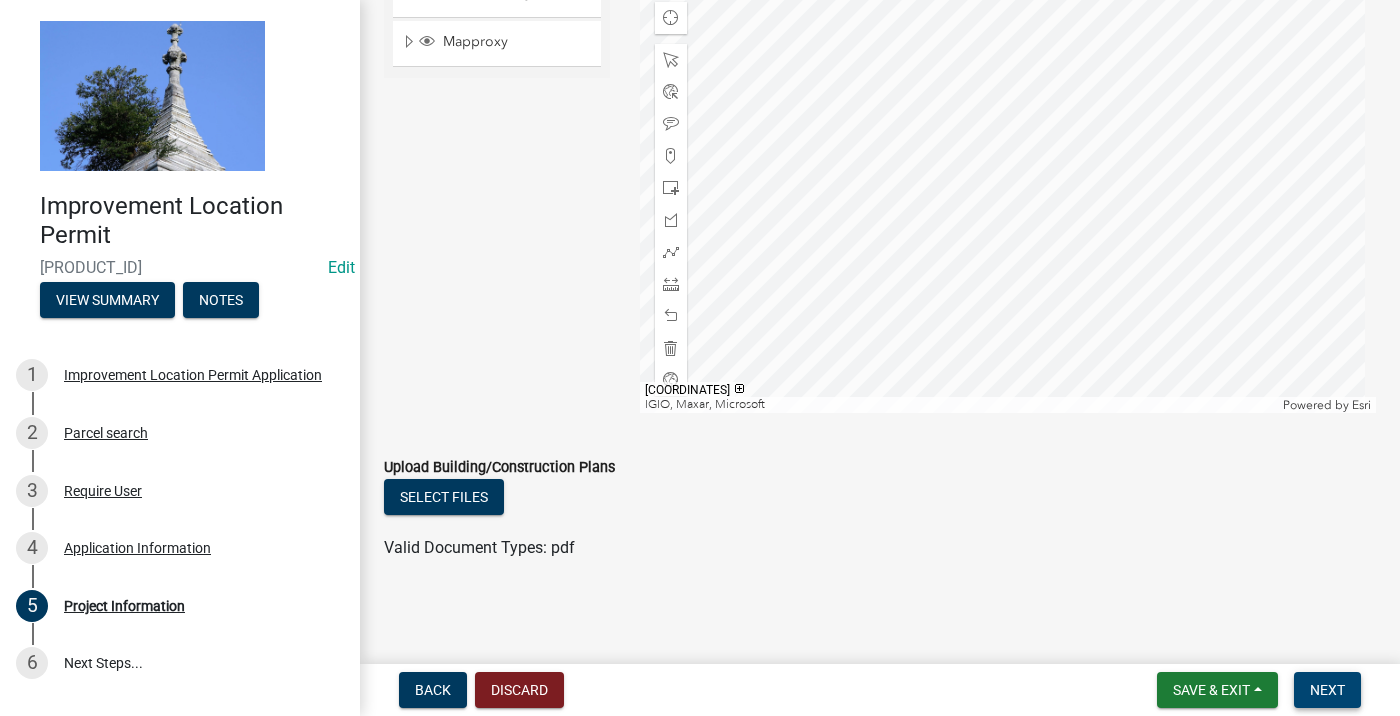 type on "1248" 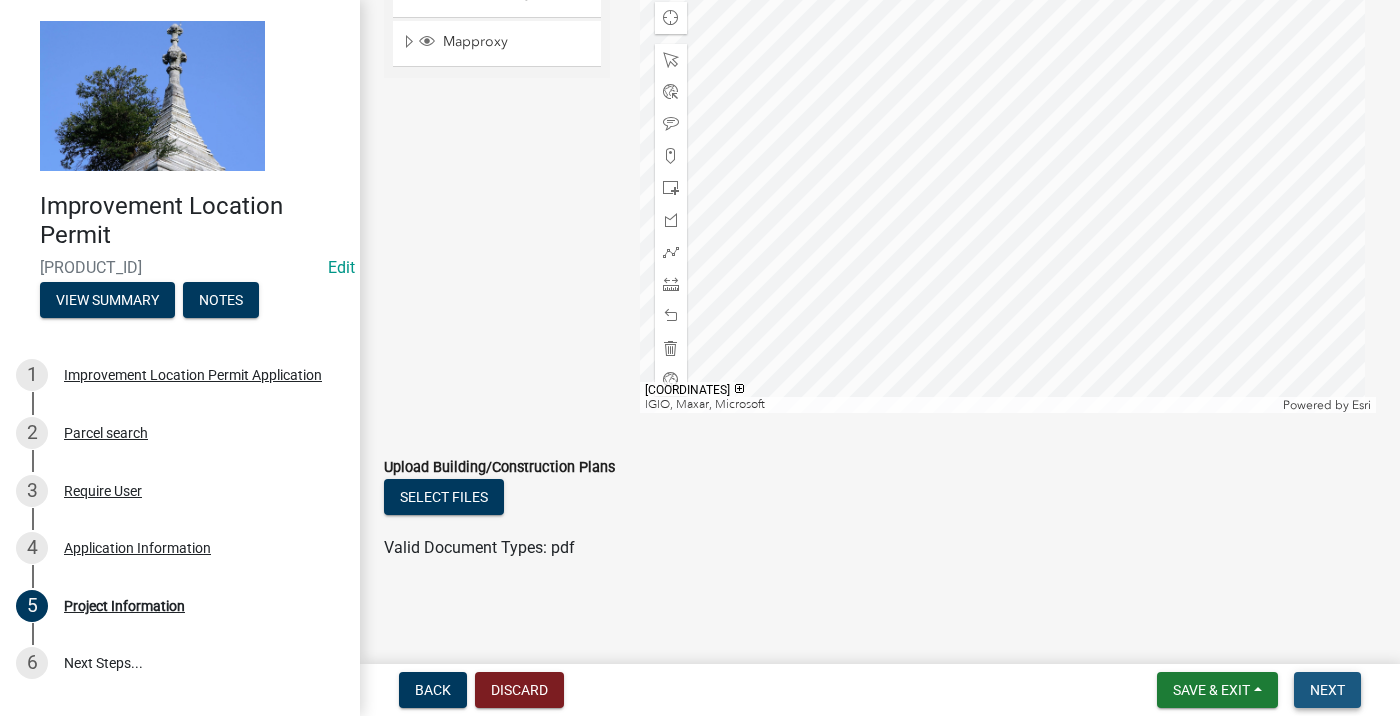 click on "Next" at bounding box center [1327, 690] 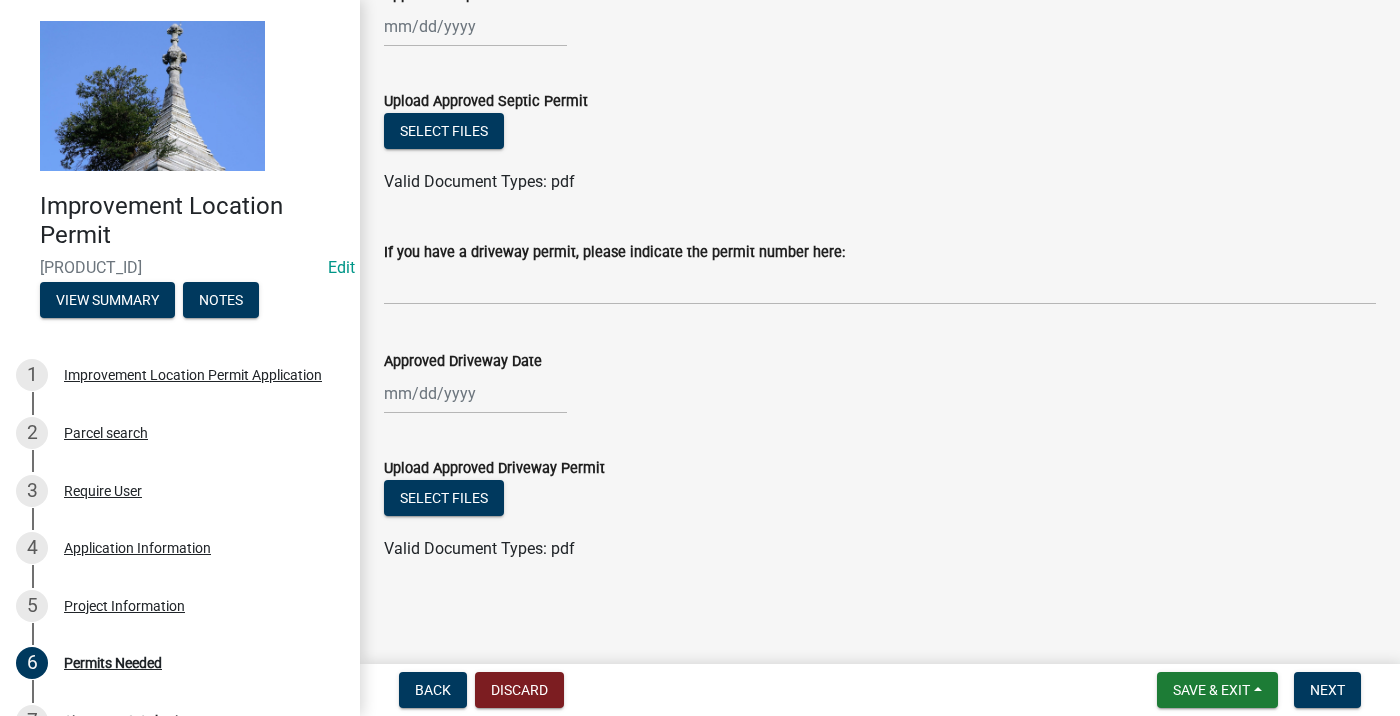 scroll, scrollTop: 300, scrollLeft: 0, axis: vertical 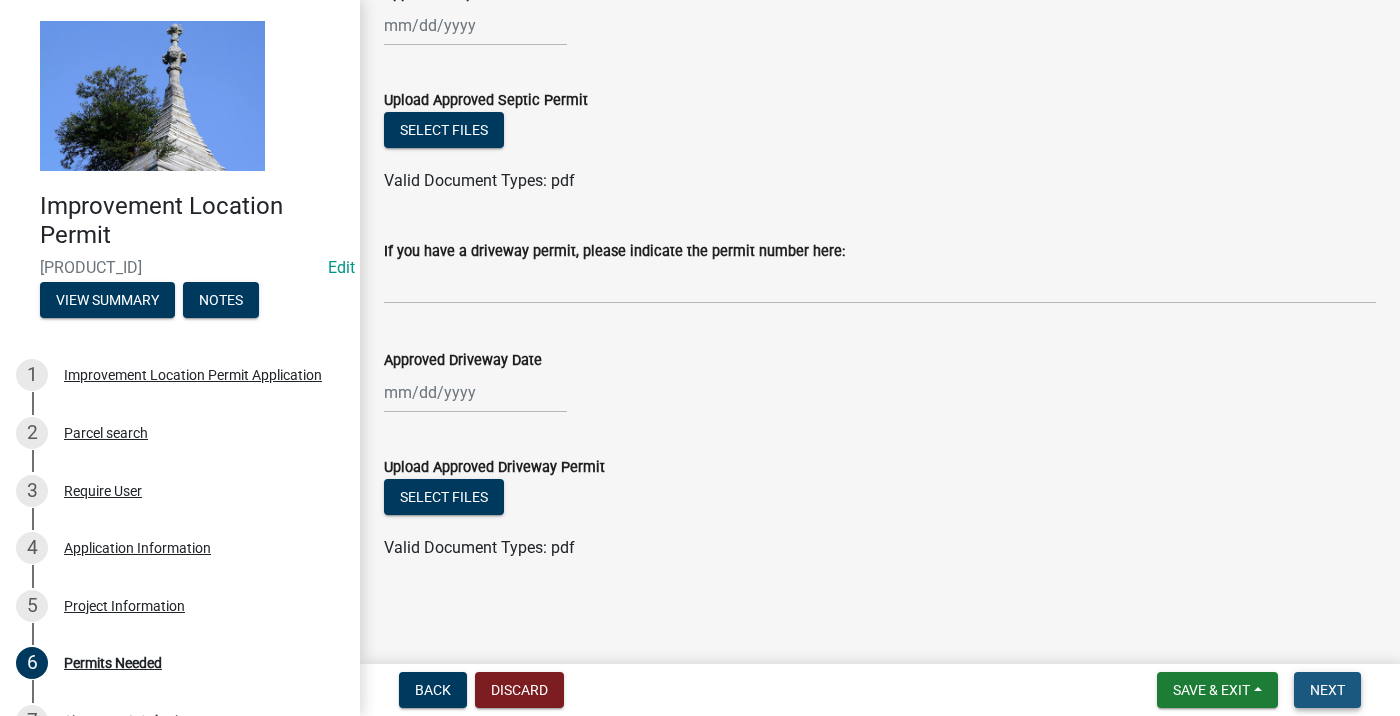 click on "Next" at bounding box center [1327, 690] 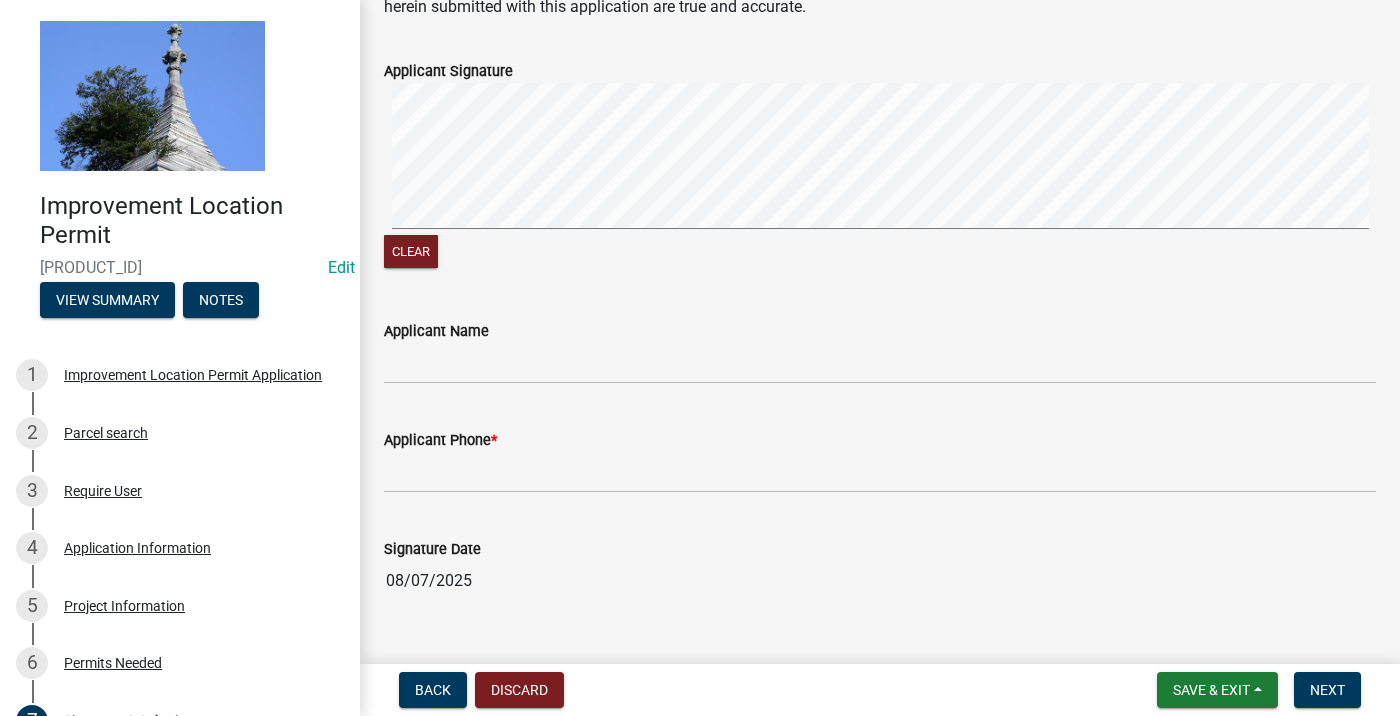 scroll, scrollTop: 300, scrollLeft: 0, axis: vertical 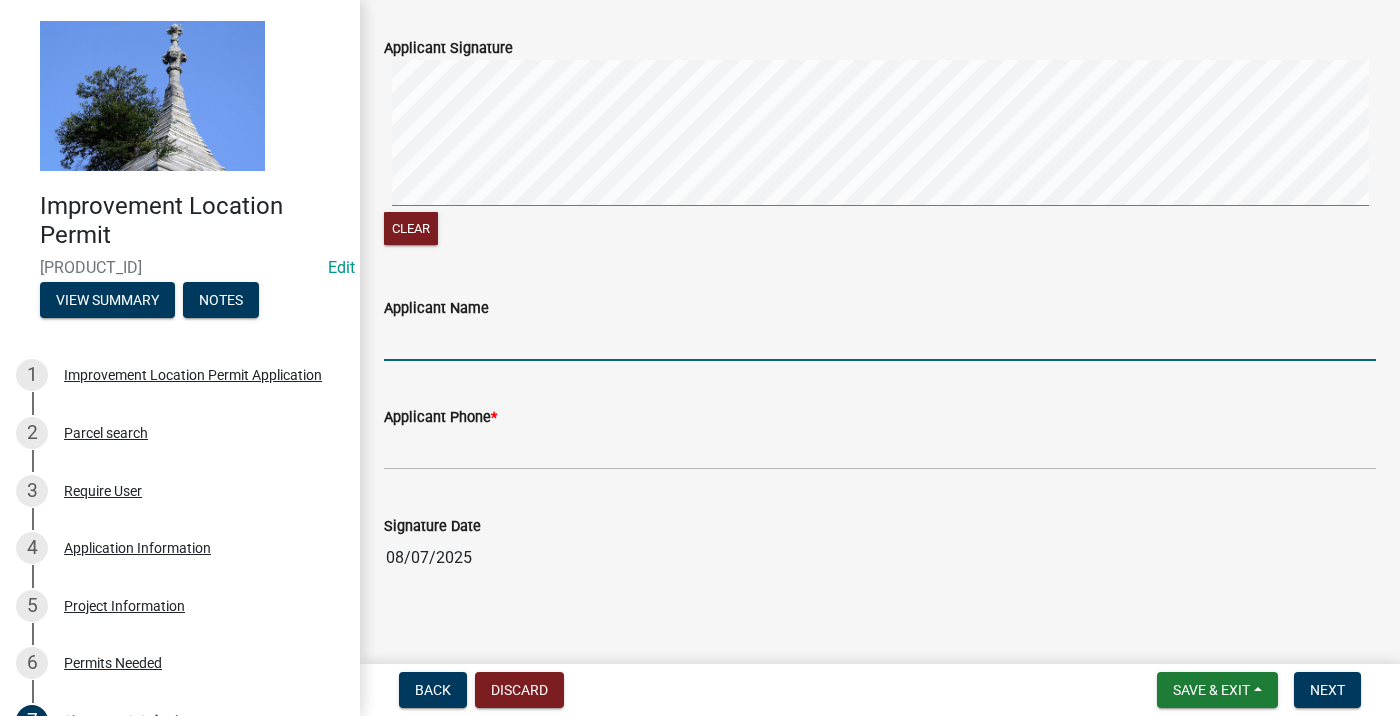 click on "Applicant Name" at bounding box center (880, 340) 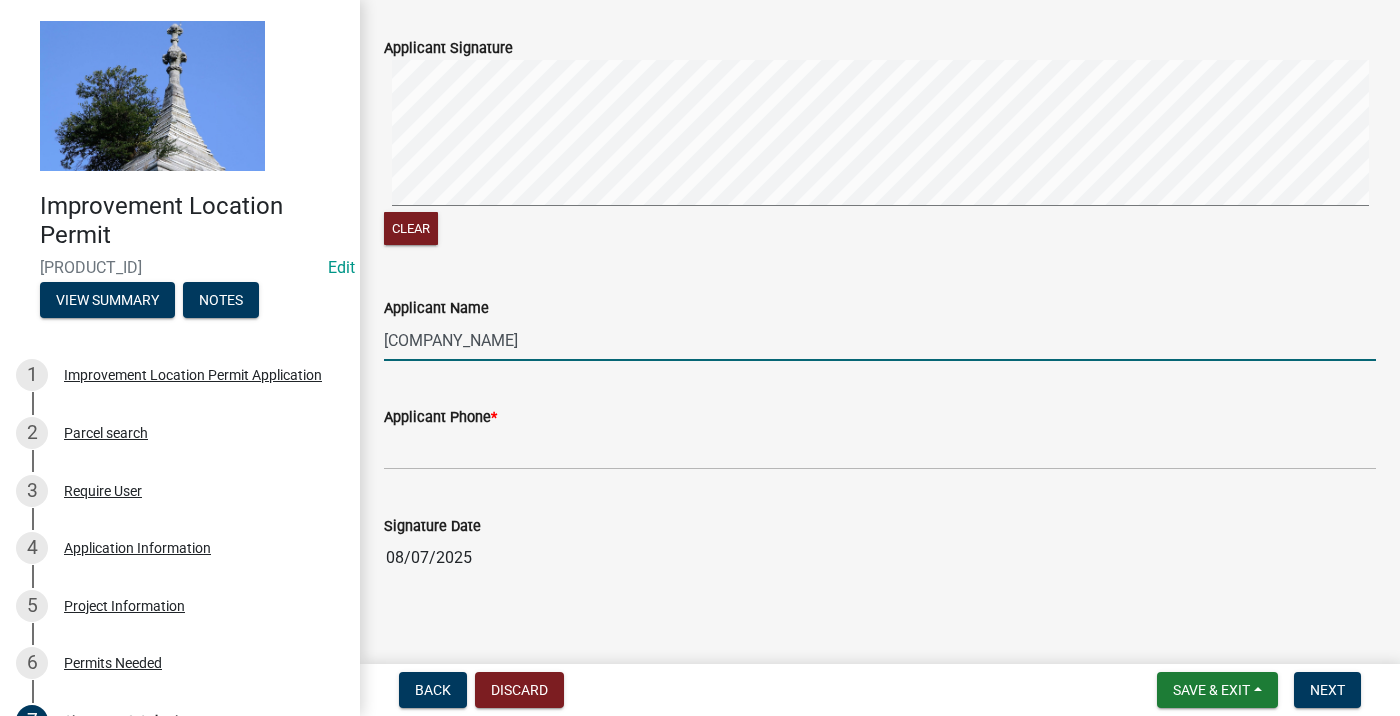 type on "[COMPANY_NAME]" 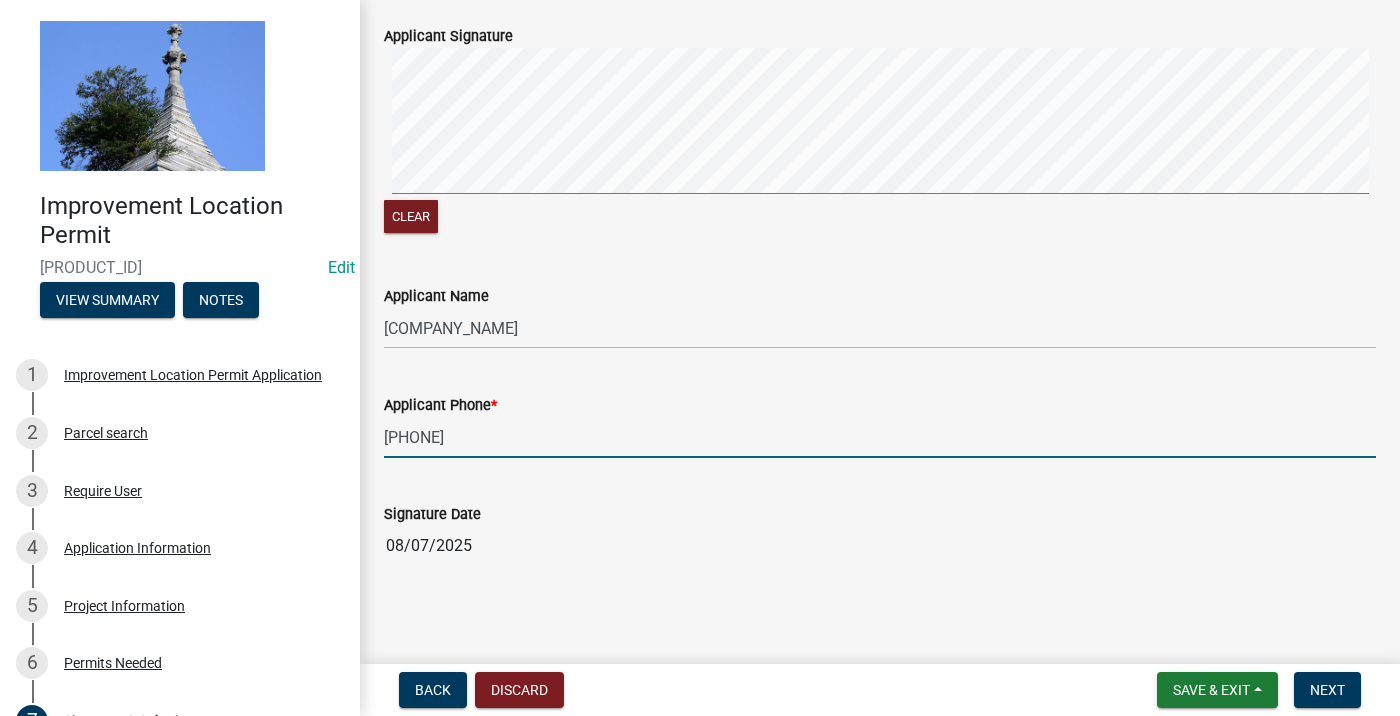 scroll, scrollTop: 316, scrollLeft: 0, axis: vertical 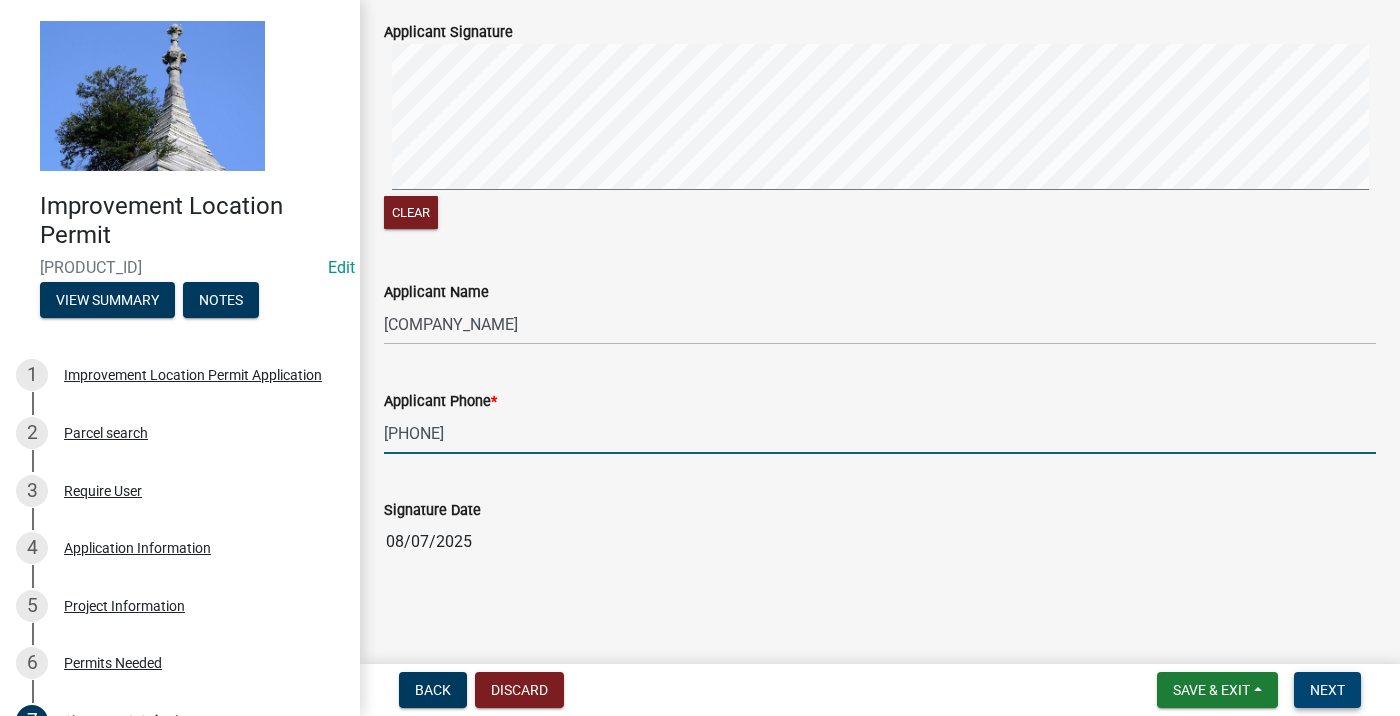 type on "[PHONE]" 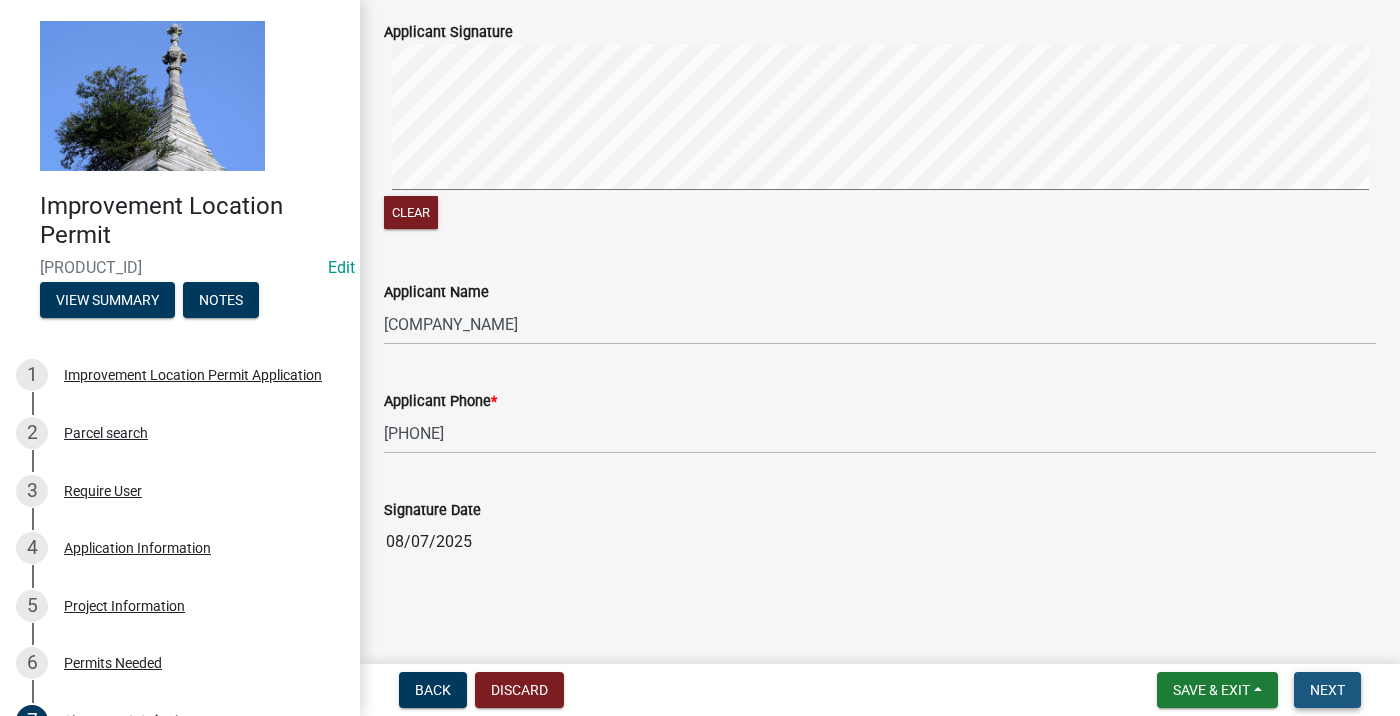 click on "Next" at bounding box center [1327, 690] 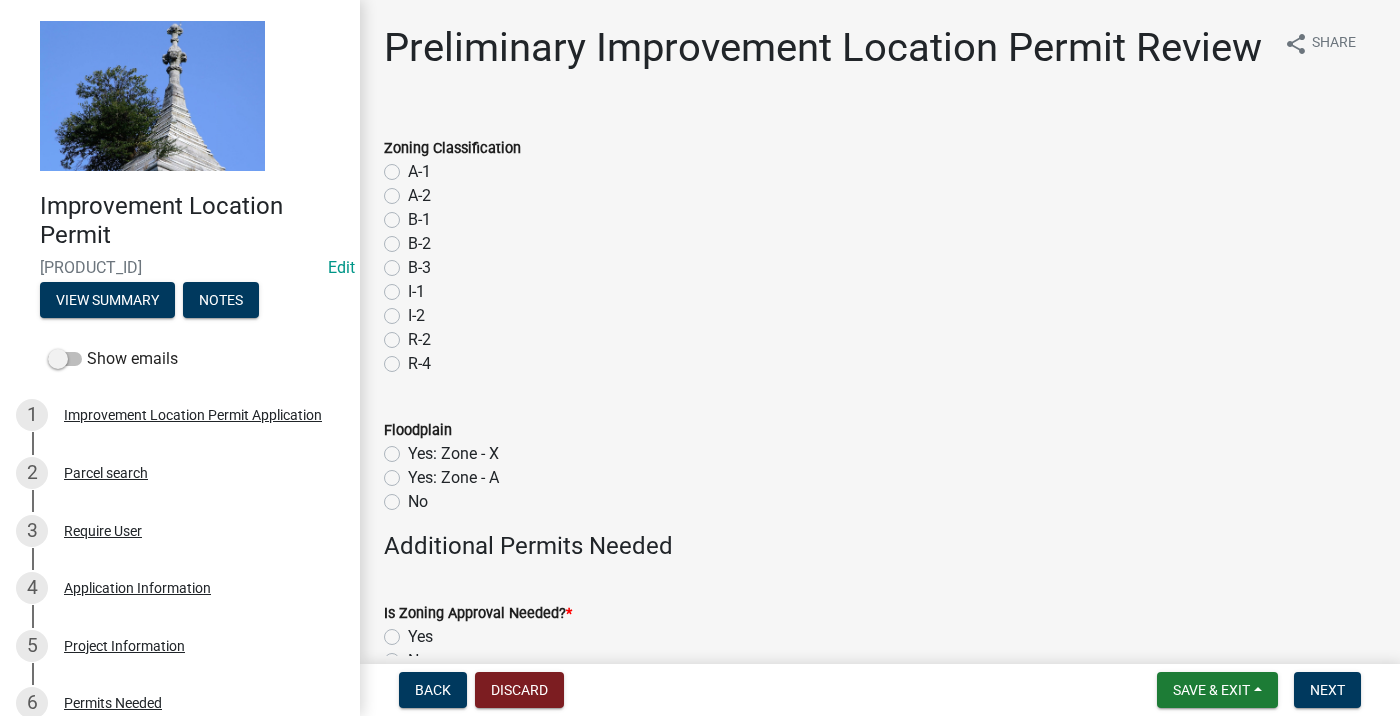 click on "R-2" 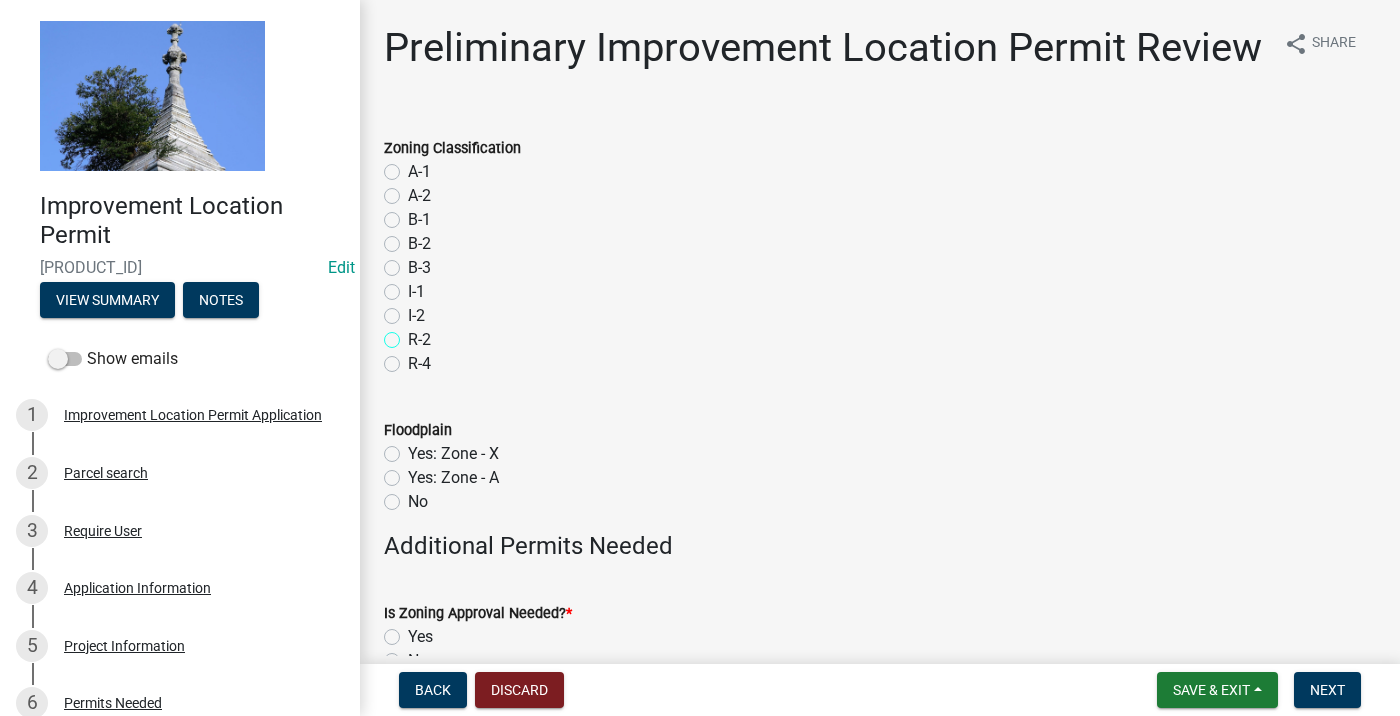 click on "R-2" at bounding box center (414, 334) 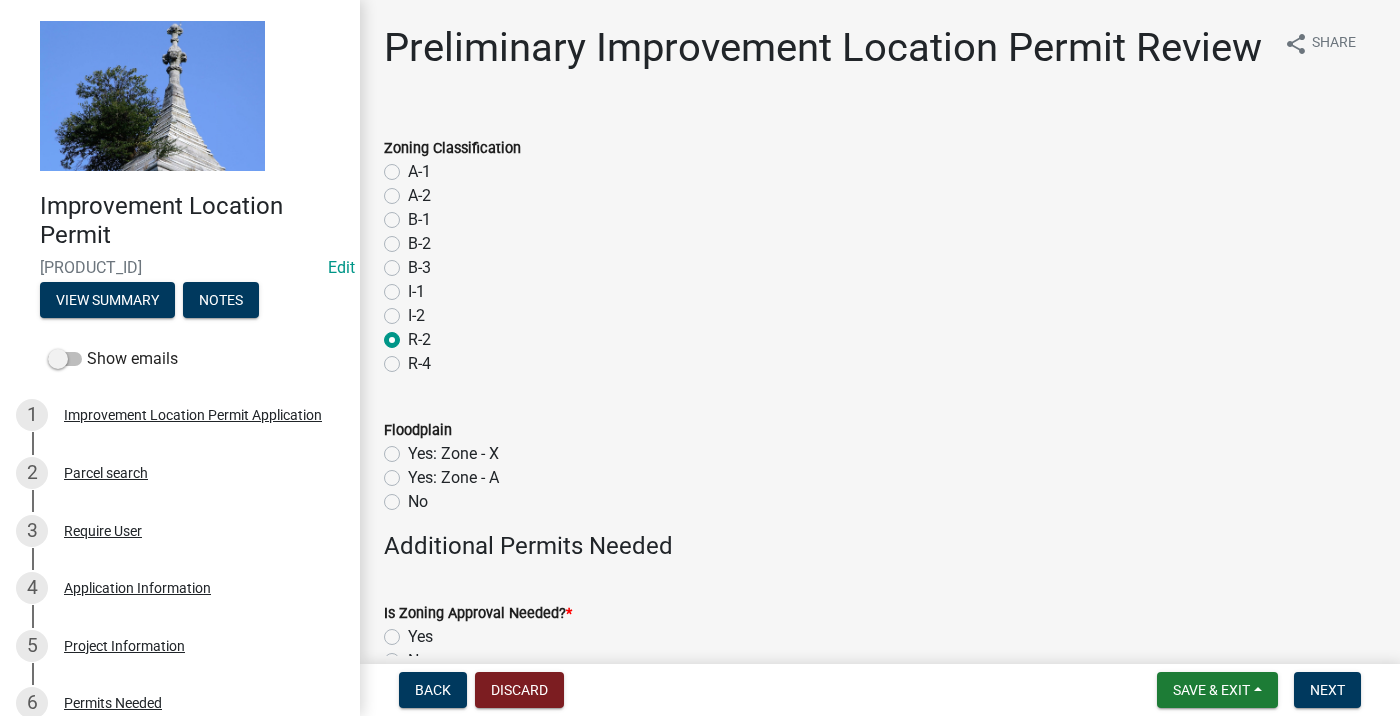 radio on "true" 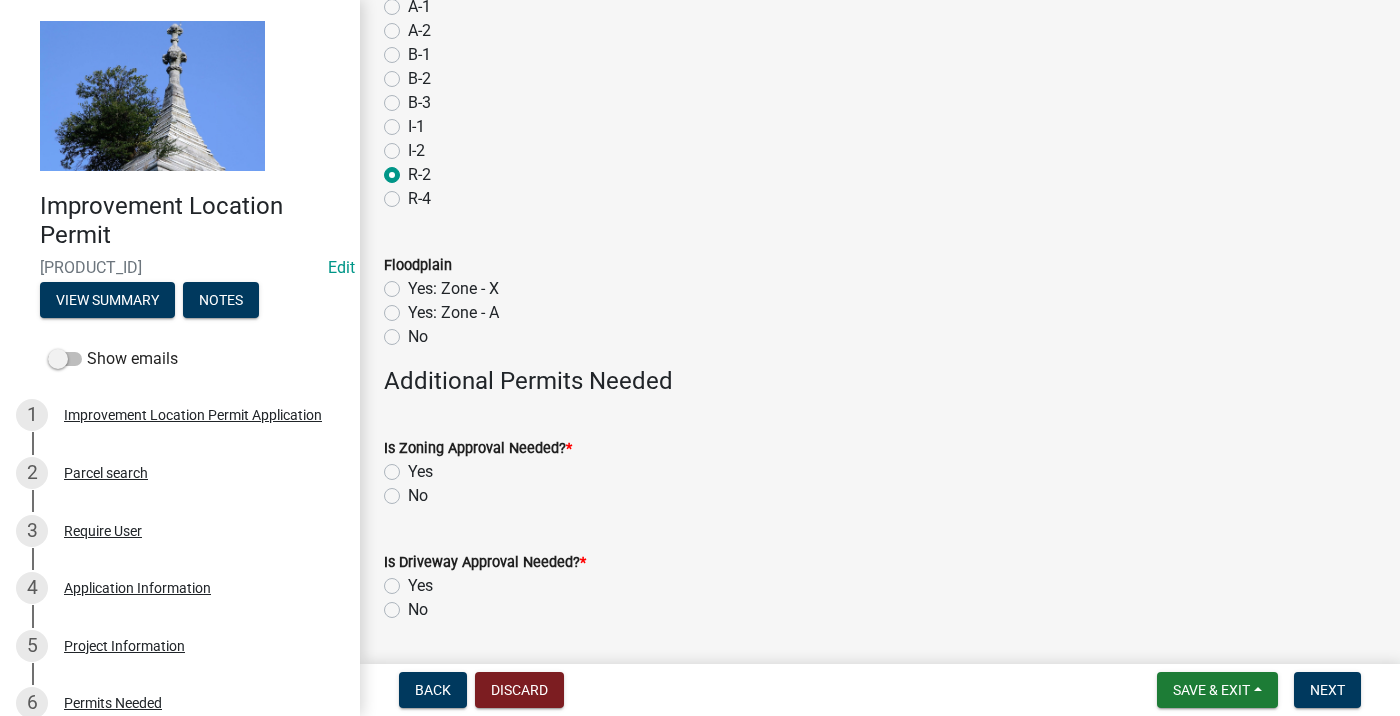 scroll, scrollTop: 200, scrollLeft: 0, axis: vertical 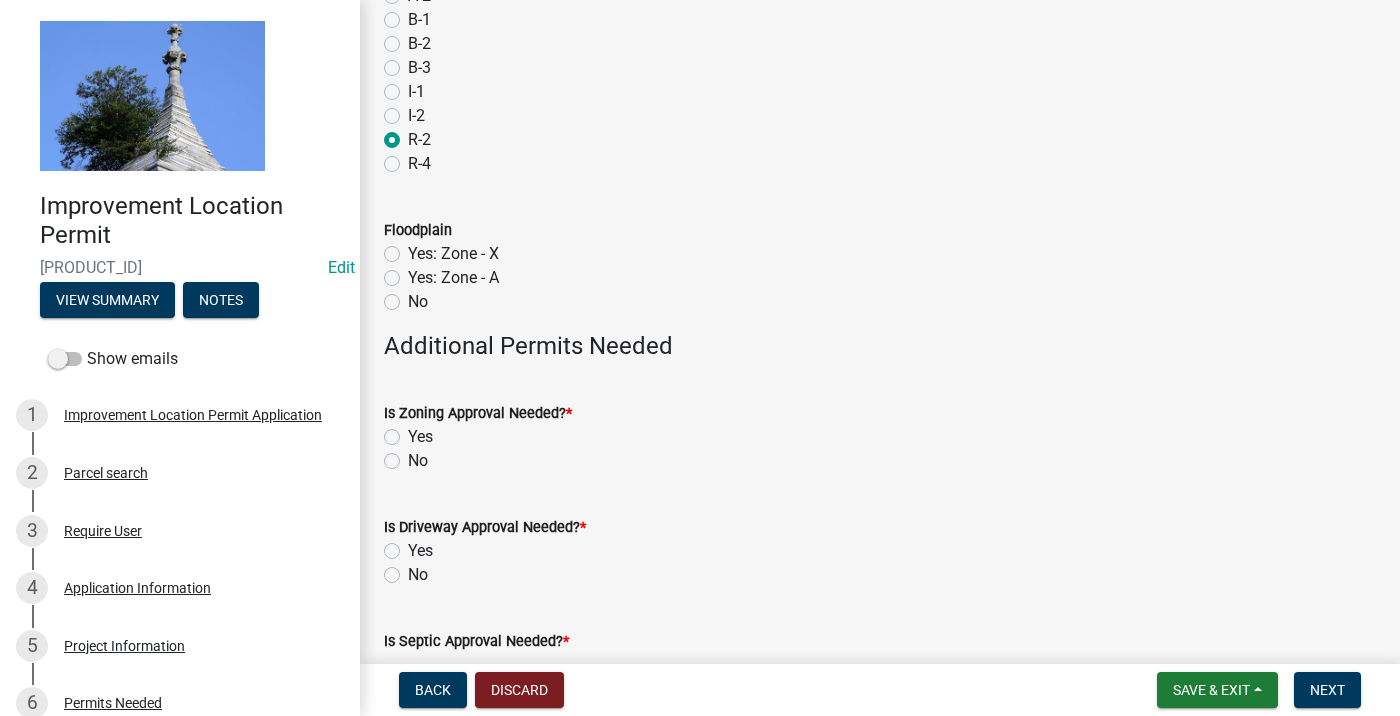 click on "No" 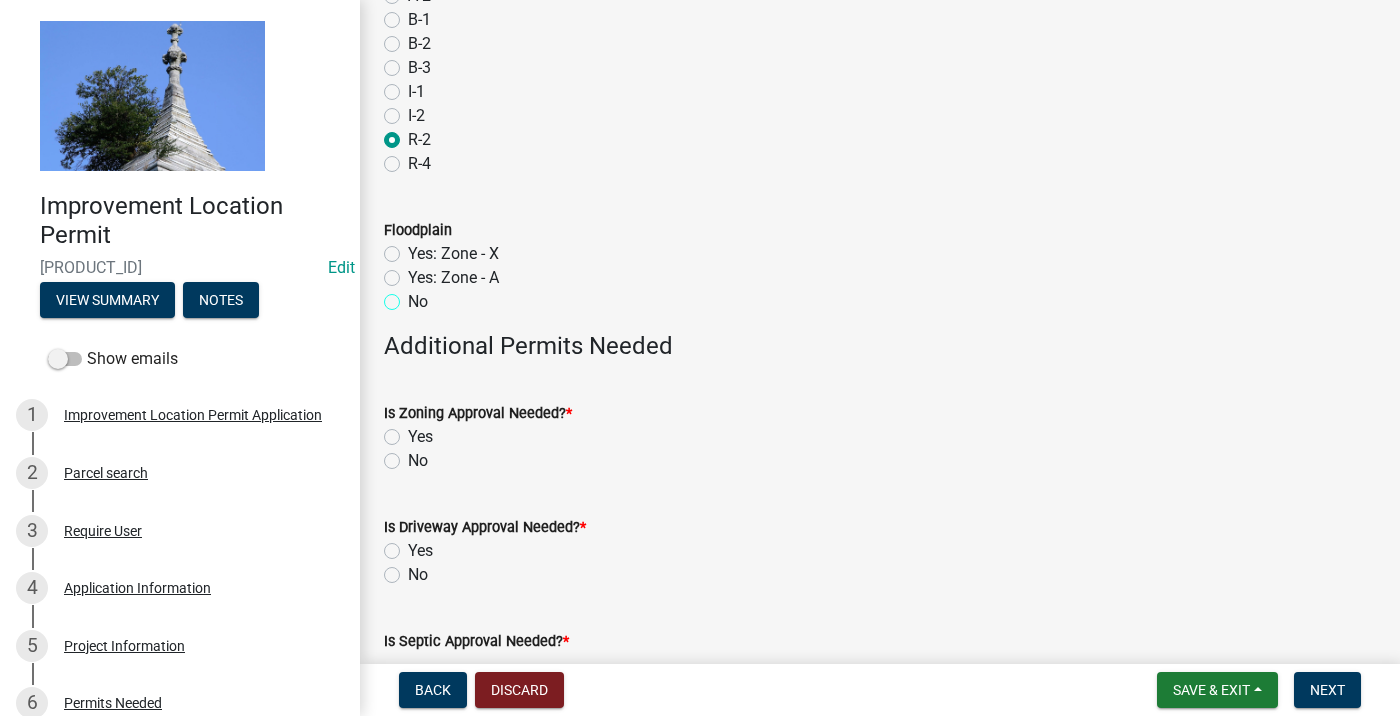 click on "No" at bounding box center (414, 296) 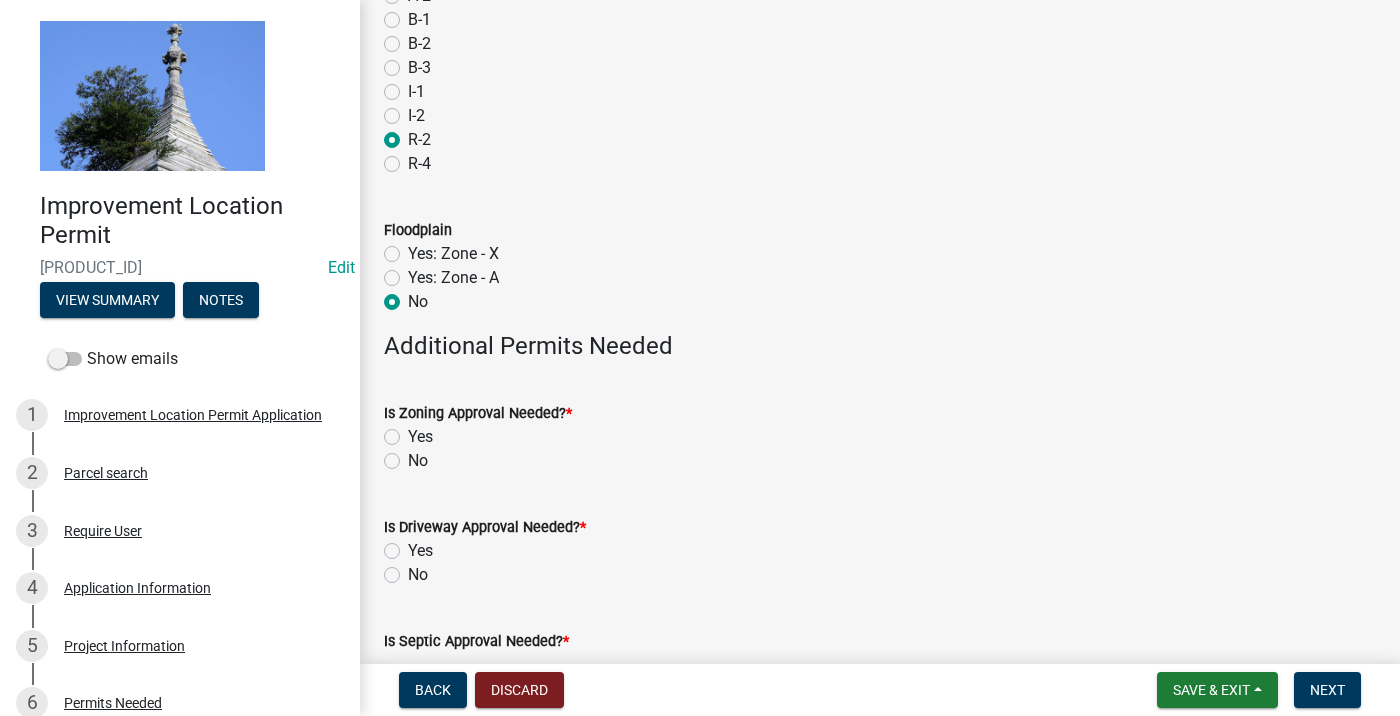 radio on "true" 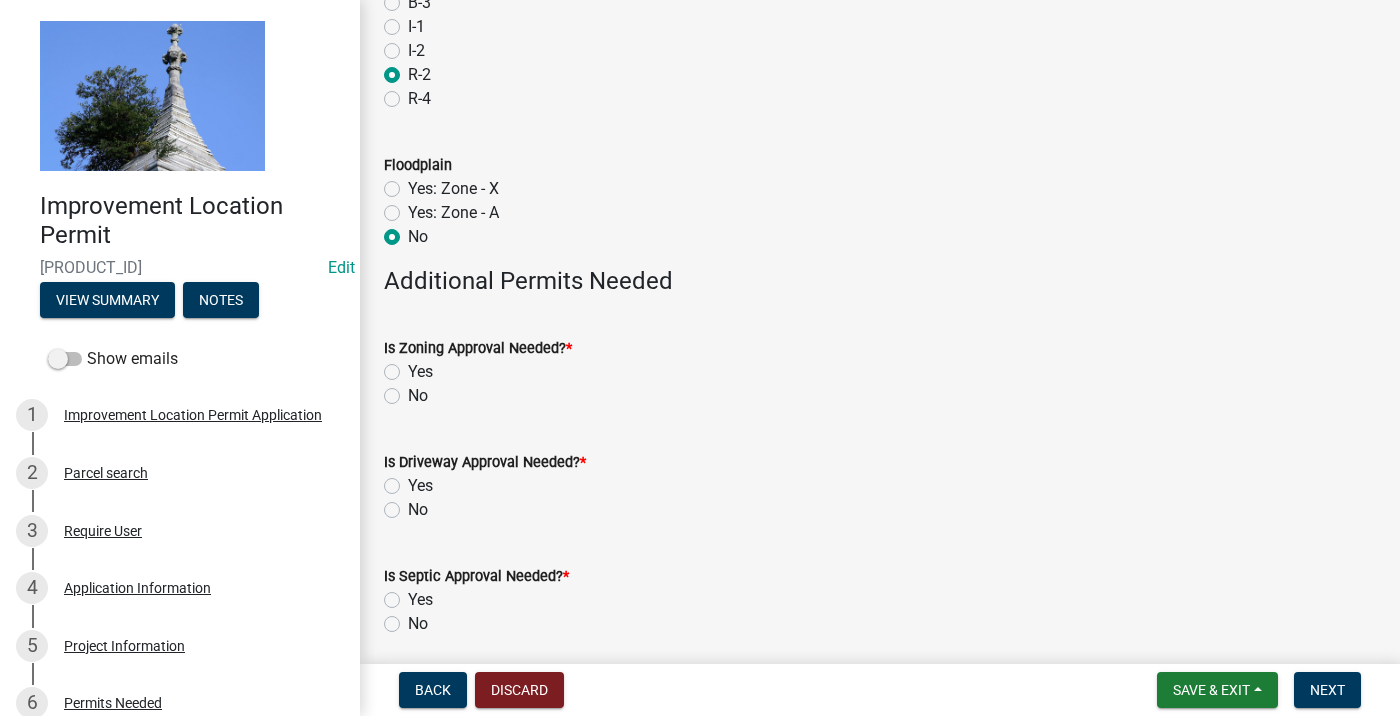 scroll, scrollTop: 300, scrollLeft: 0, axis: vertical 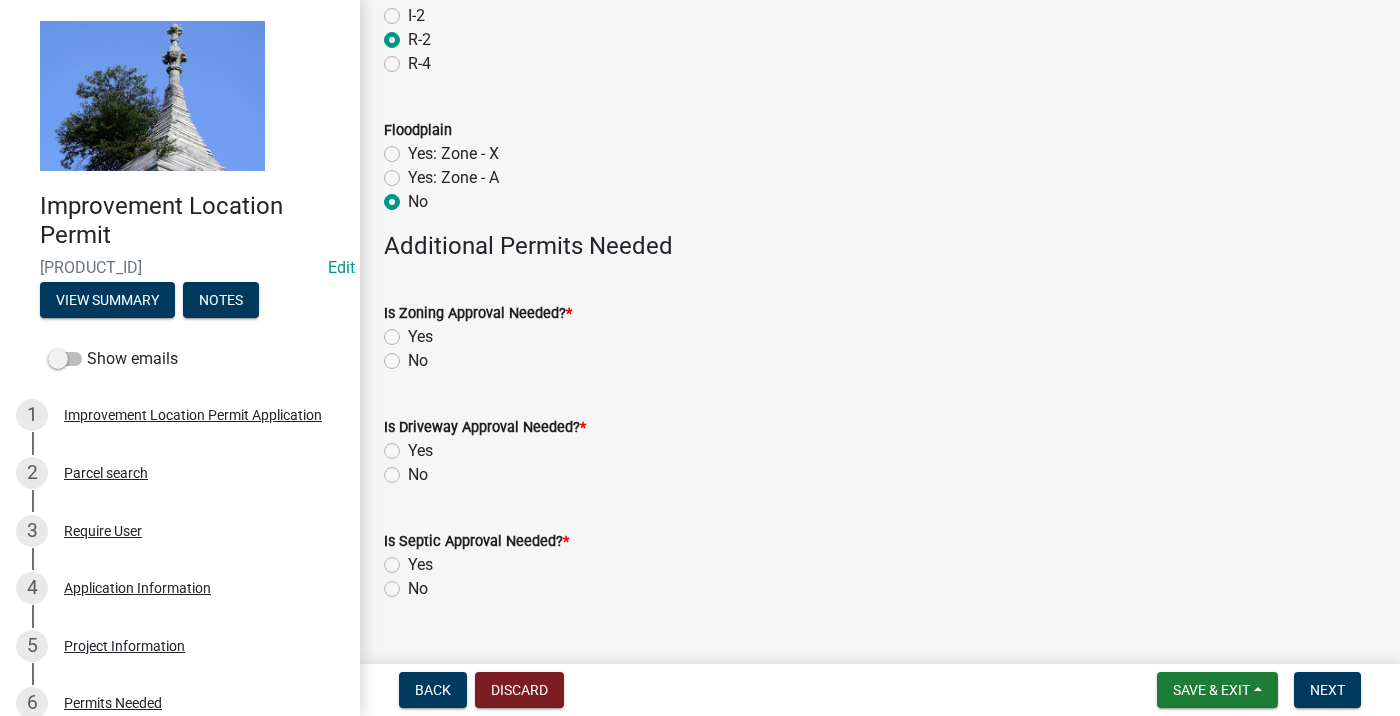 click on "No" 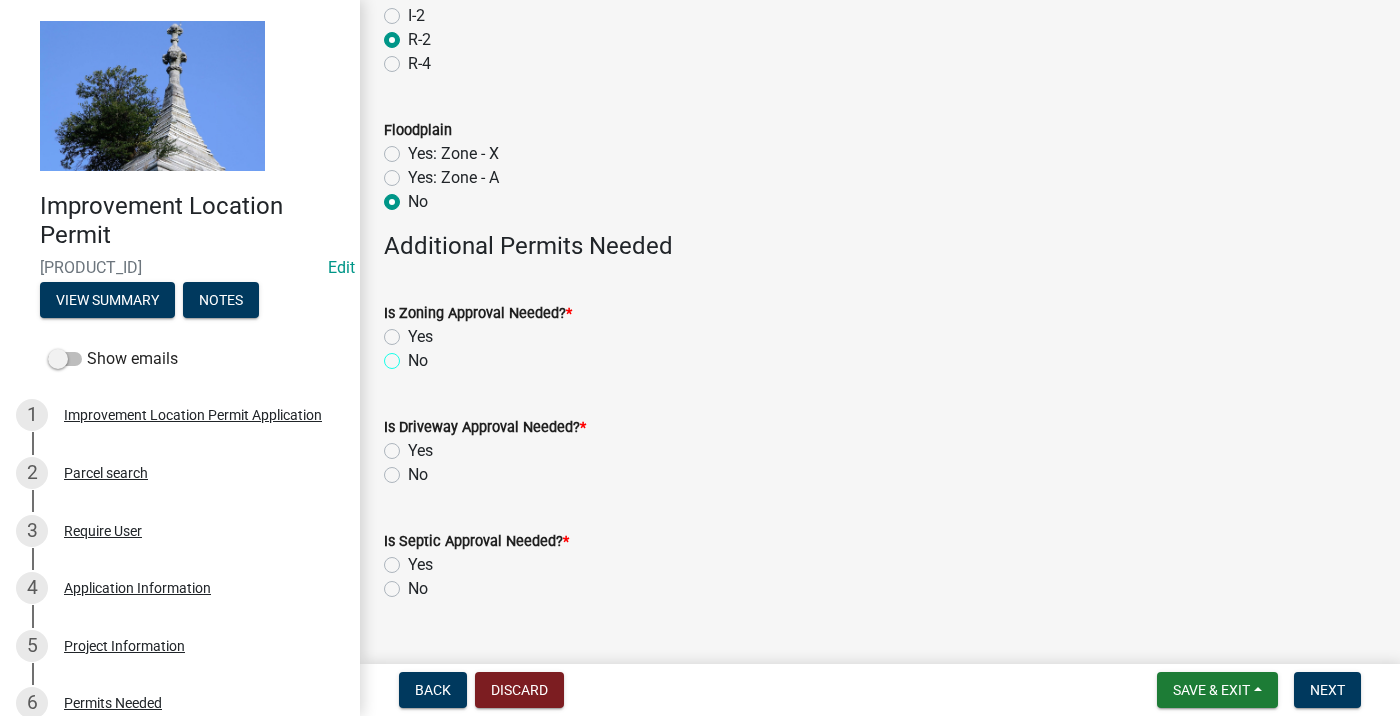 click on "No" at bounding box center (414, 355) 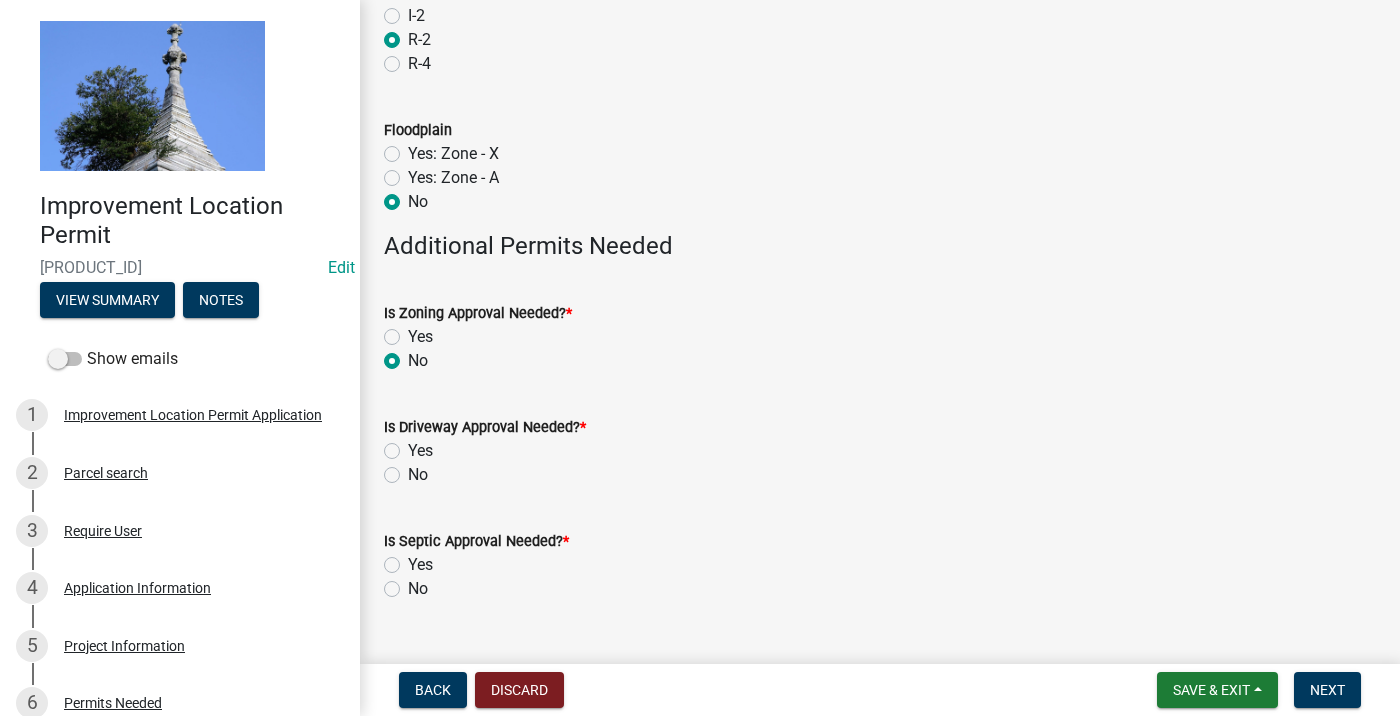 radio on "true" 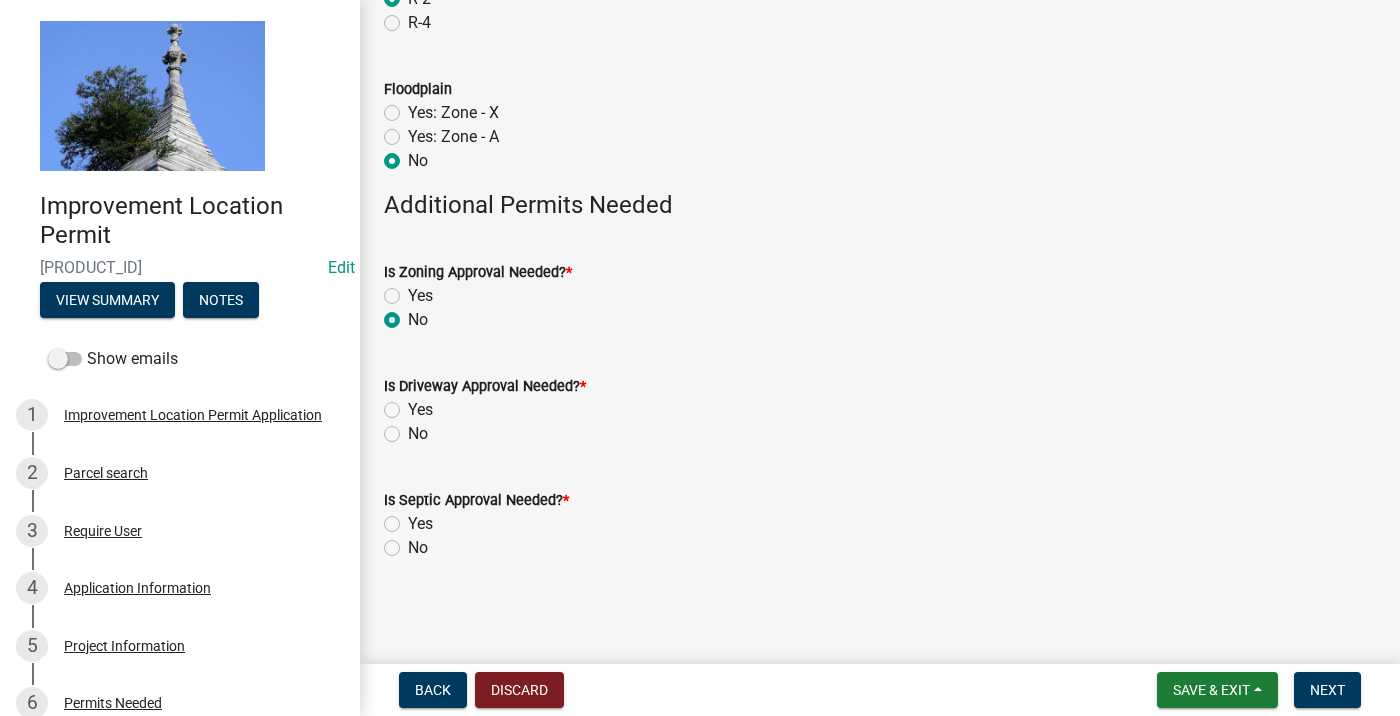 click on "No" 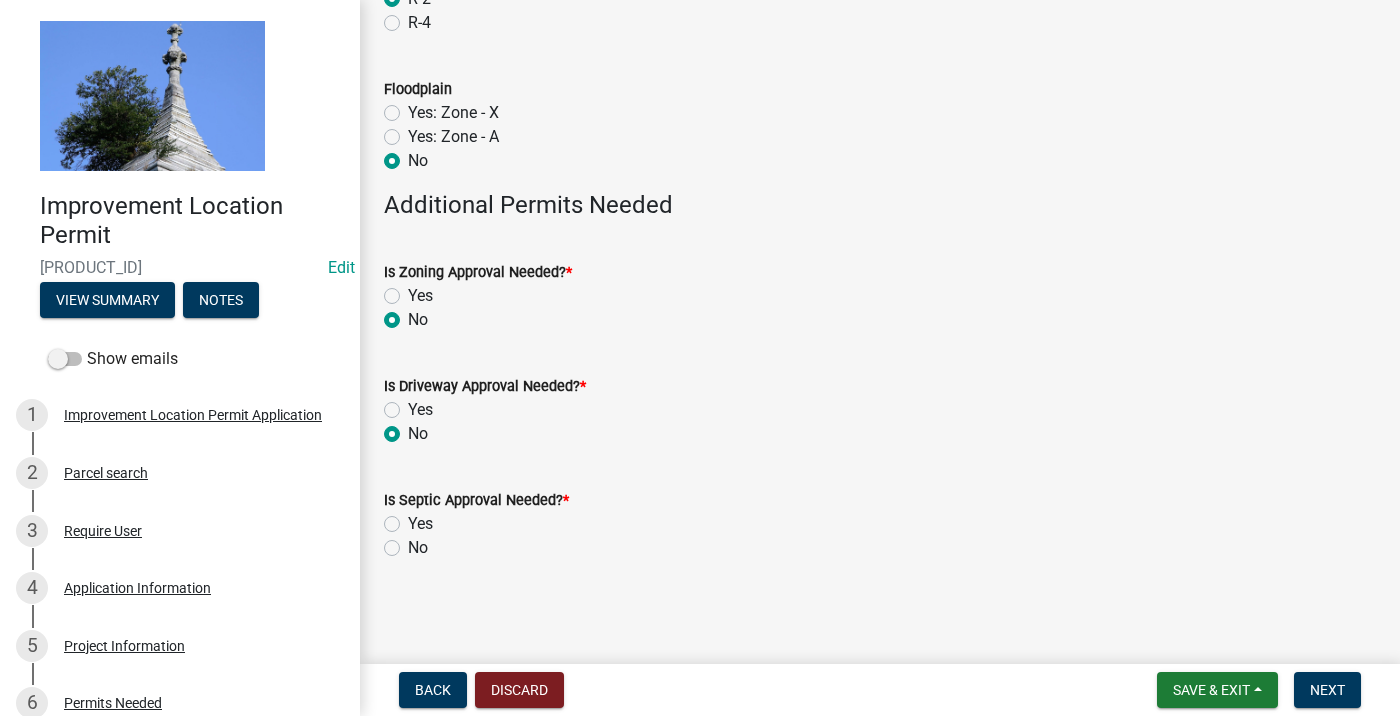 radio on "true" 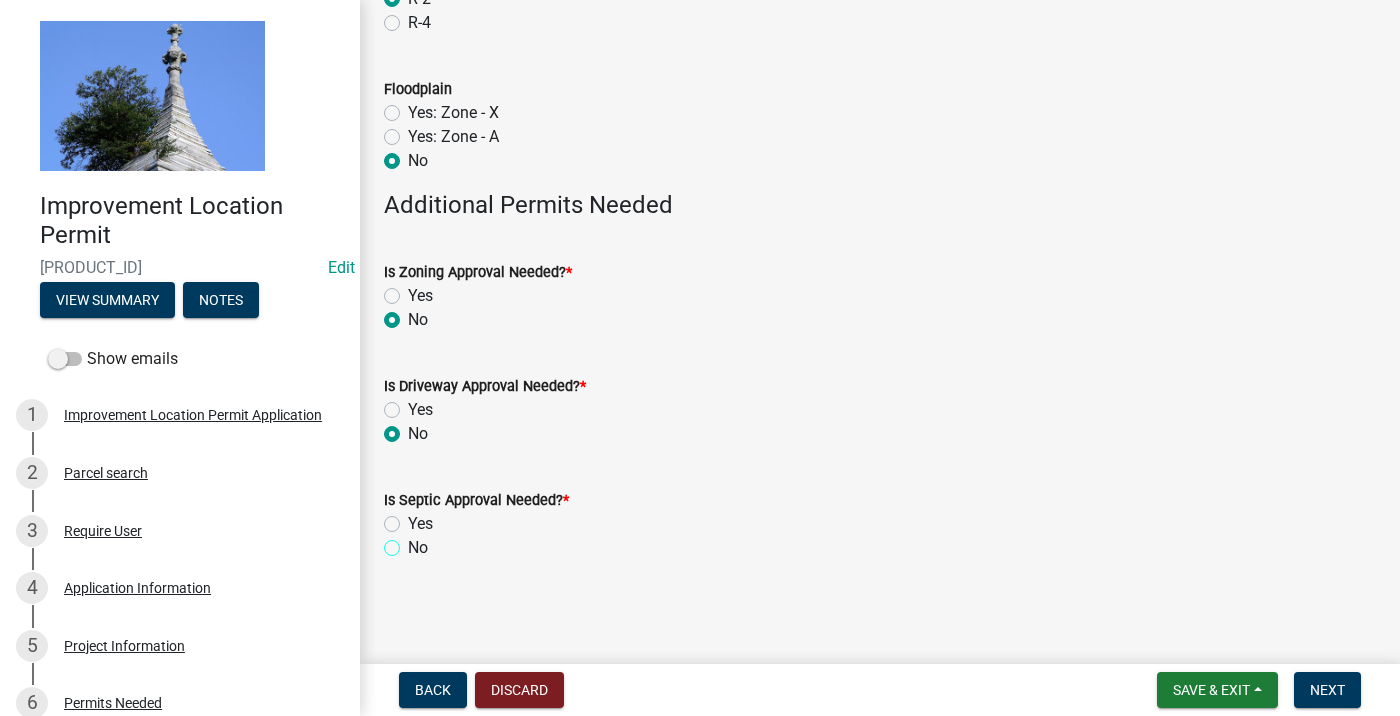click on "No" at bounding box center (414, 542) 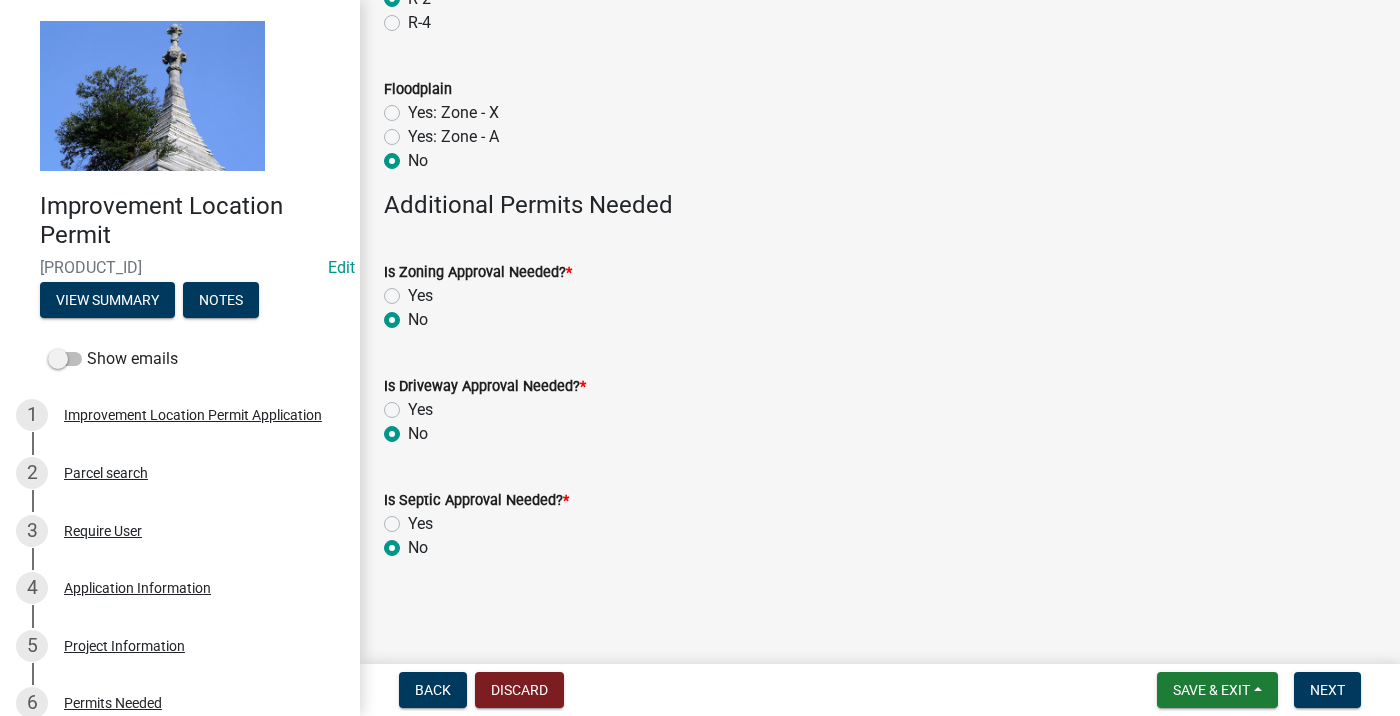 radio on "true" 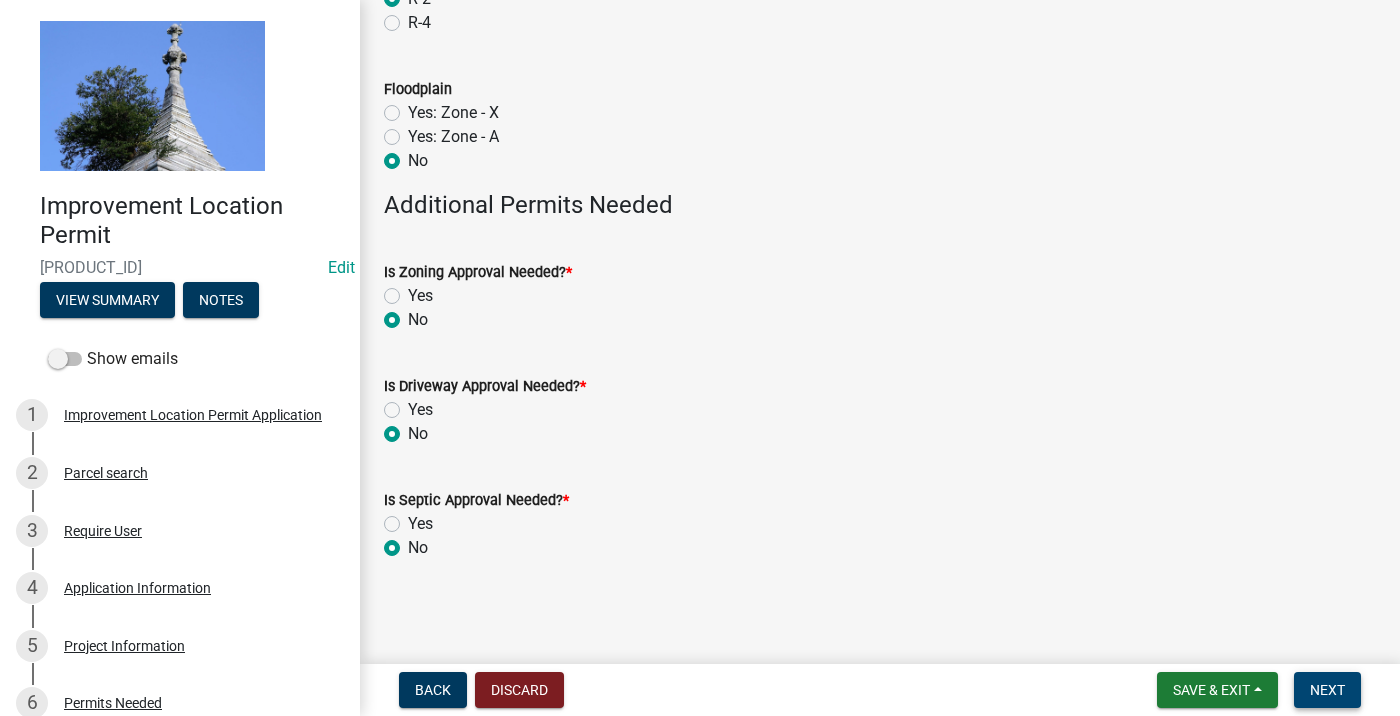 click on "Next" at bounding box center [1327, 690] 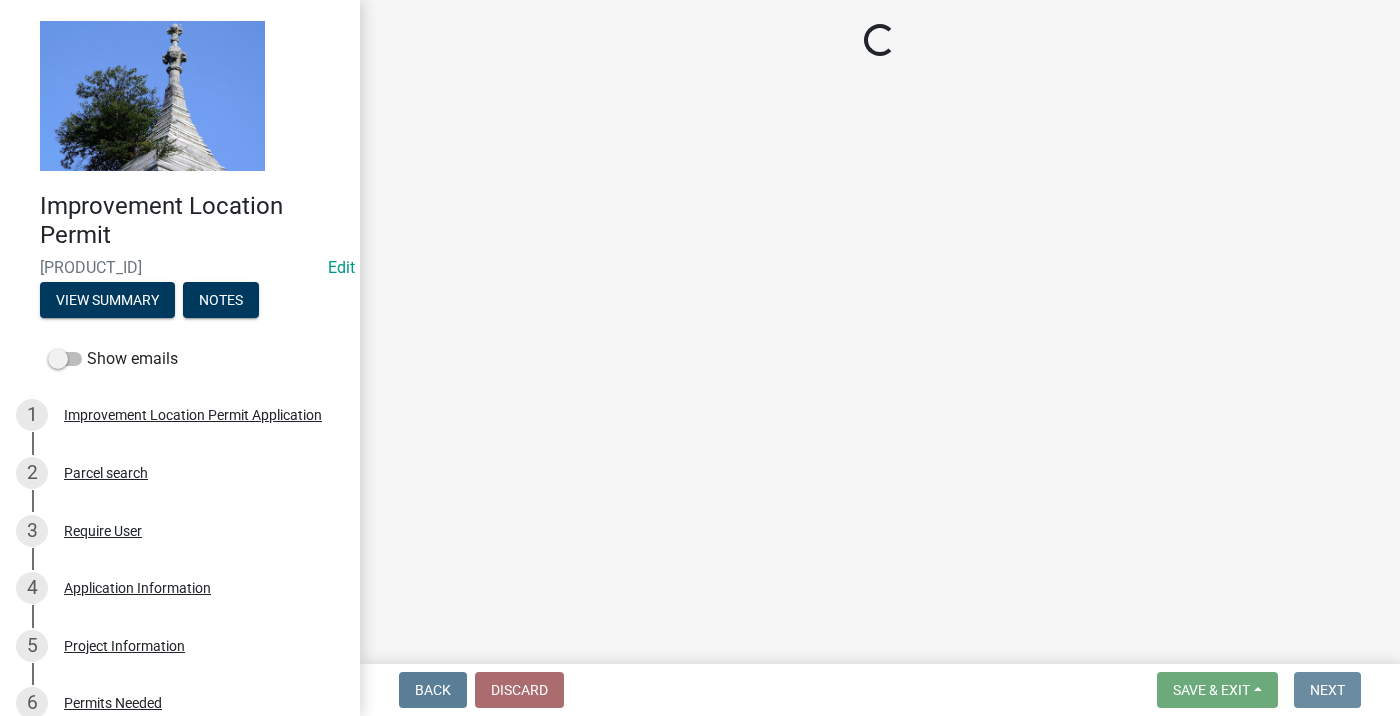 scroll, scrollTop: 0, scrollLeft: 0, axis: both 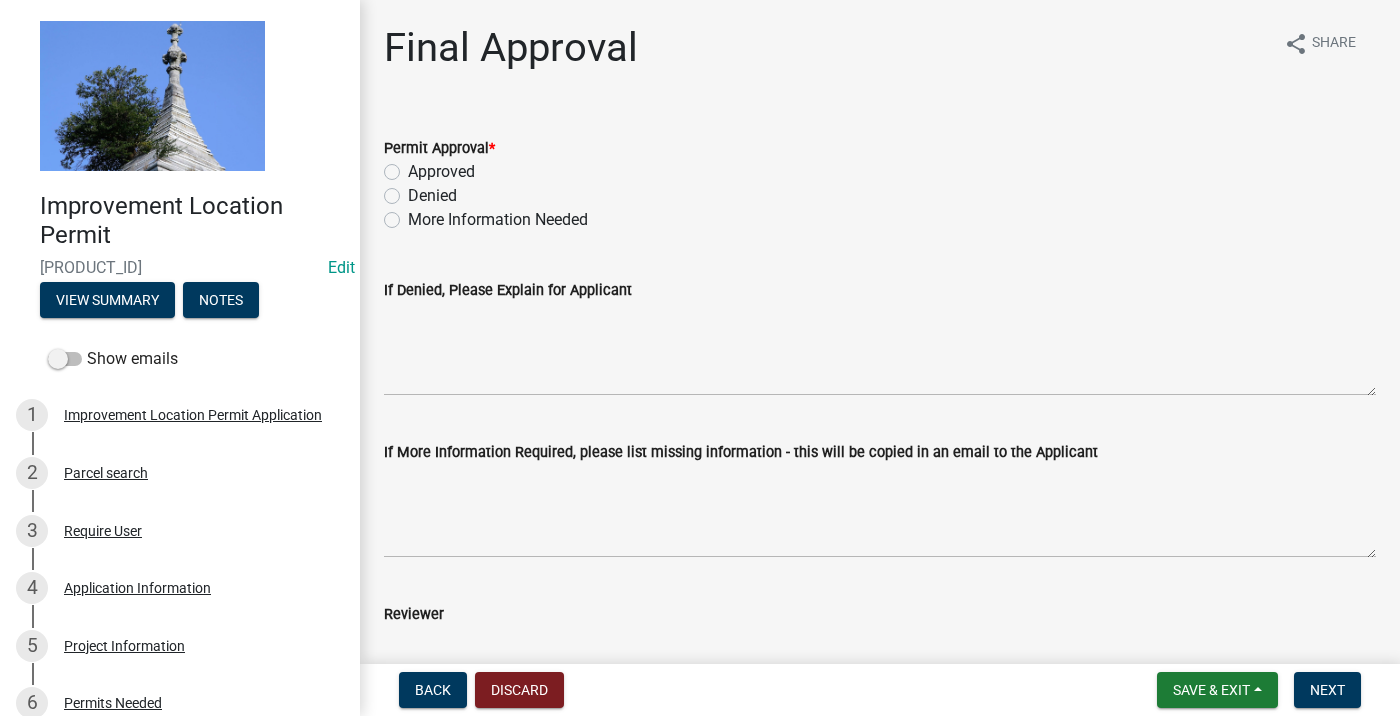 click on "Approved" 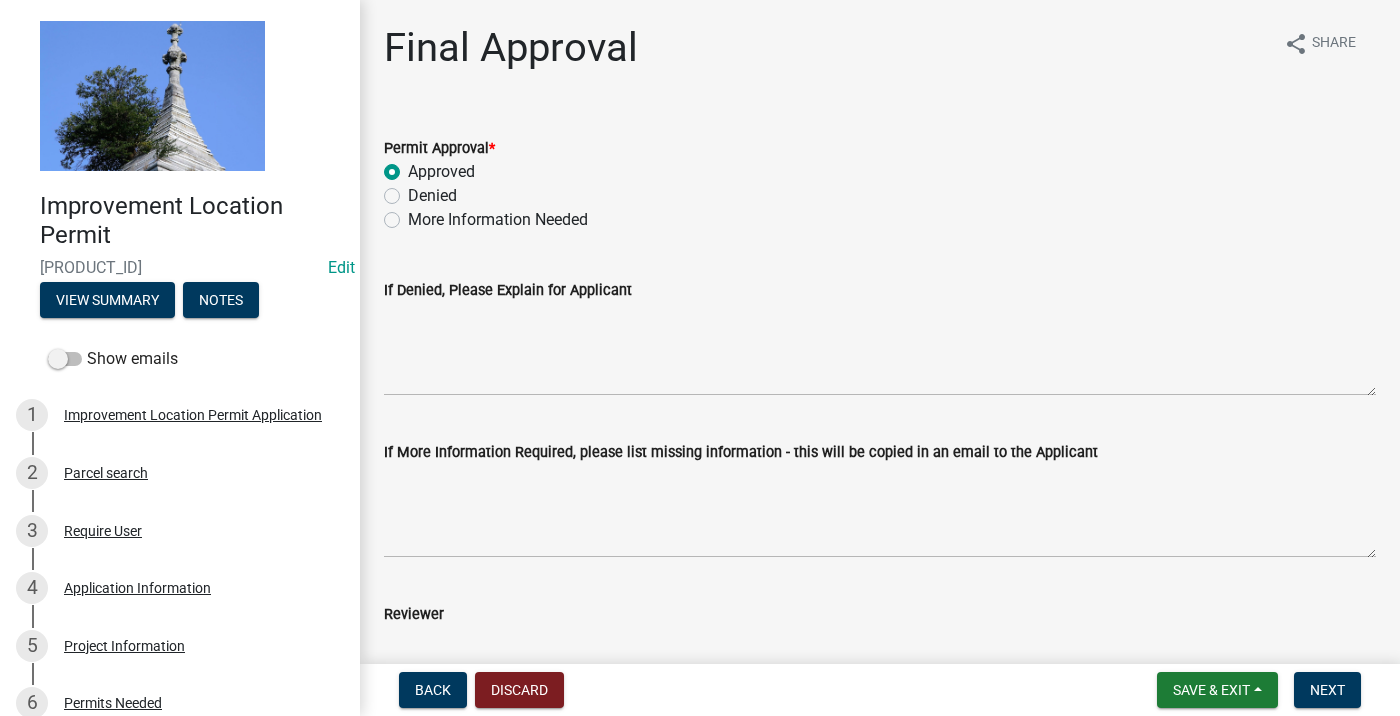 radio on "true" 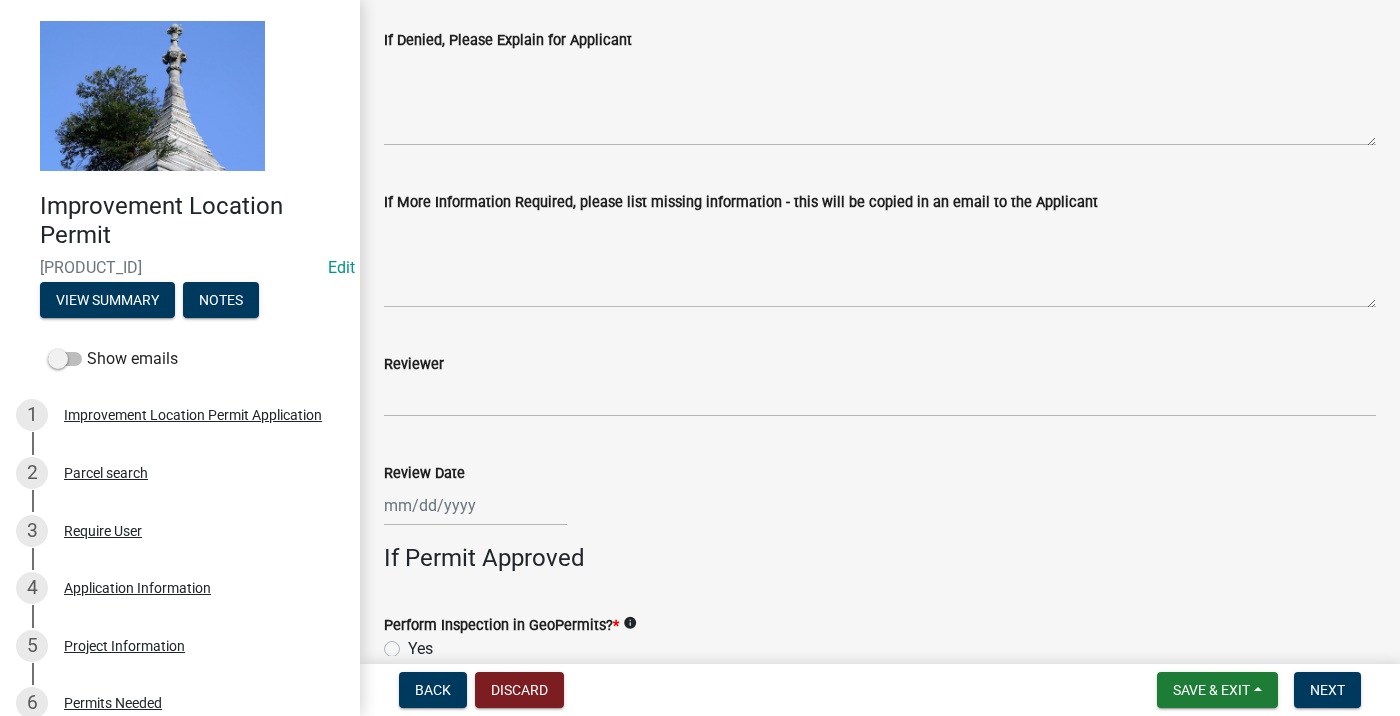 scroll, scrollTop: 300, scrollLeft: 0, axis: vertical 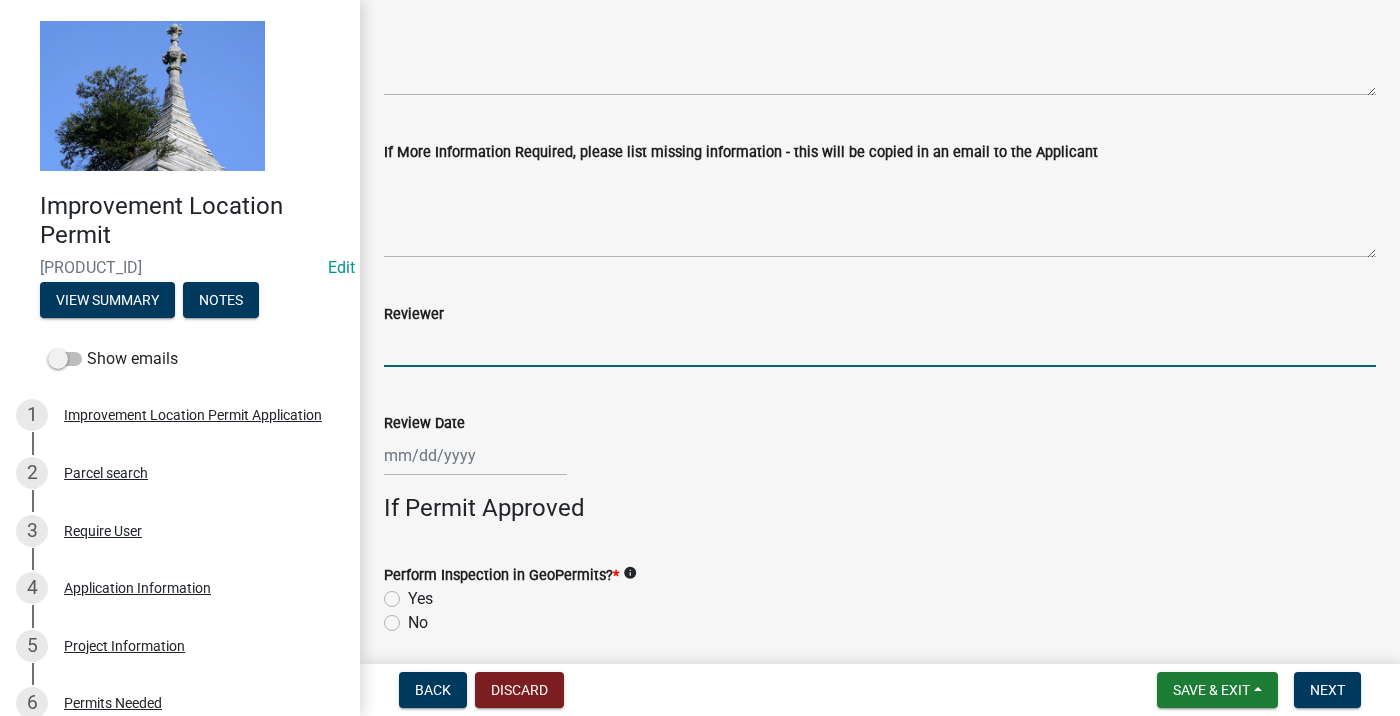 click on "Reviewer" at bounding box center (880, 346) 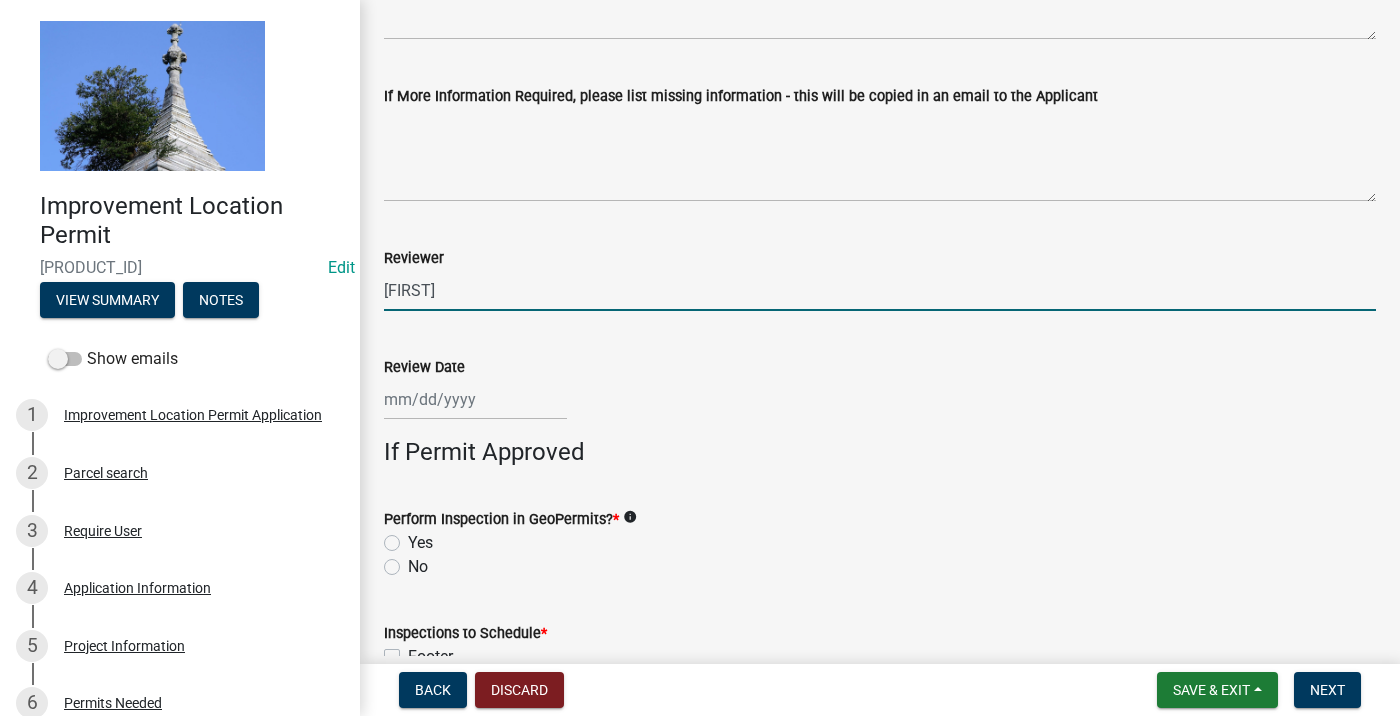 scroll, scrollTop: 400, scrollLeft: 0, axis: vertical 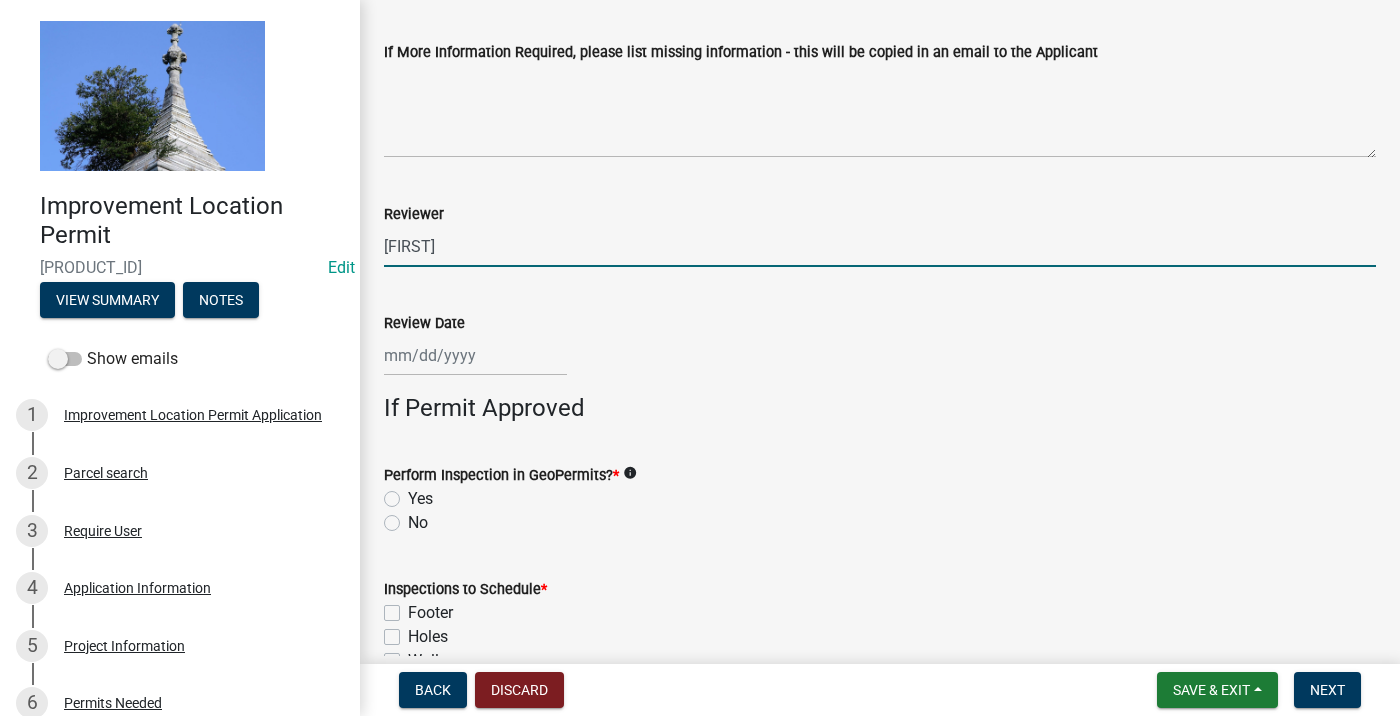 click 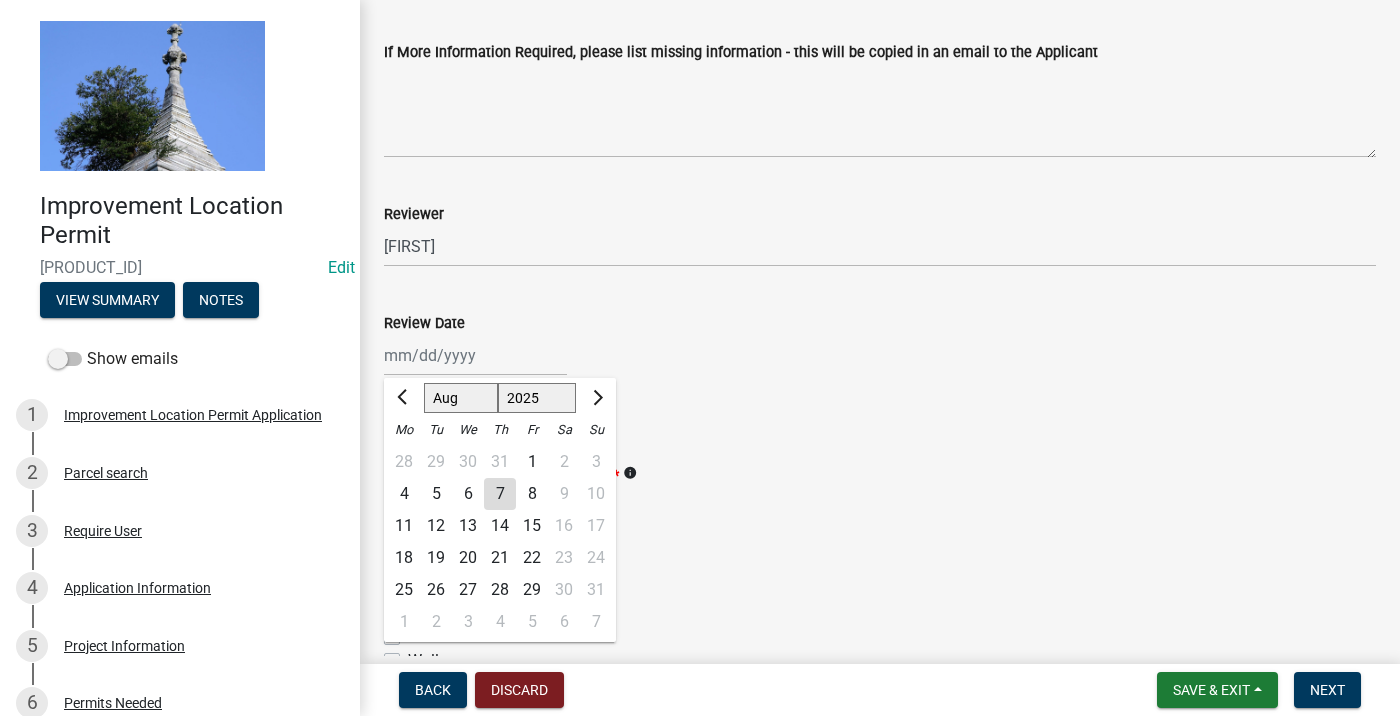 click on "7" 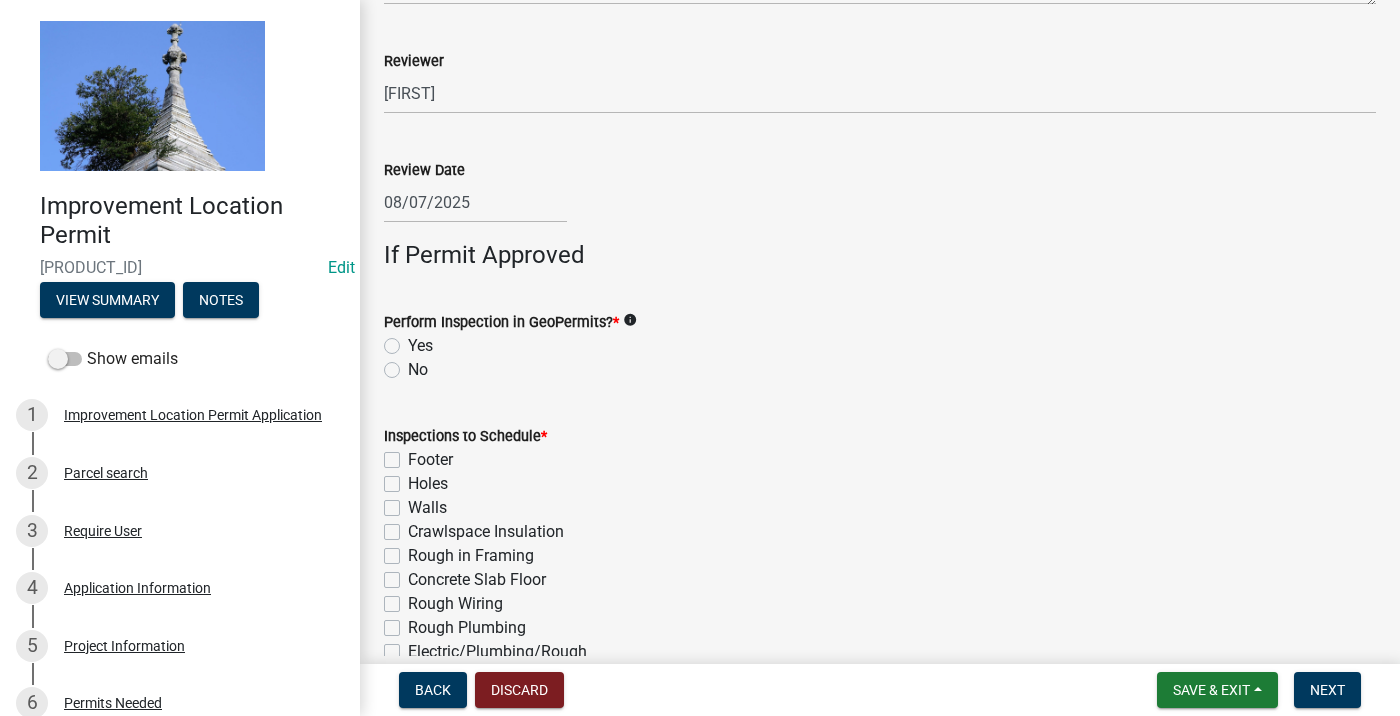 scroll, scrollTop: 600, scrollLeft: 0, axis: vertical 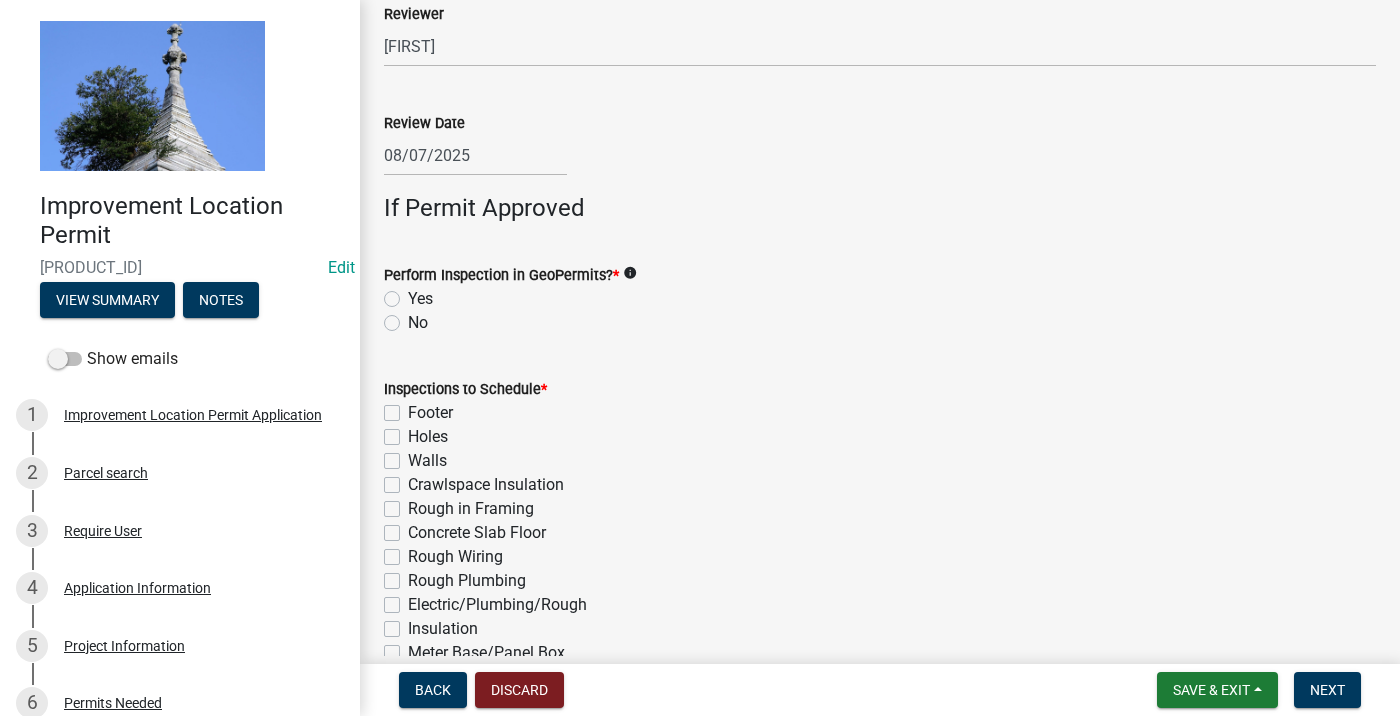 click on "No" 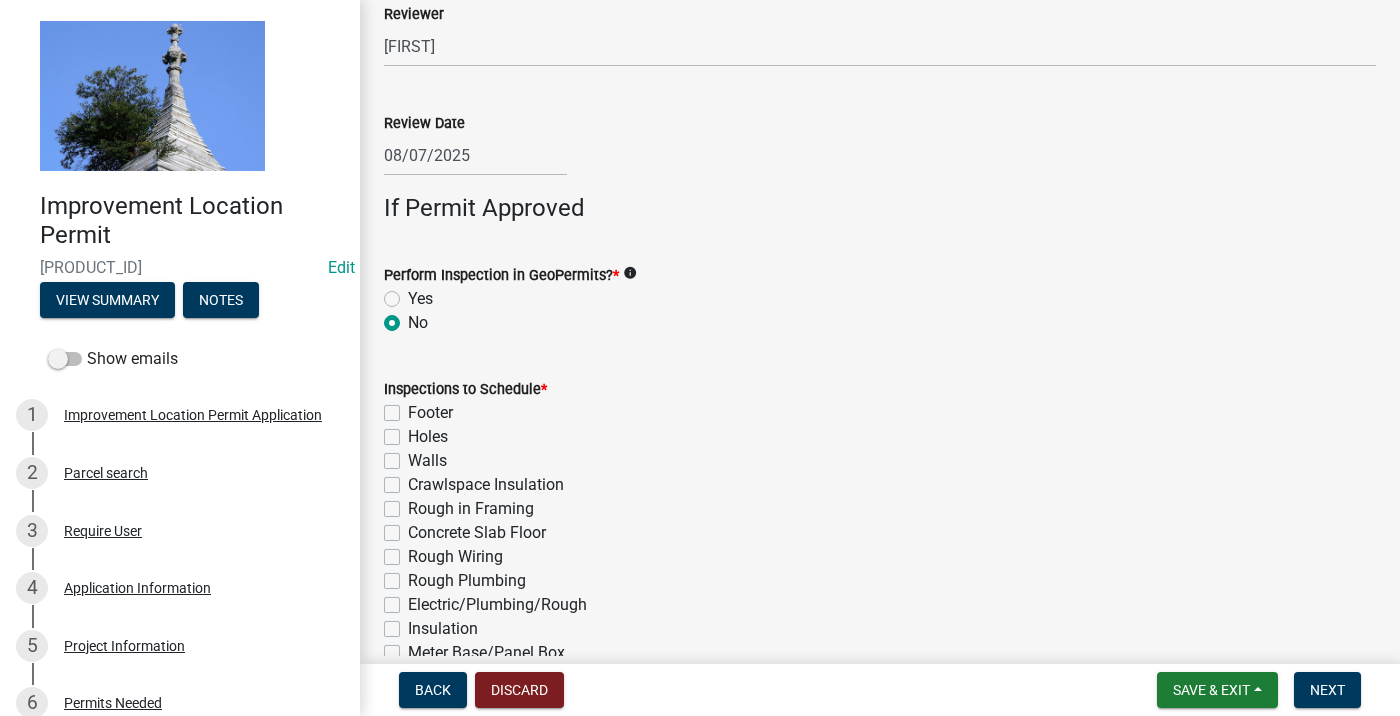 radio on "true" 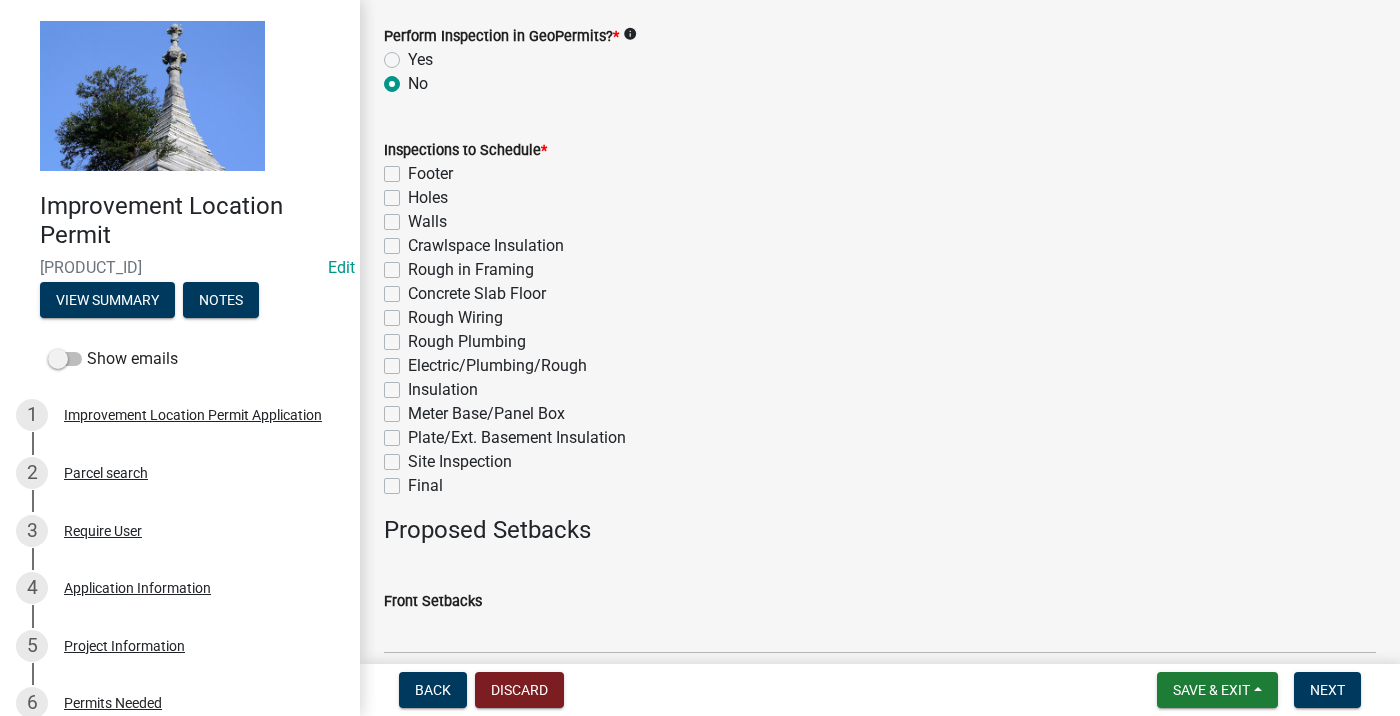 scroll, scrollTop: 900, scrollLeft: 0, axis: vertical 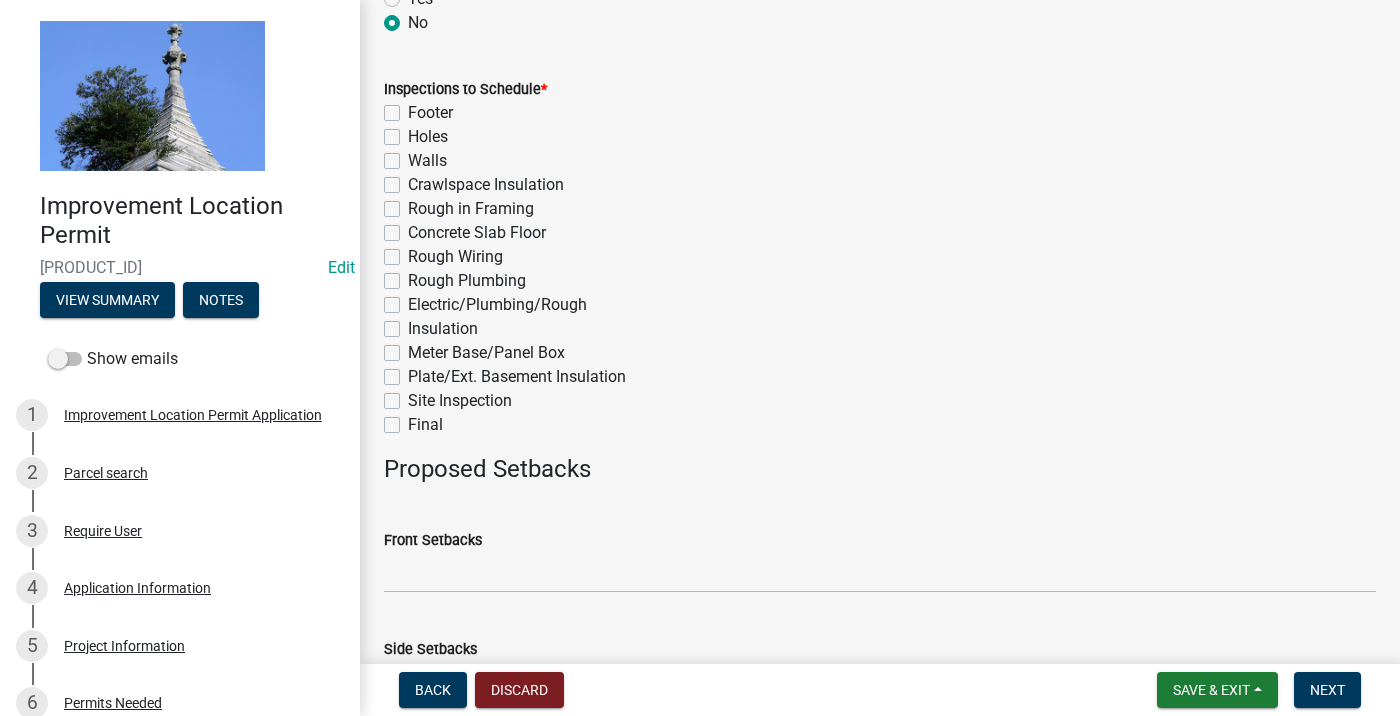 click on "Final" 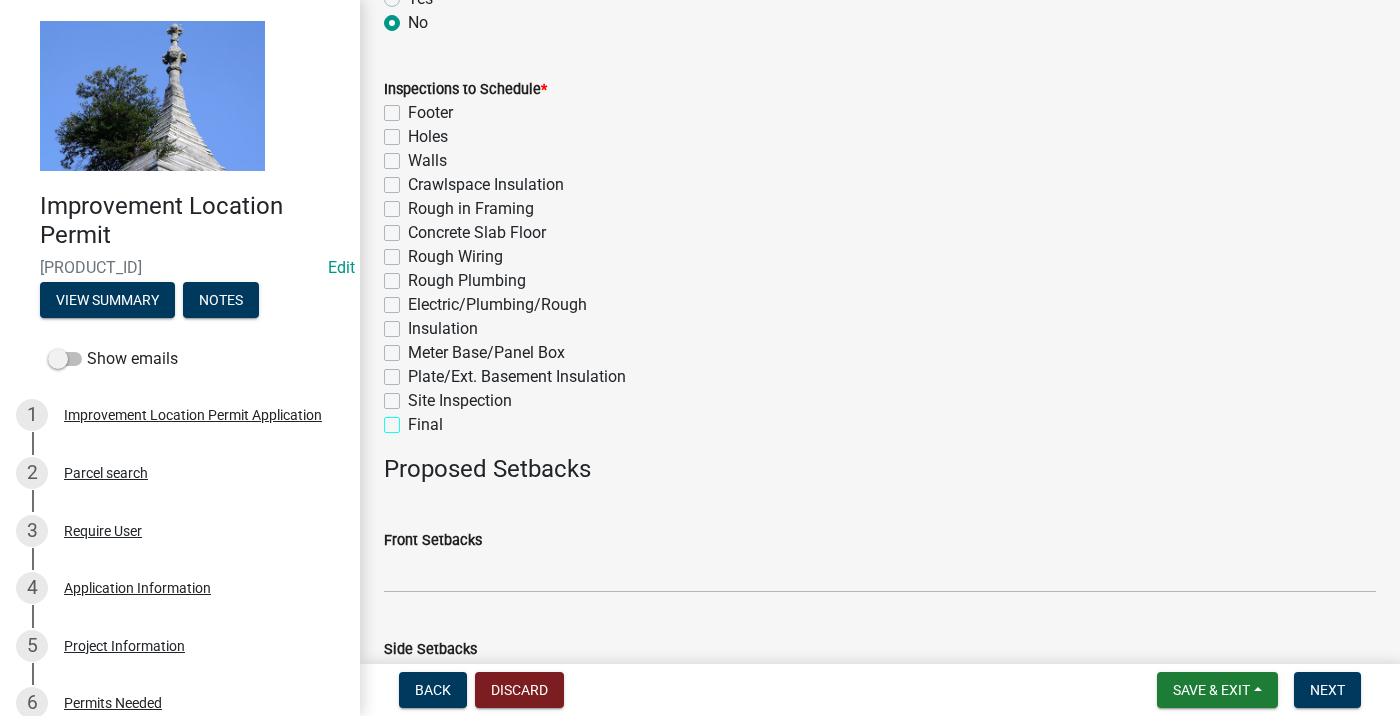 click on "Final" at bounding box center (414, 419) 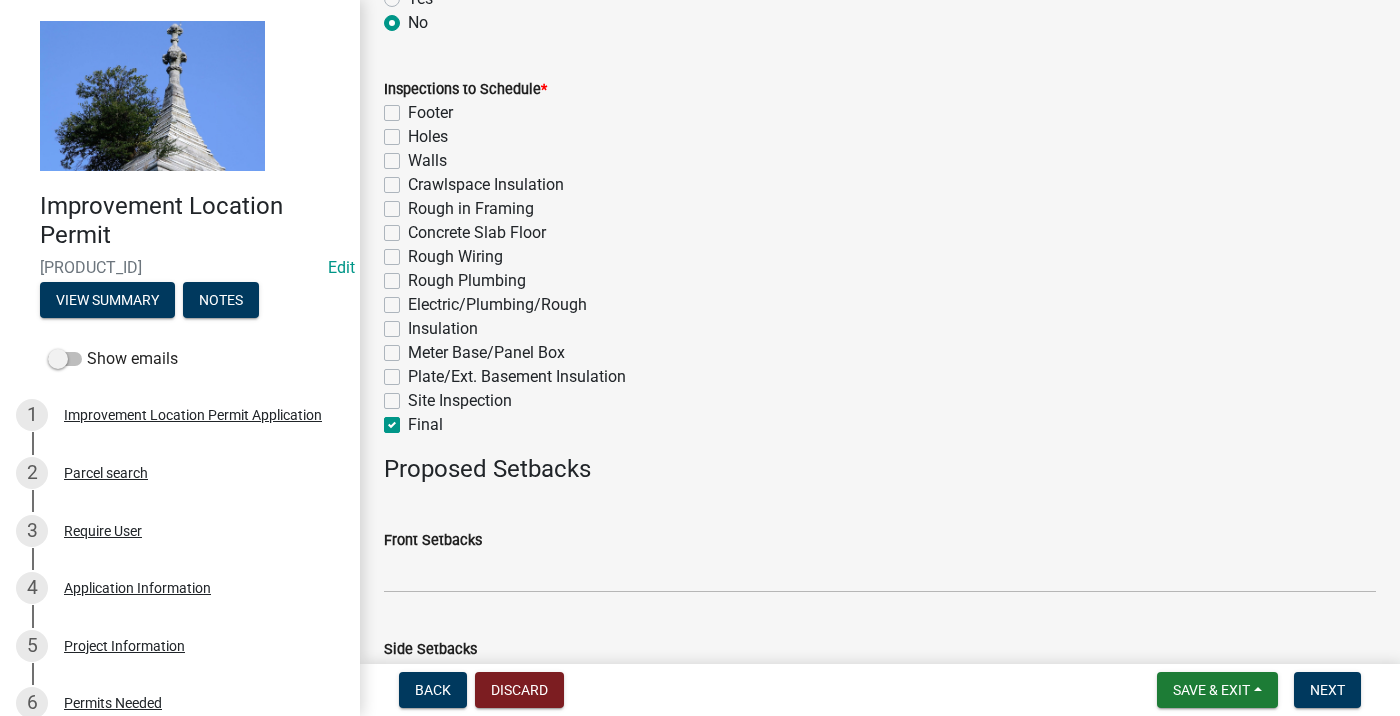 checkbox on "false" 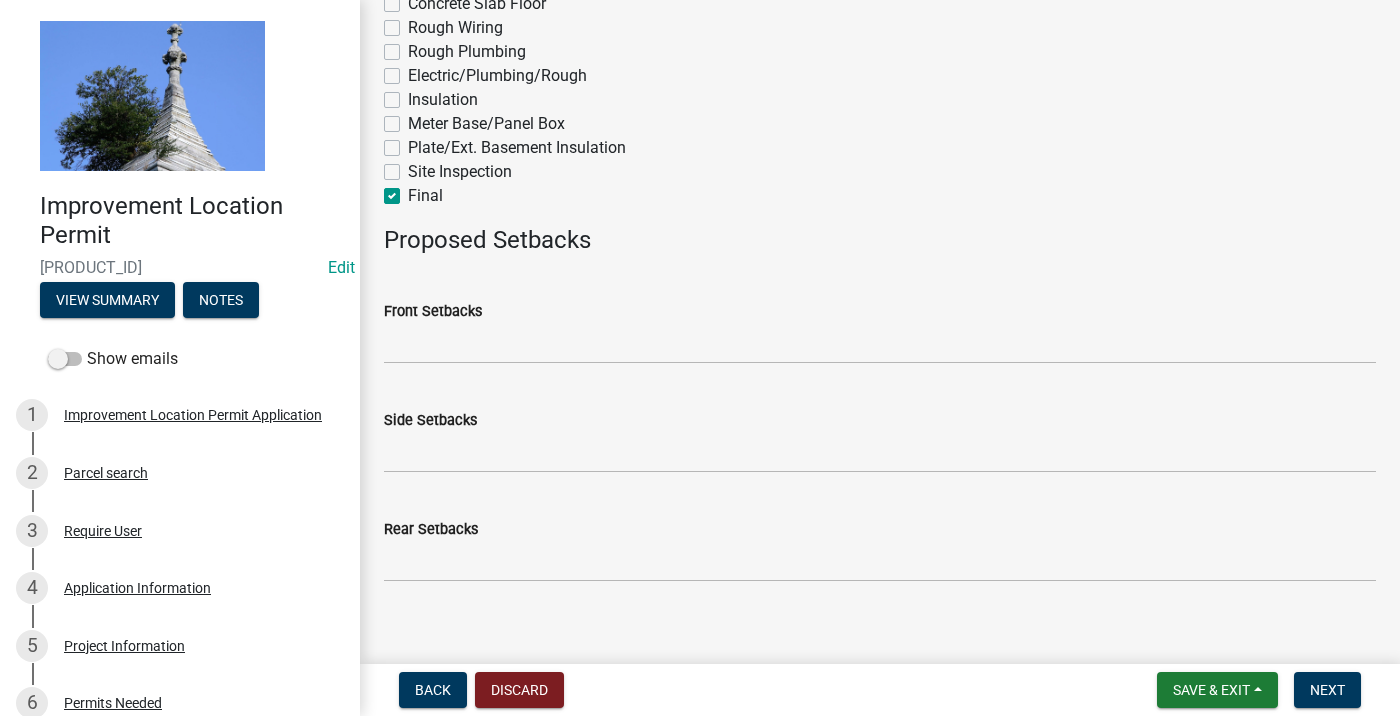 scroll, scrollTop: 1149, scrollLeft: 0, axis: vertical 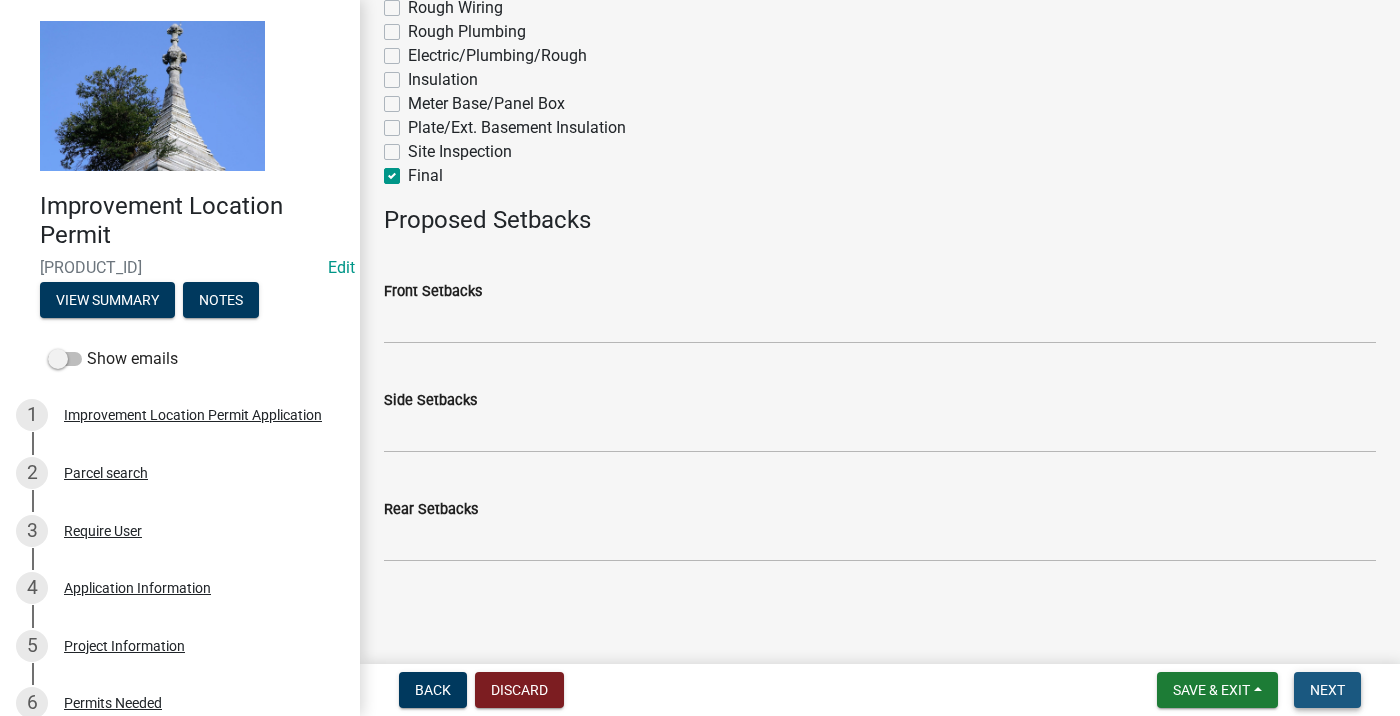 click on "Next" at bounding box center (1327, 690) 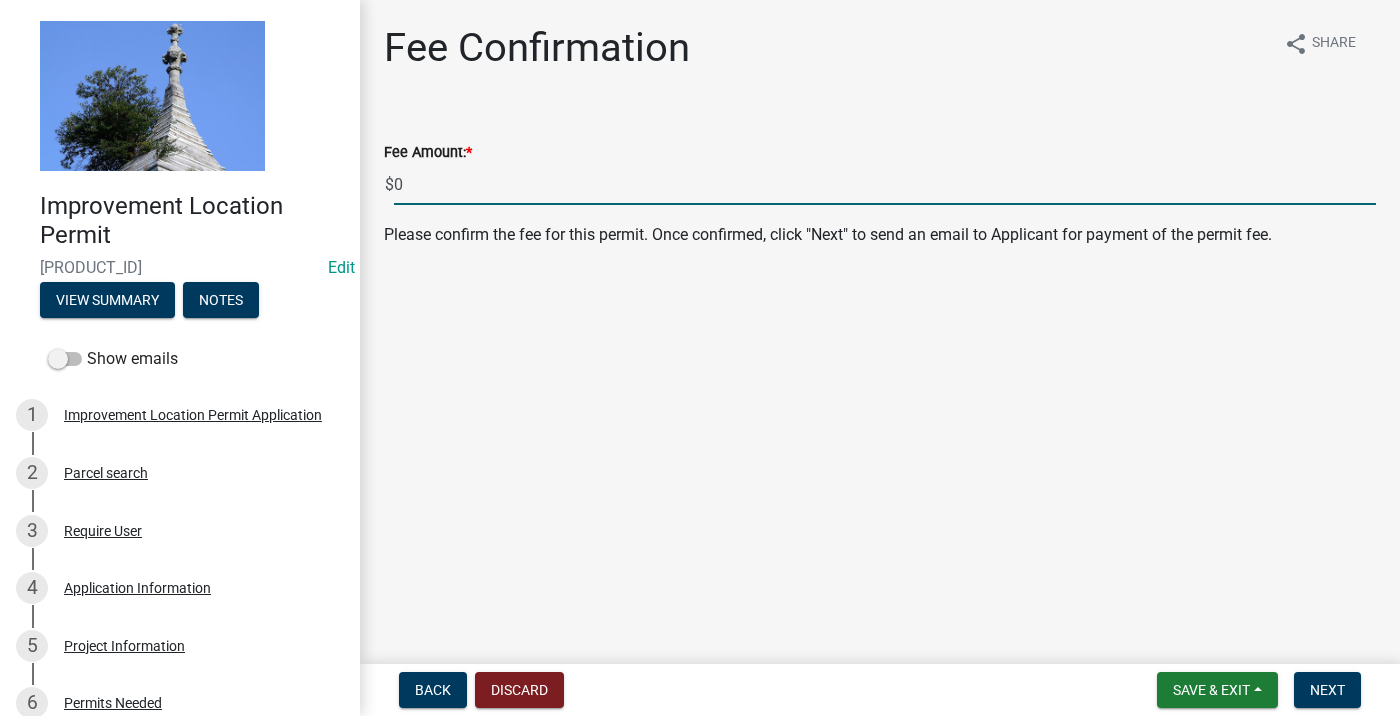 click on "0" at bounding box center [885, 184] 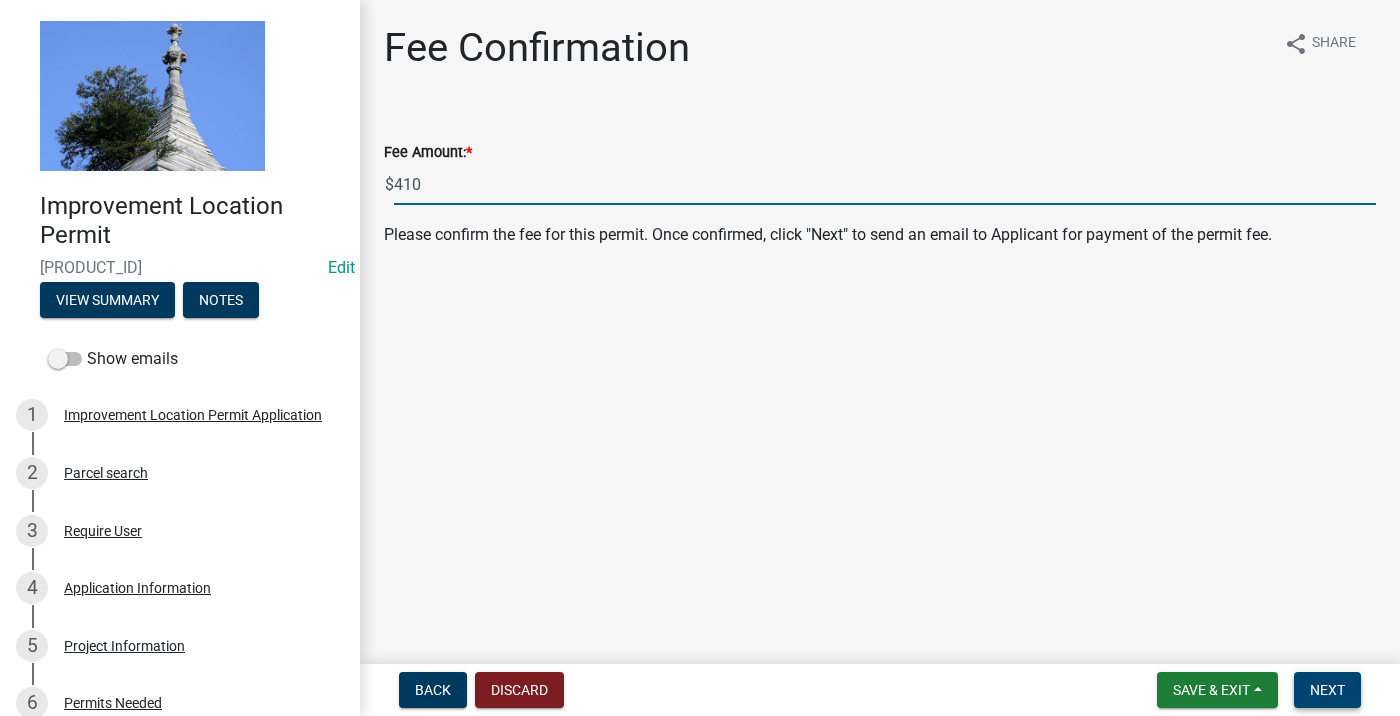 type on "410" 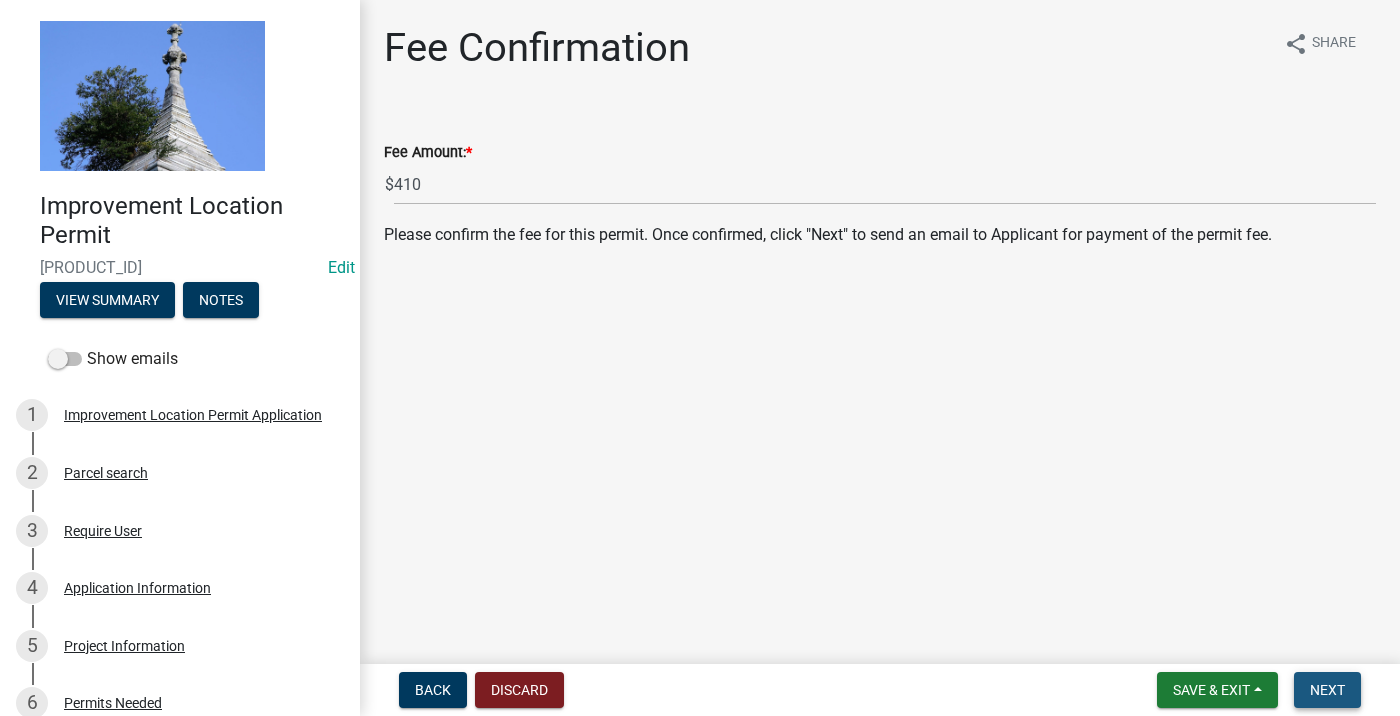 click on "Next" at bounding box center (1327, 690) 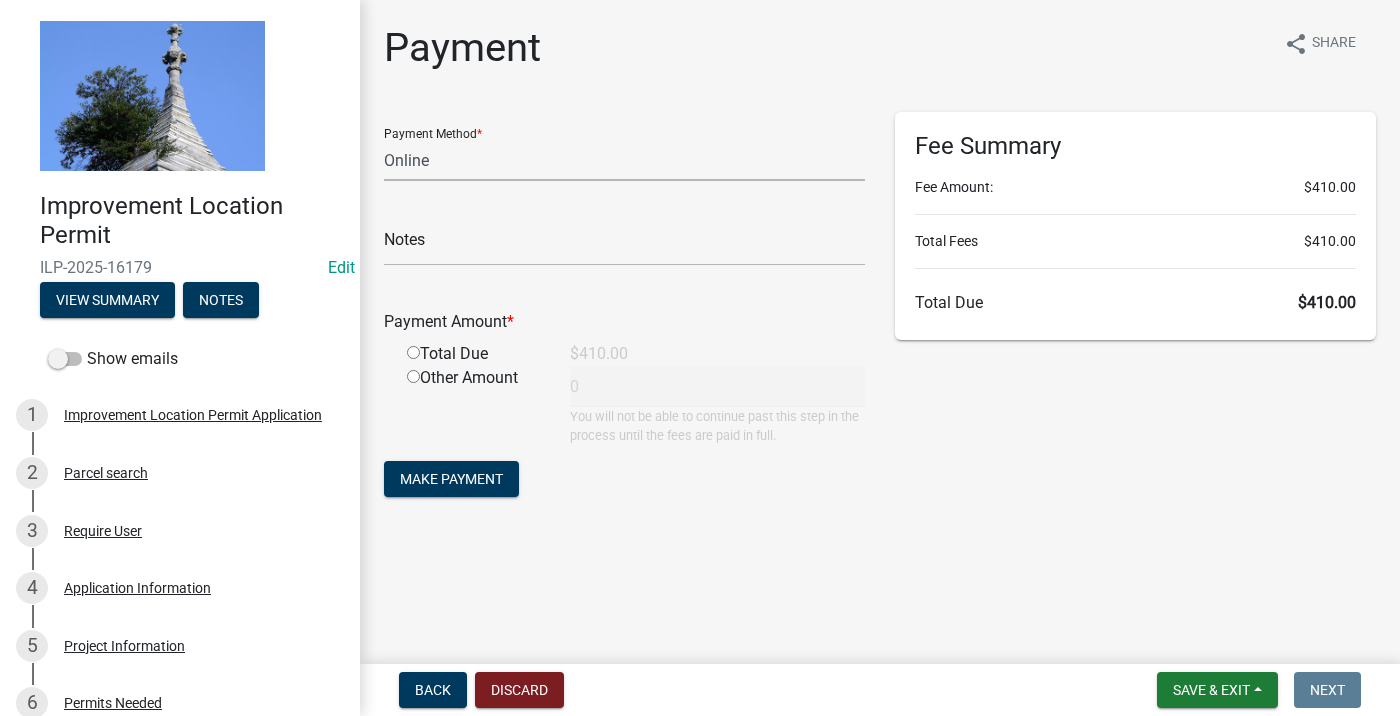 click on "Credit Card POS Check Cash Online" 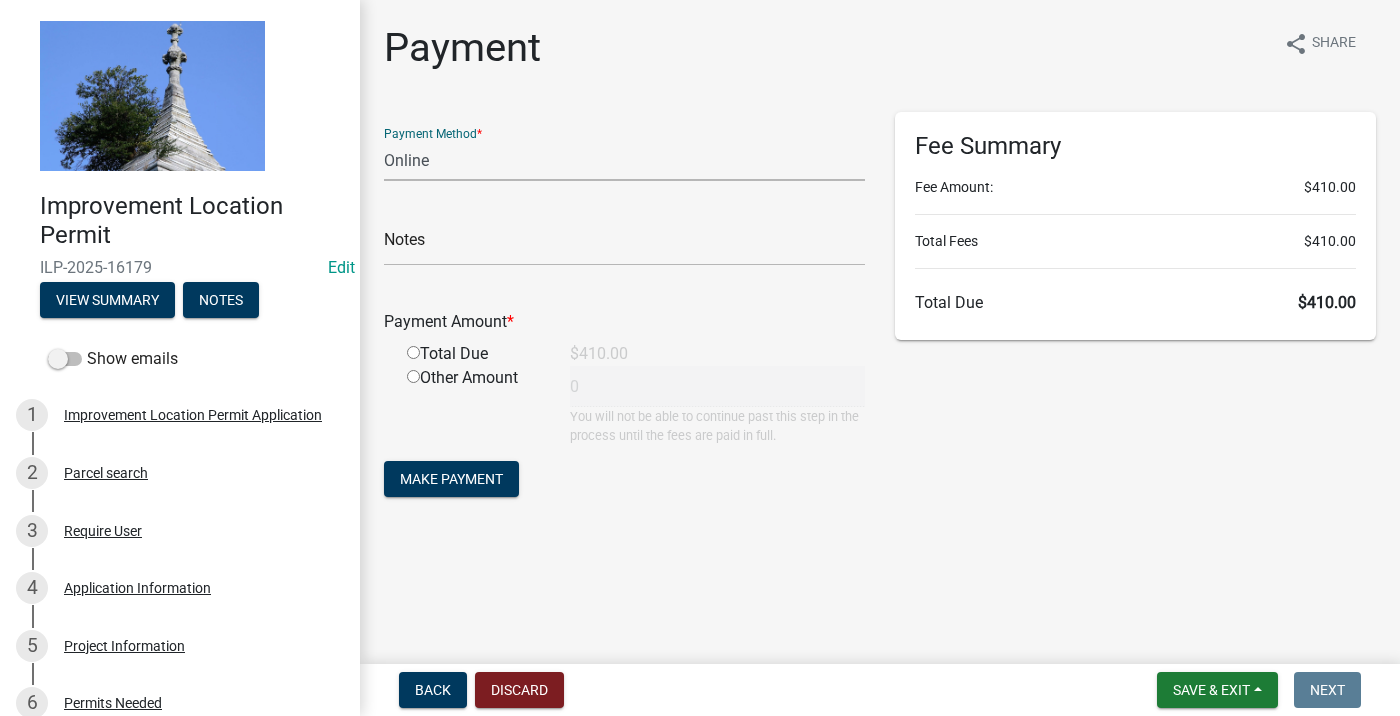 select on "1: 0" 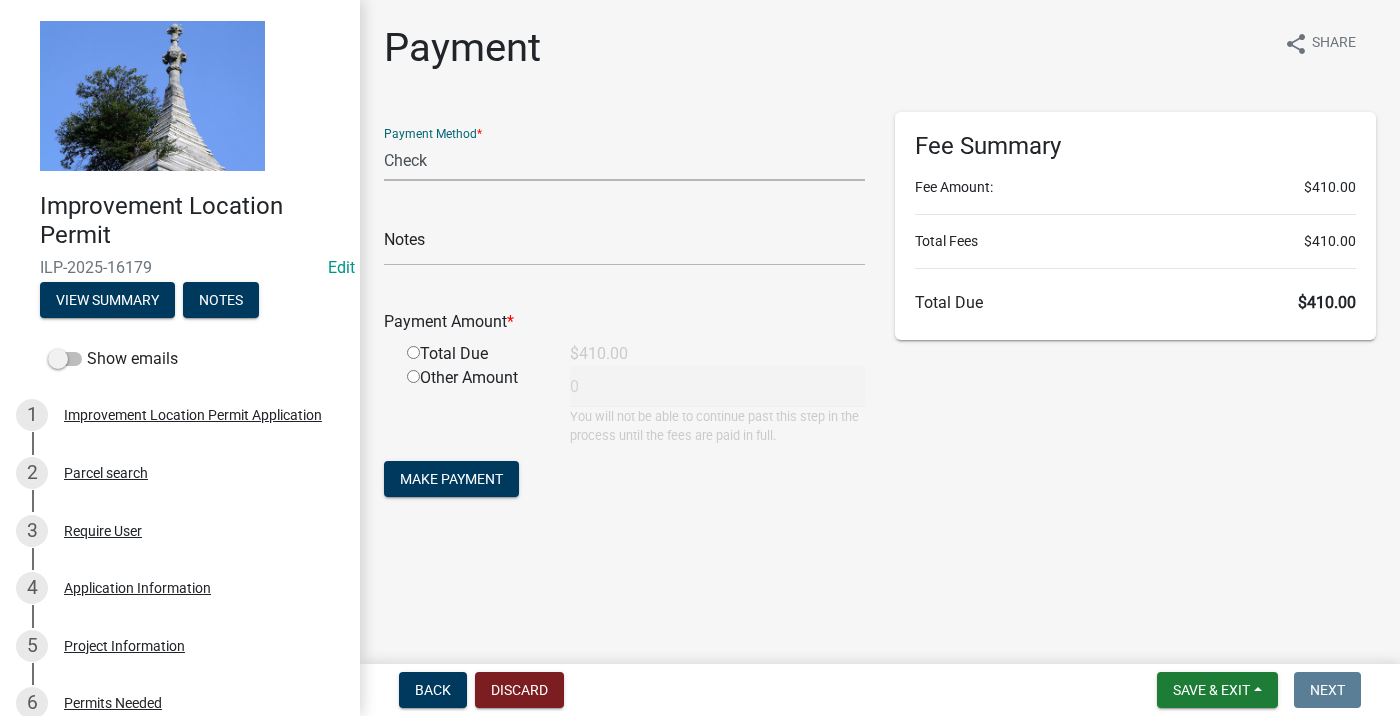 click on "Credit Card POS Check Cash Online" 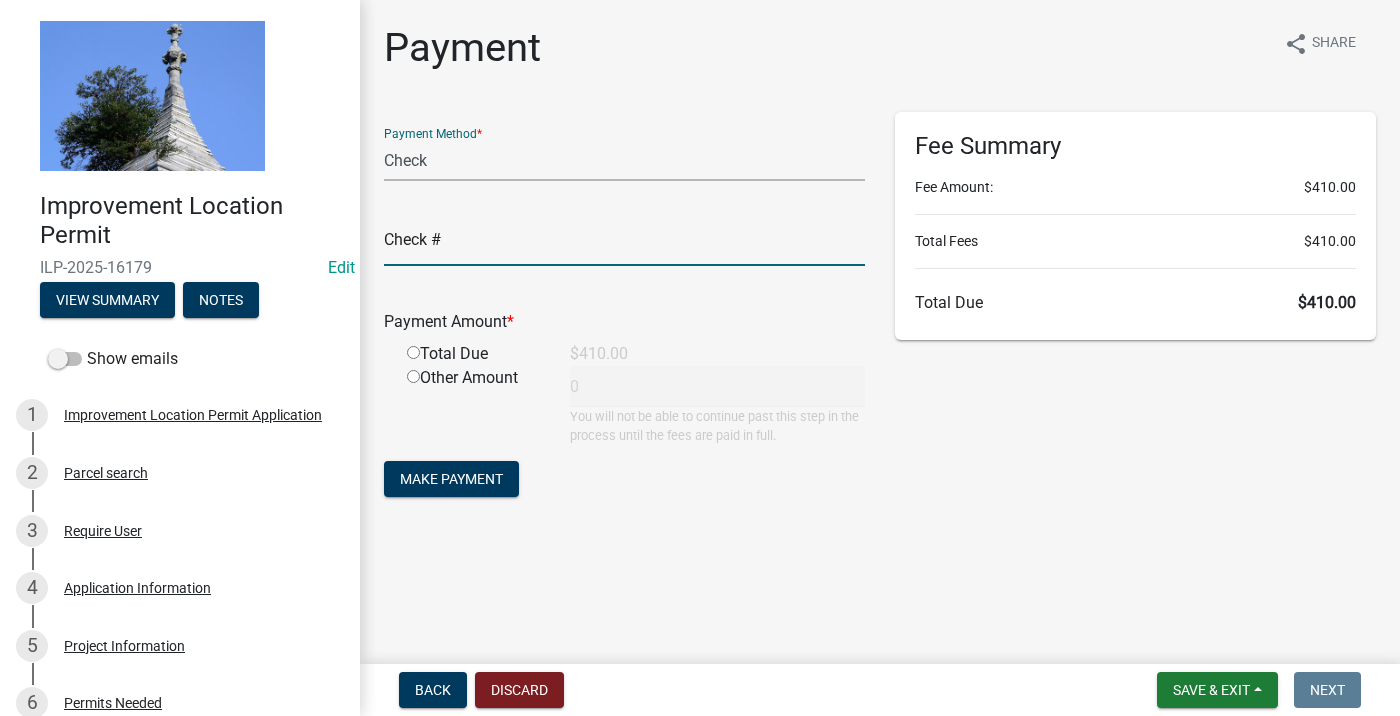 click 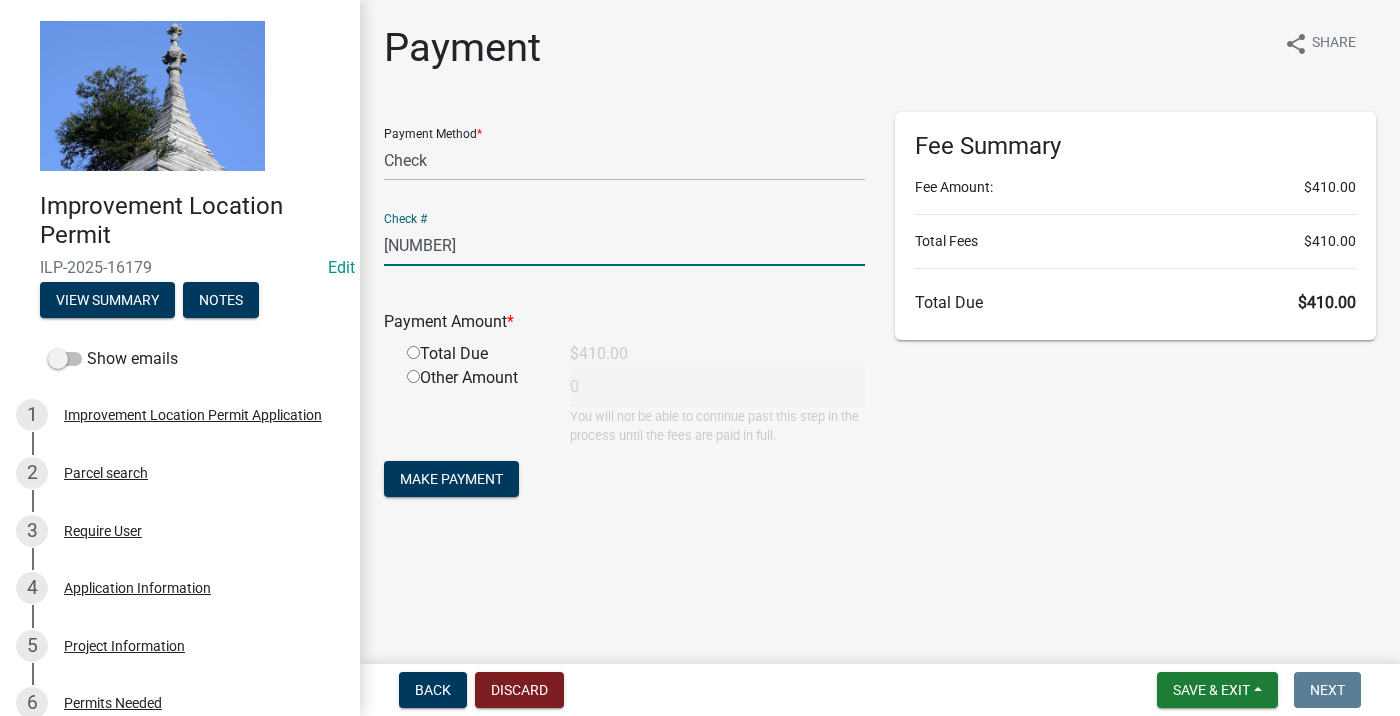 type on "[NUMBER]" 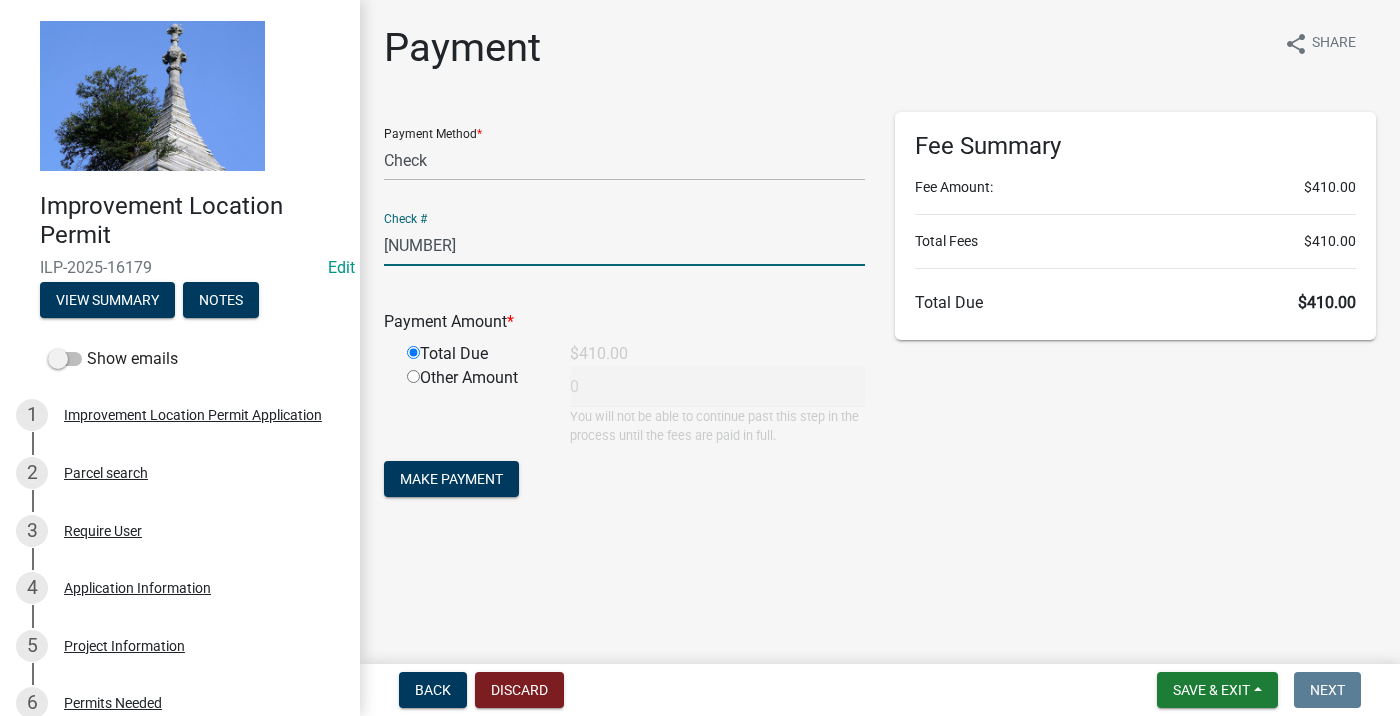 type on "410" 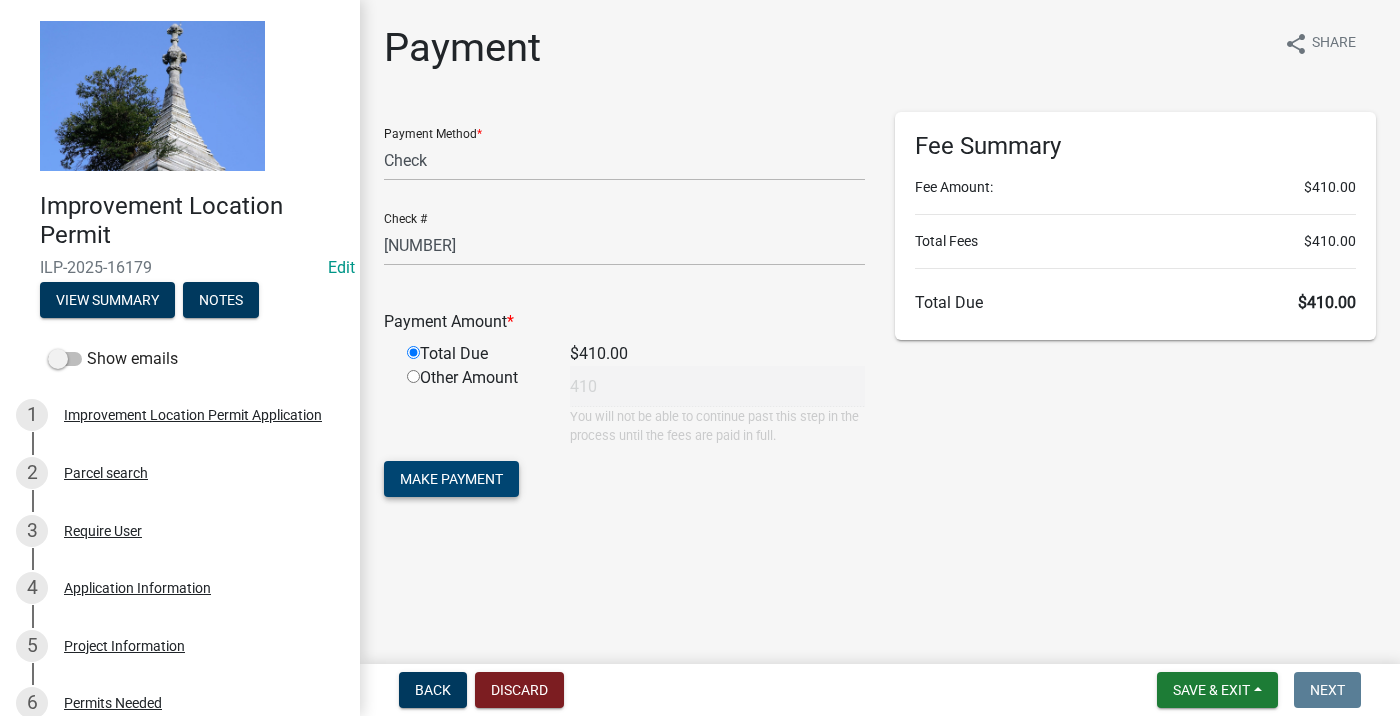 click on "Make Payment" 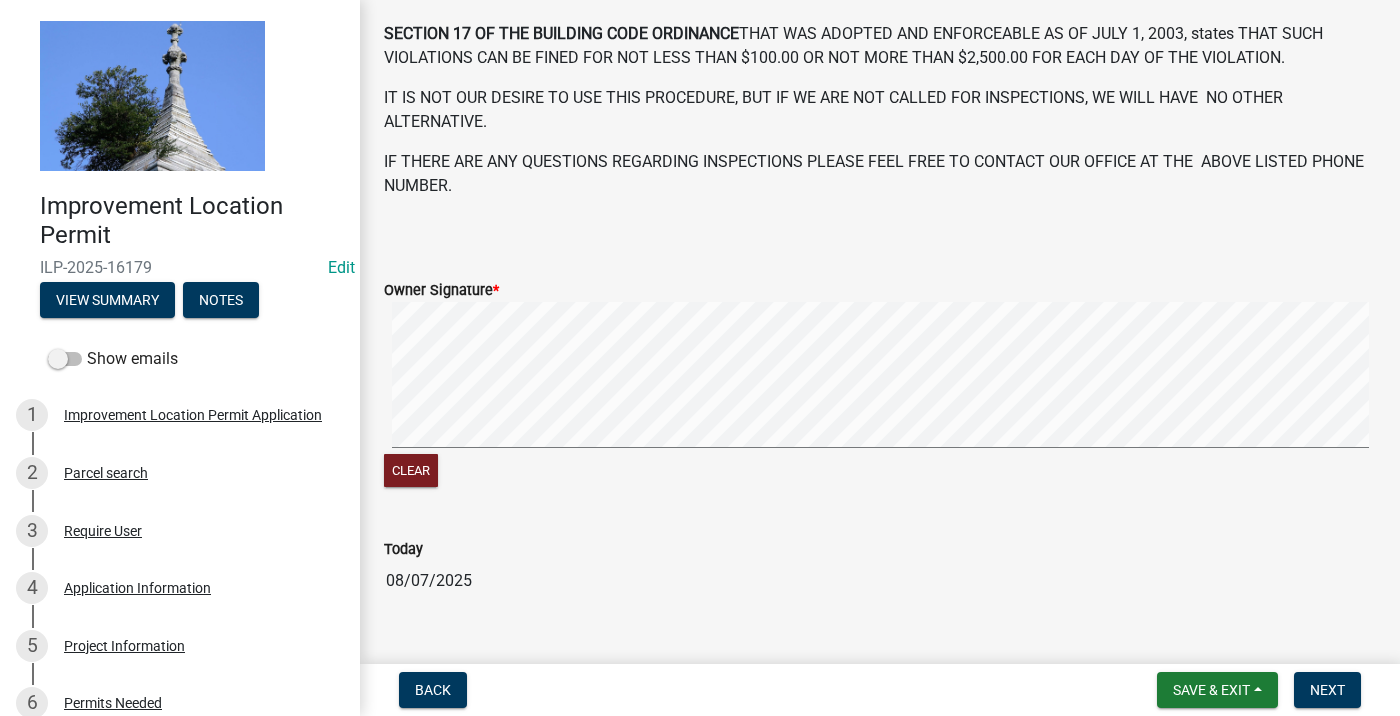 scroll, scrollTop: 939, scrollLeft: 0, axis: vertical 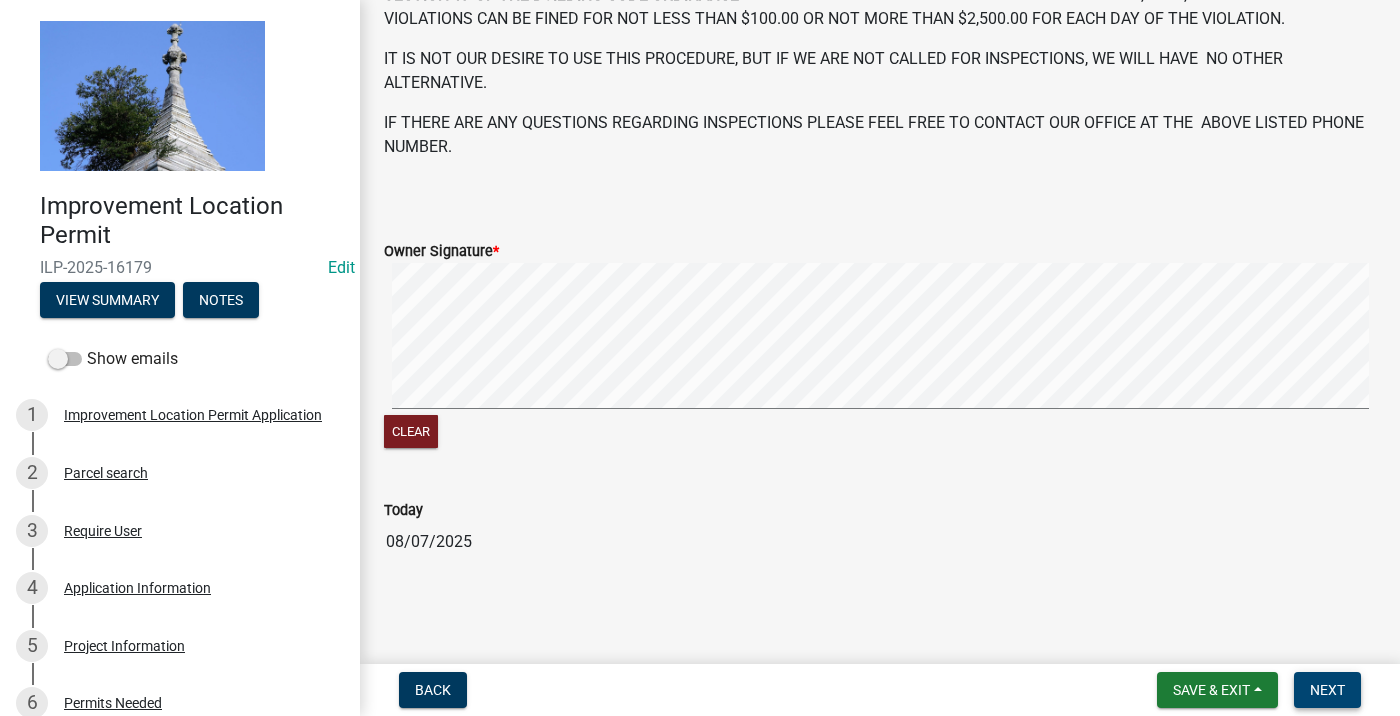 click on "Next" at bounding box center [1327, 690] 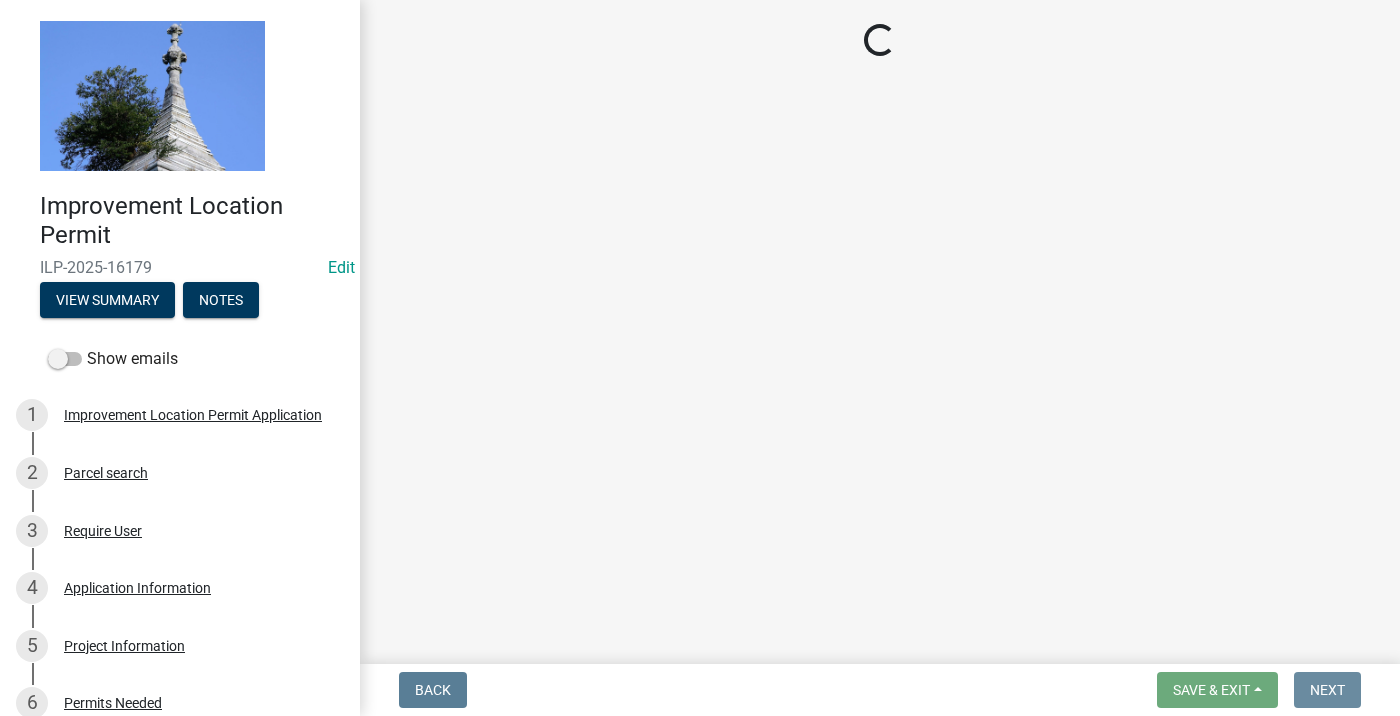 scroll, scrollTop: 0, scrollLeft: 0, axis: both 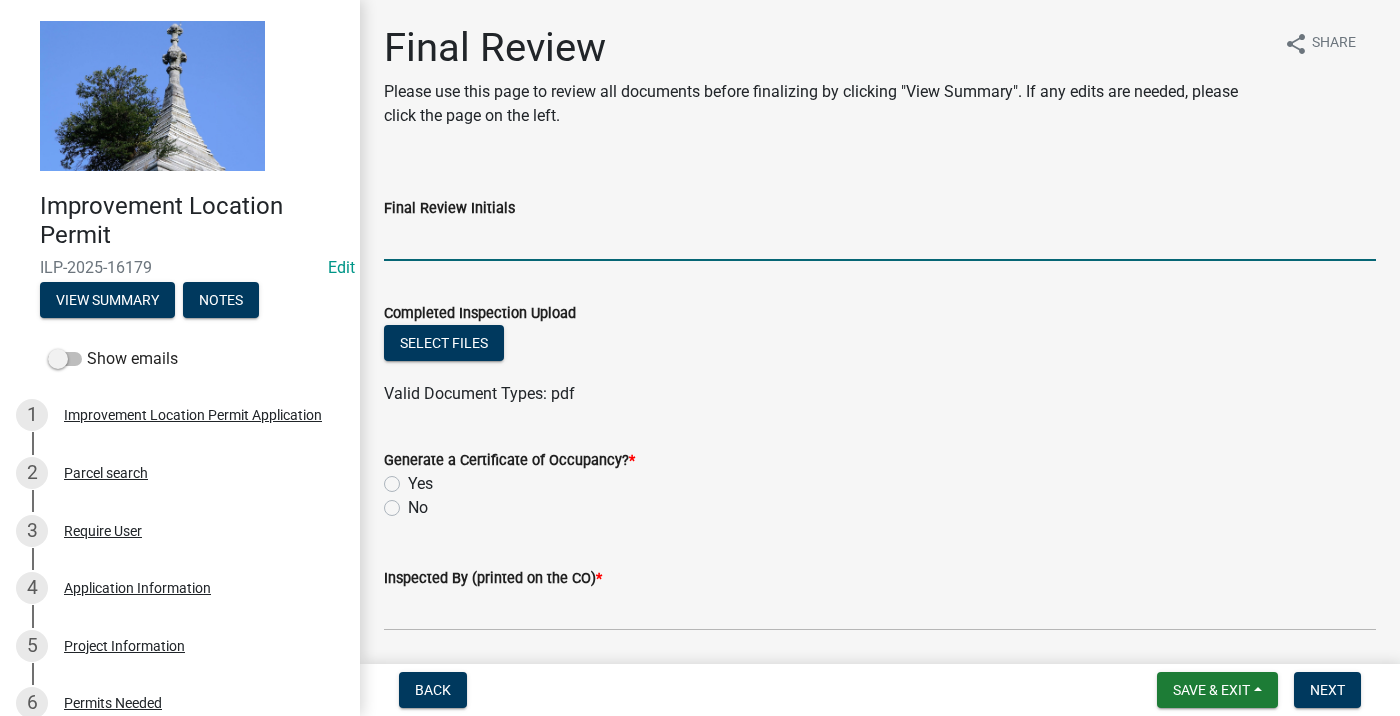 click on "Final Review Initials" at bounding box center [880, 240] 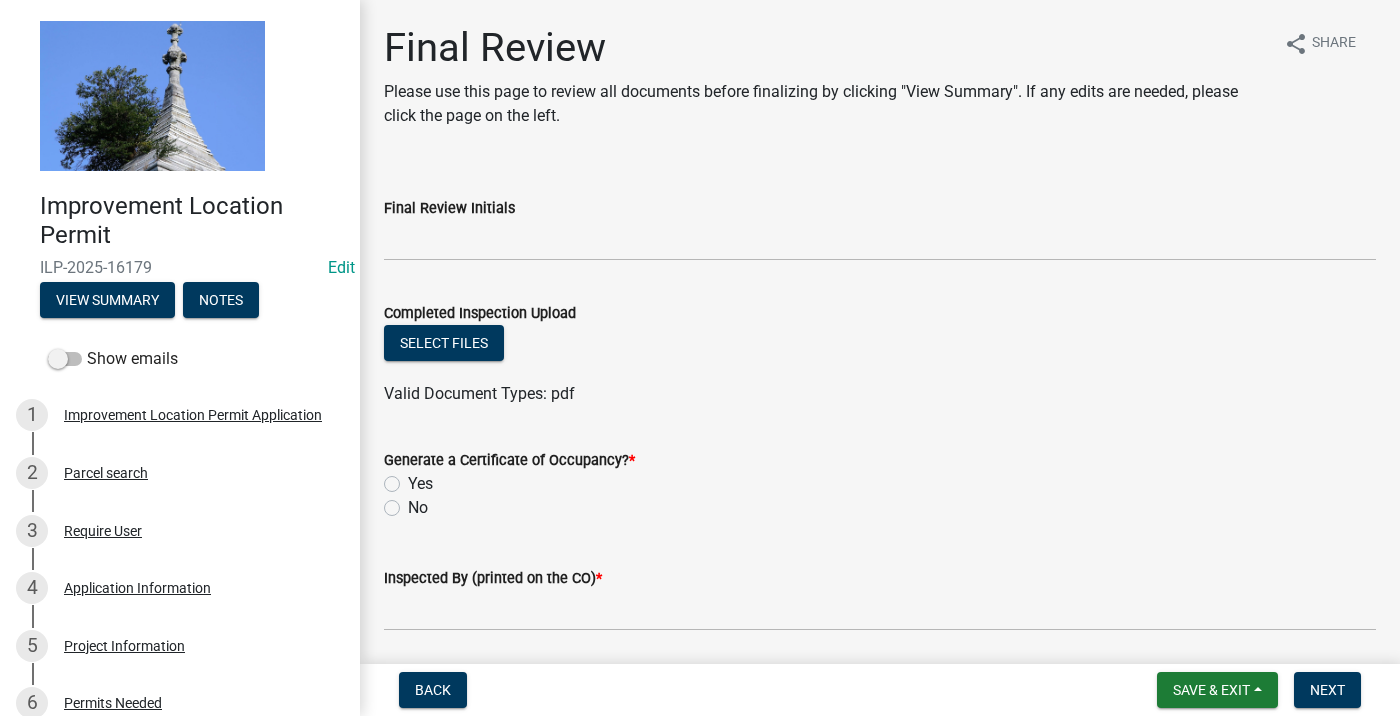 click on "No" 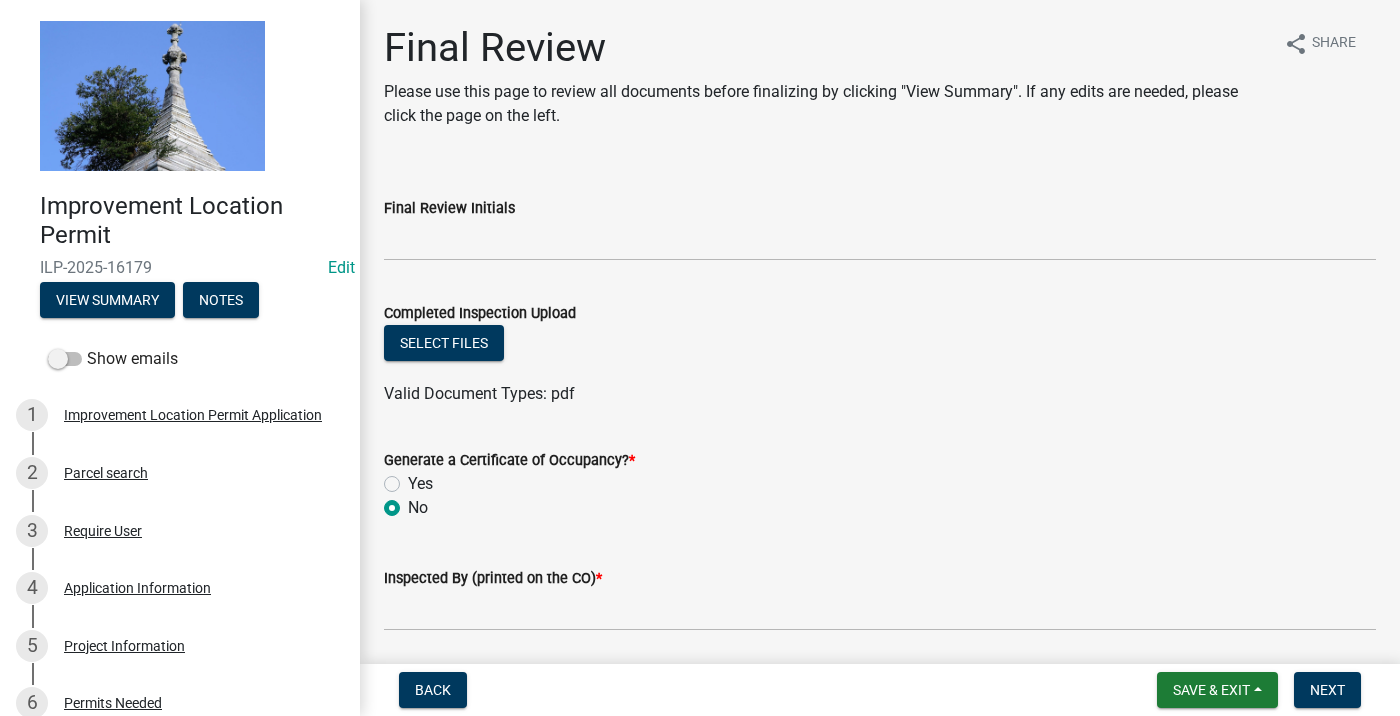 radio on "true" 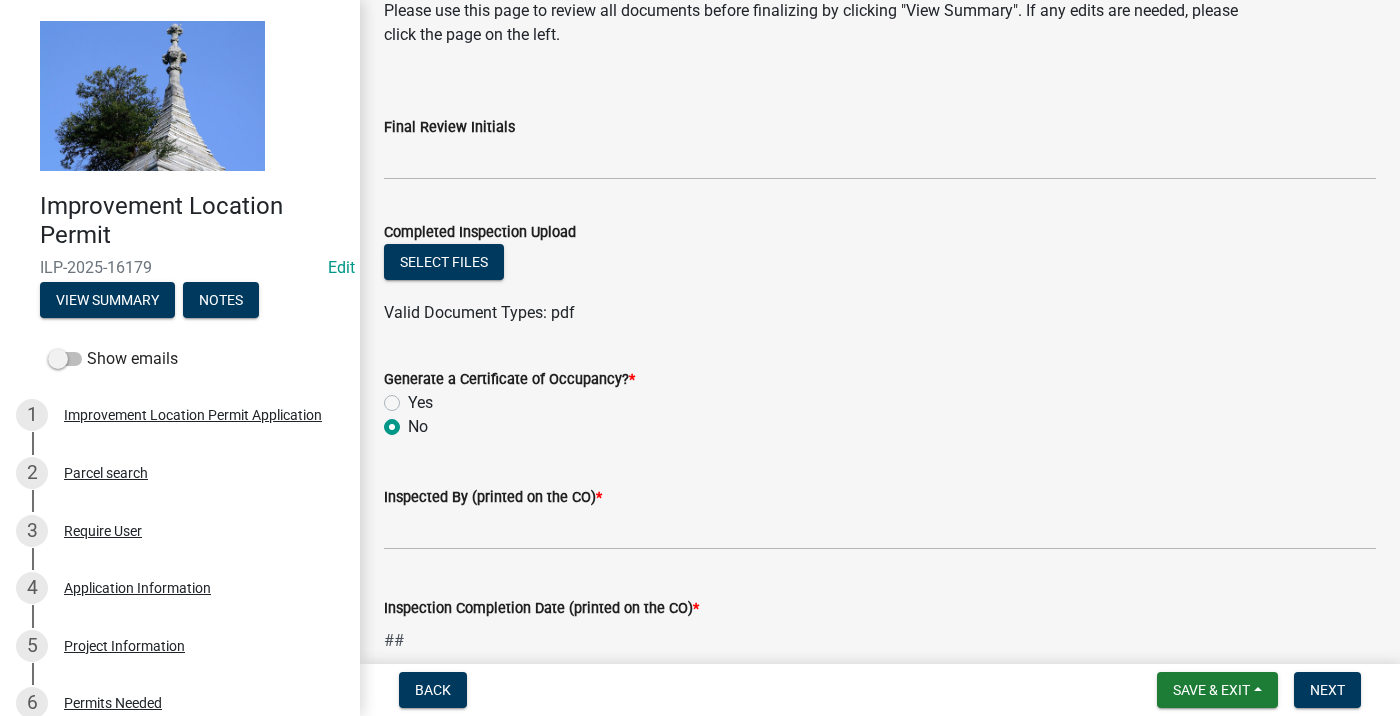 scroll, scrollTop: 182, scrollLeft: 0, axis: vertical 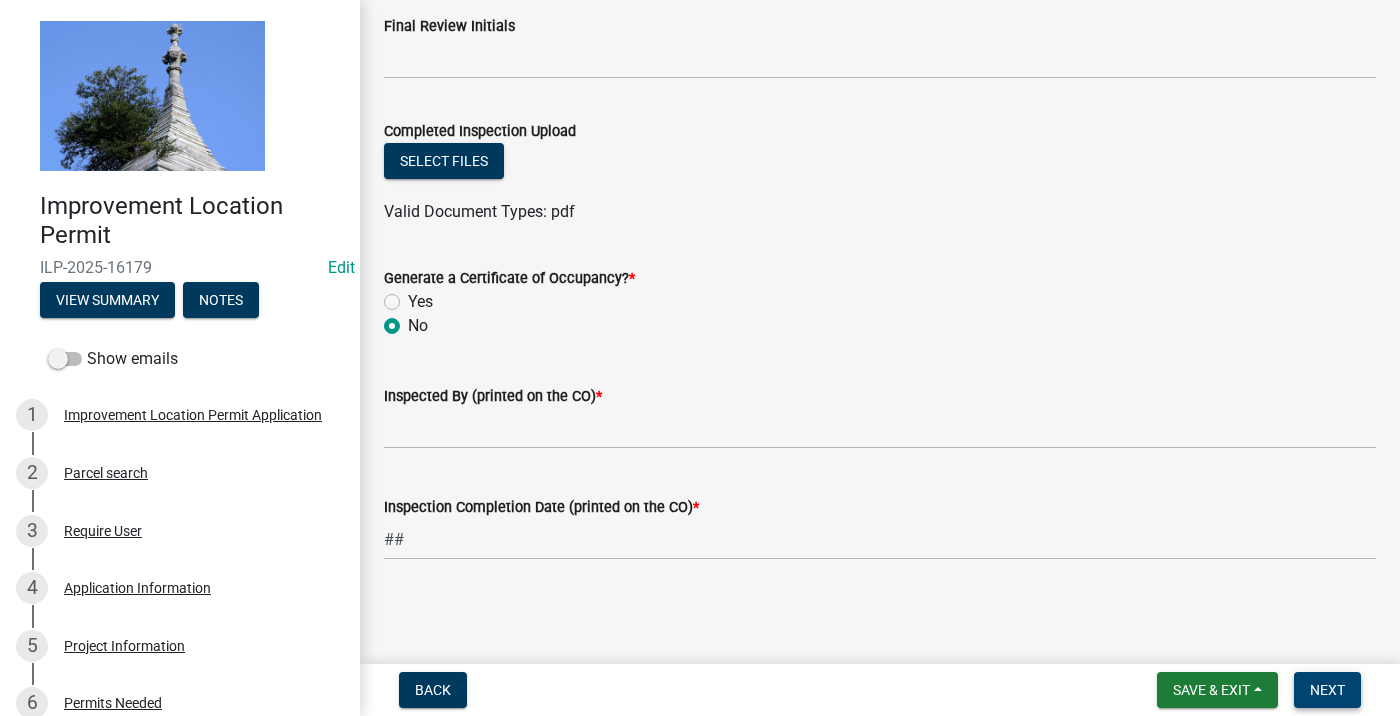 click on "Next" at bounding box center [1327, 690] 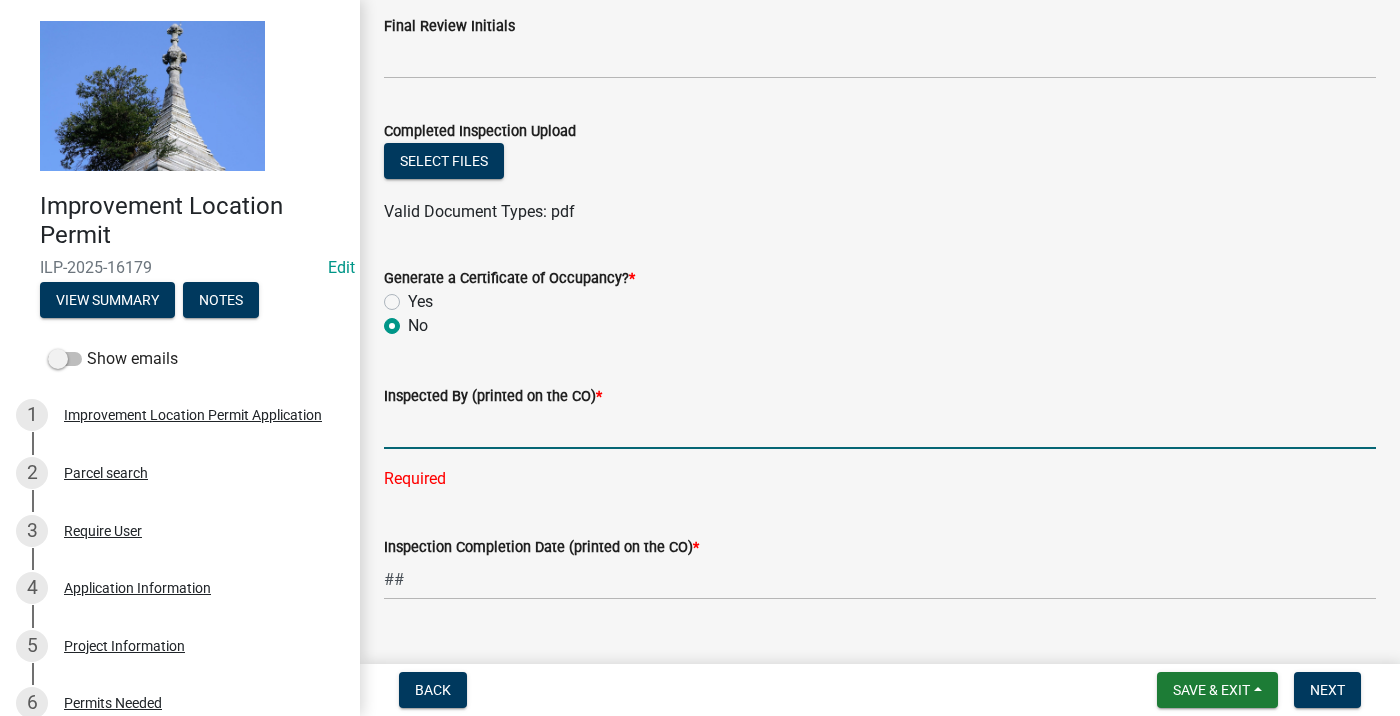 click on "Inspected By (printed on the CO)  *" at bounding box center (880, 428) 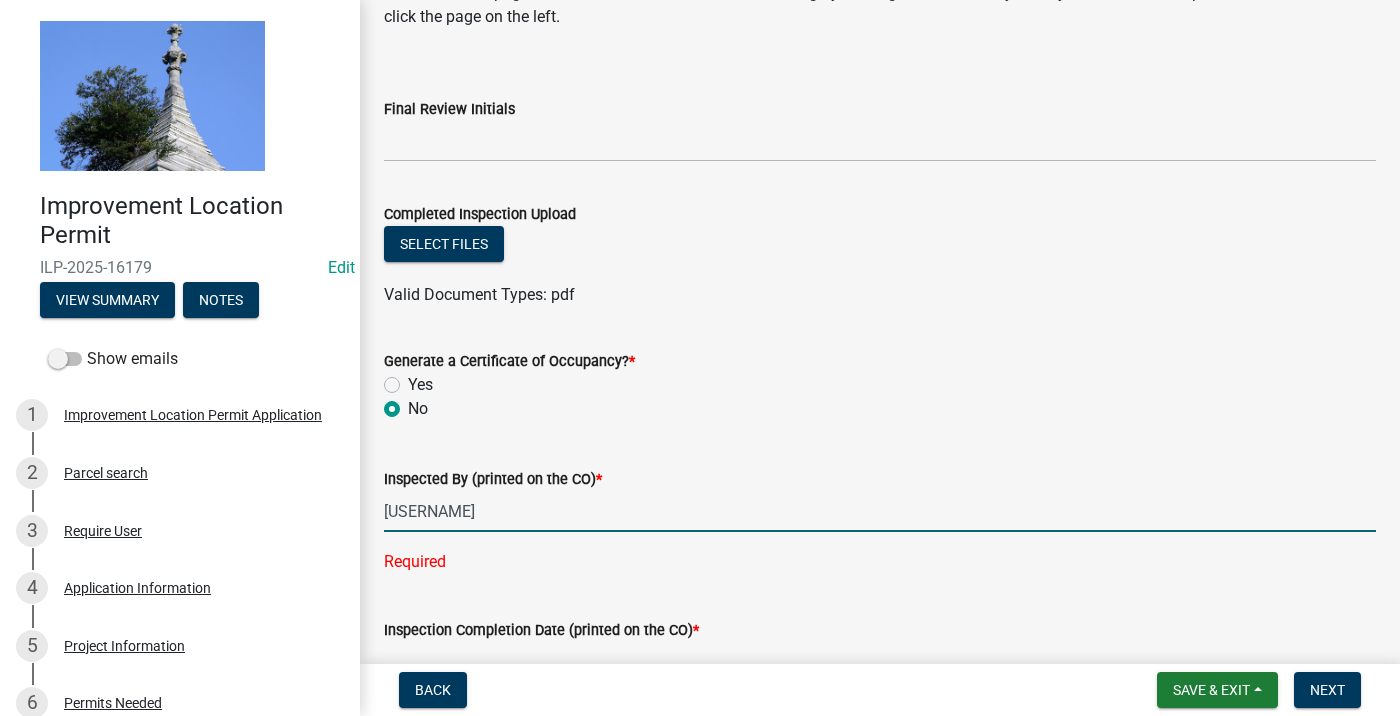 scroll, scrollTop: 222, scrollLeft: 0, axis: vertical 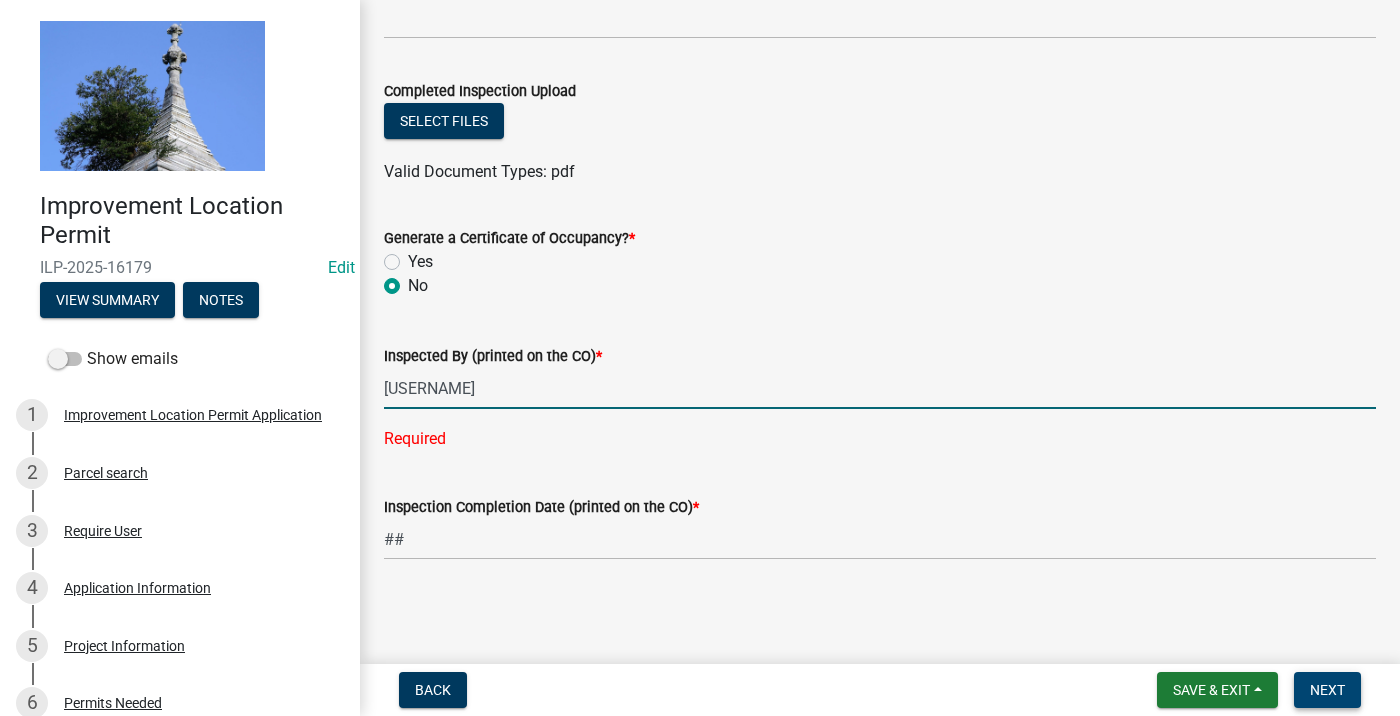 type on "[USERNAME]" 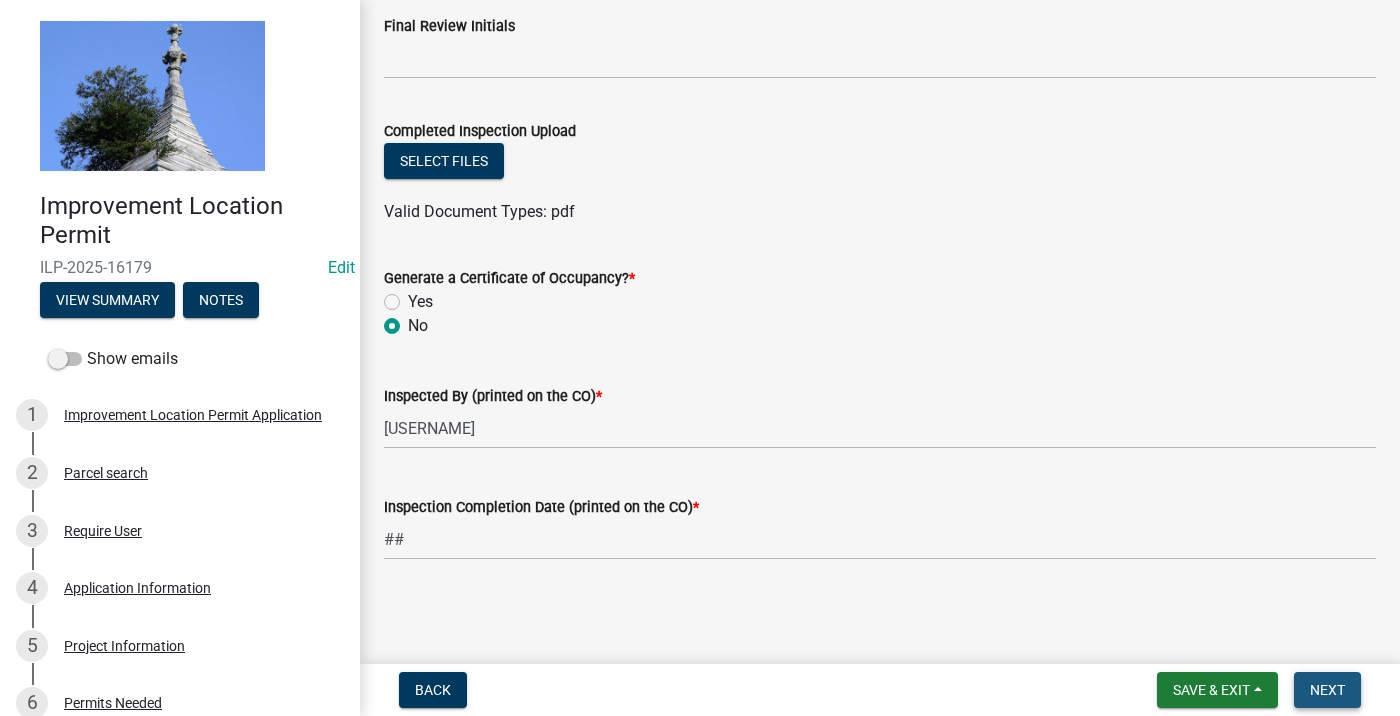 scroll, scrollTop: 0, scrollLeft: 0, axis: both 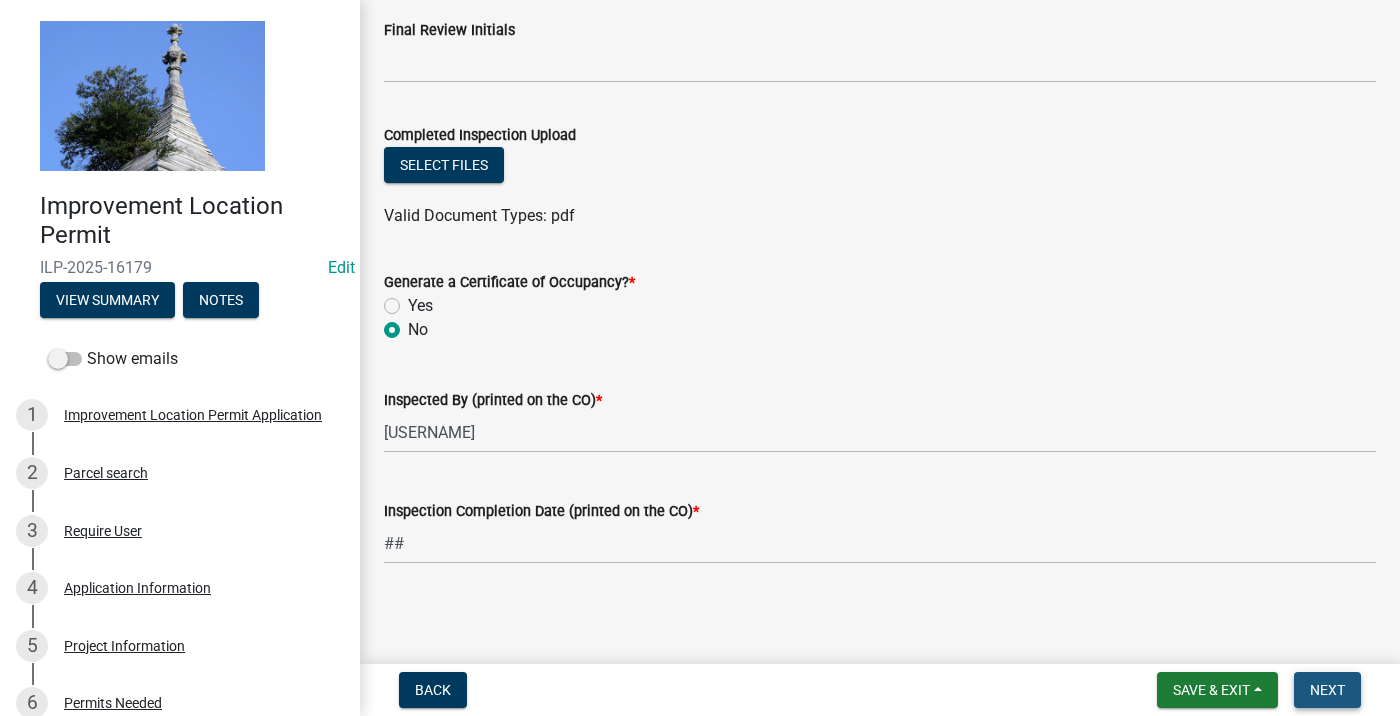 click on "Next" at bounding box center [1327, 690] 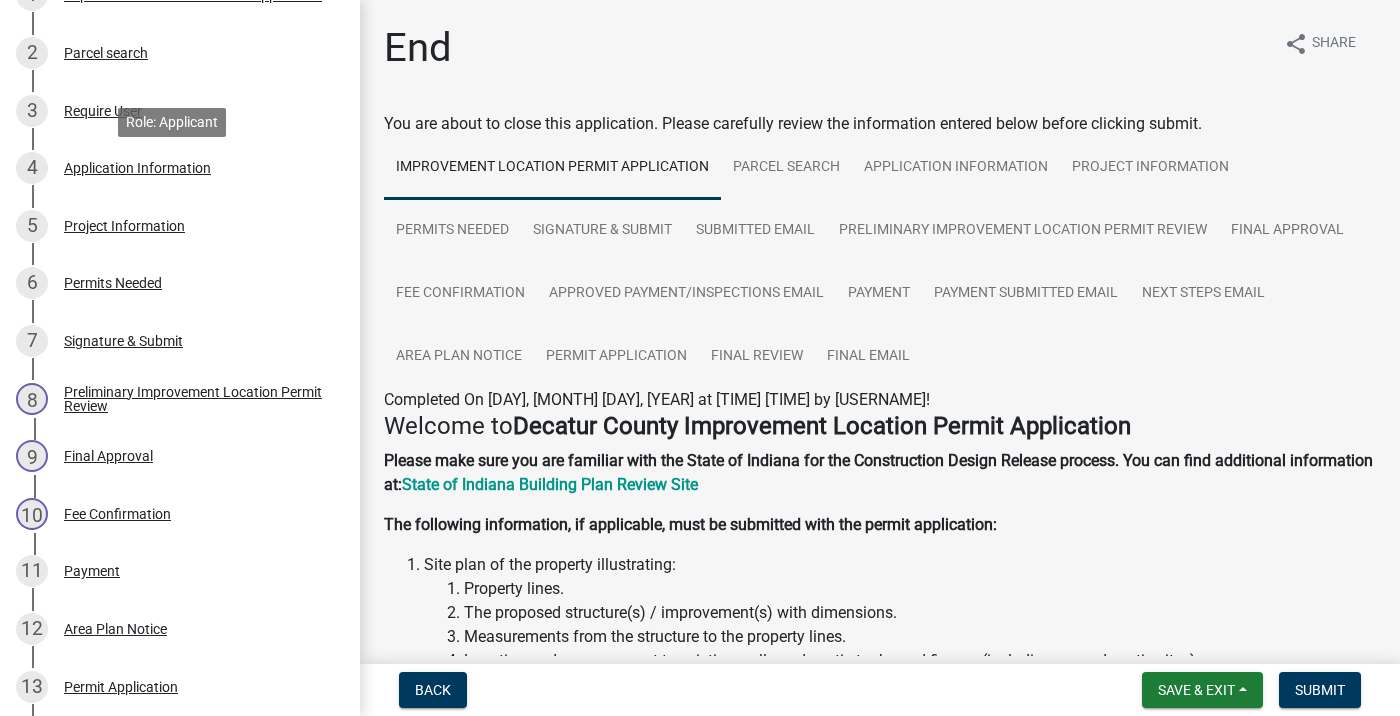 scroll, scrollTop: 500, scrollLeft: 0, axis: vertical 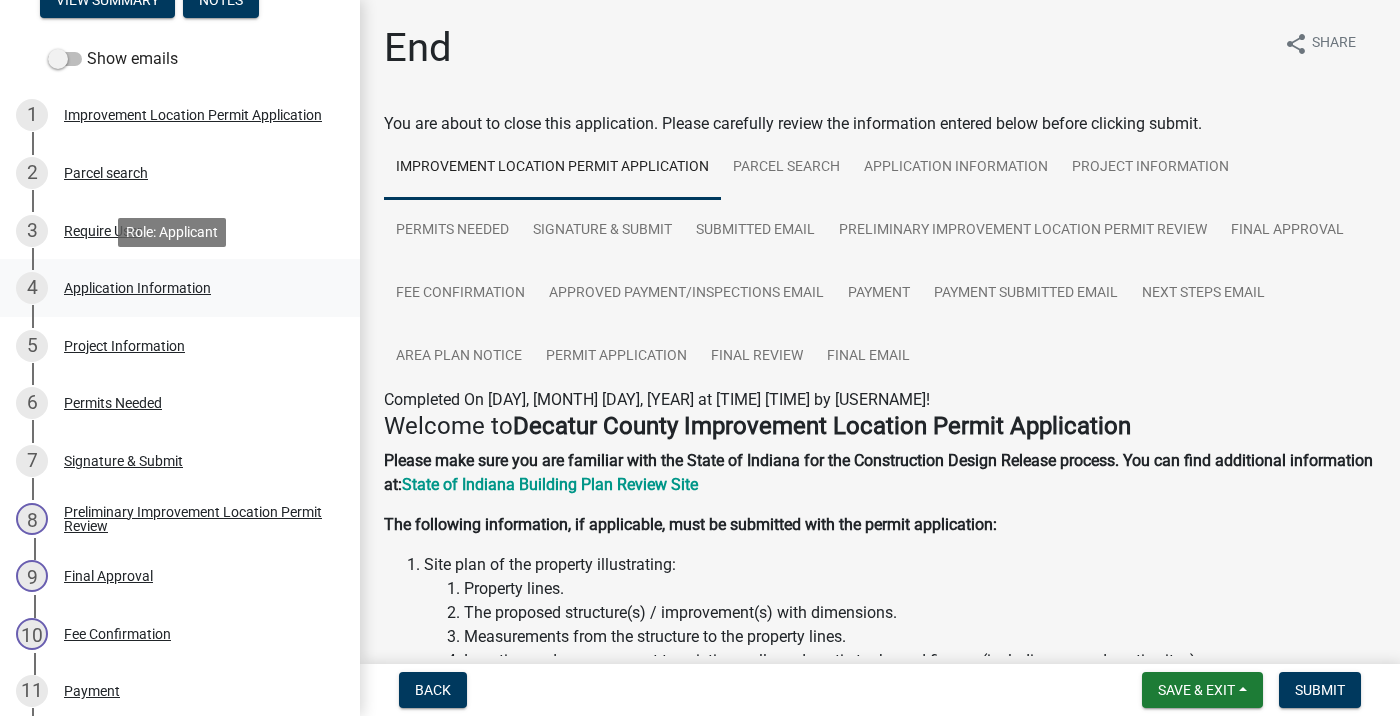 click on "Application Information" at bounding box center (137, 288) 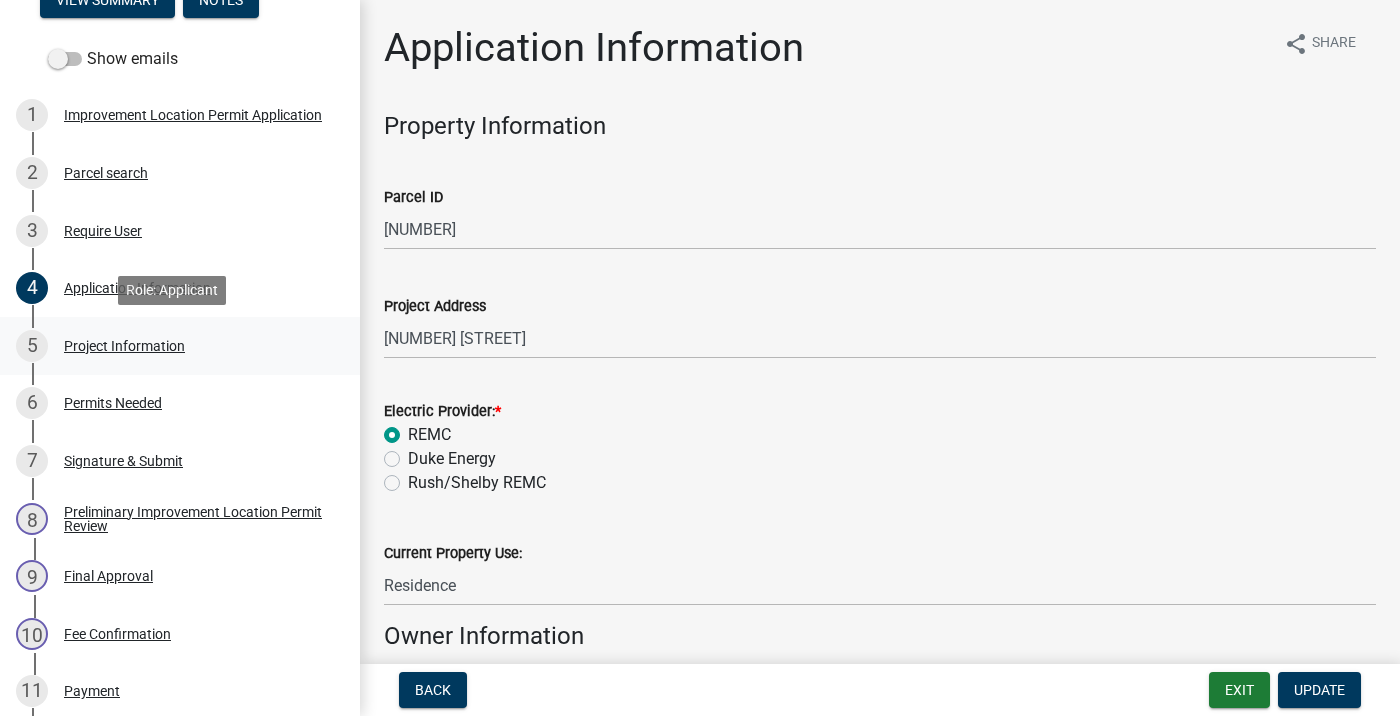 click on "Project Information" at bounding box center [124, 346] 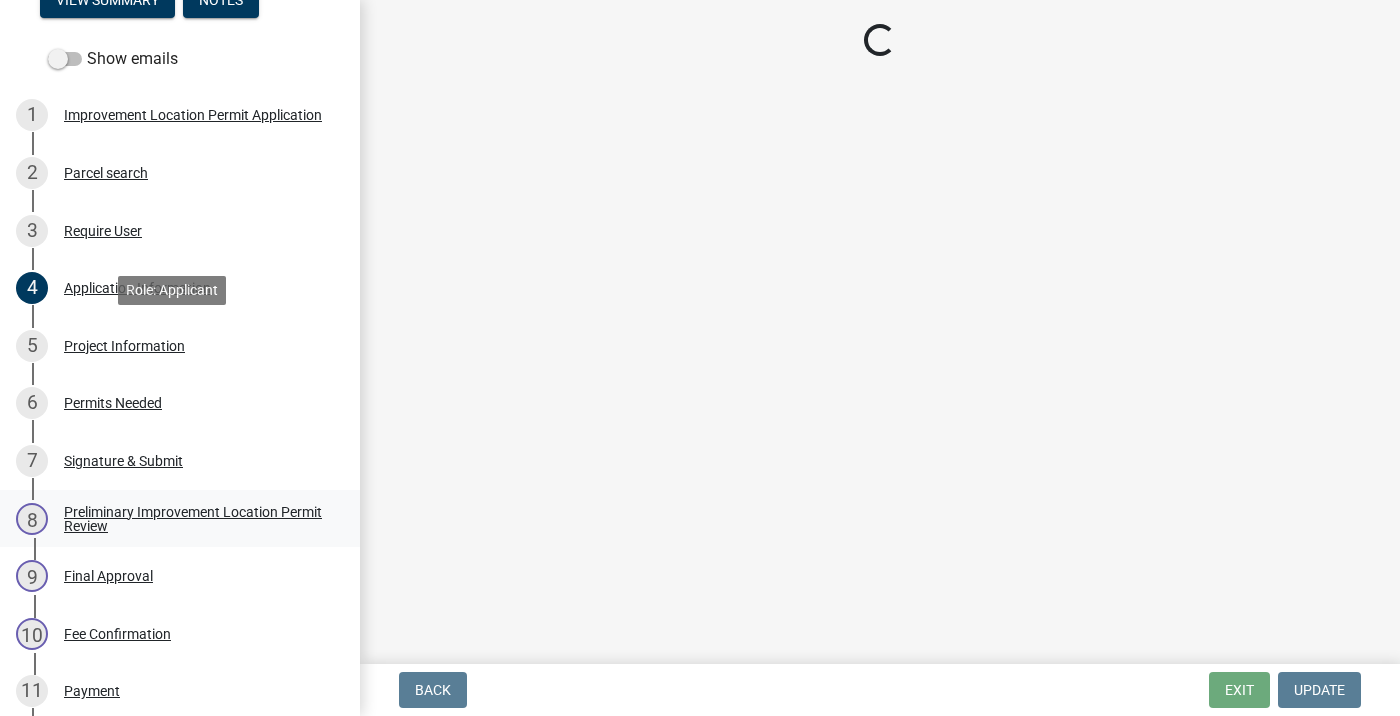 select on "[UUID]" 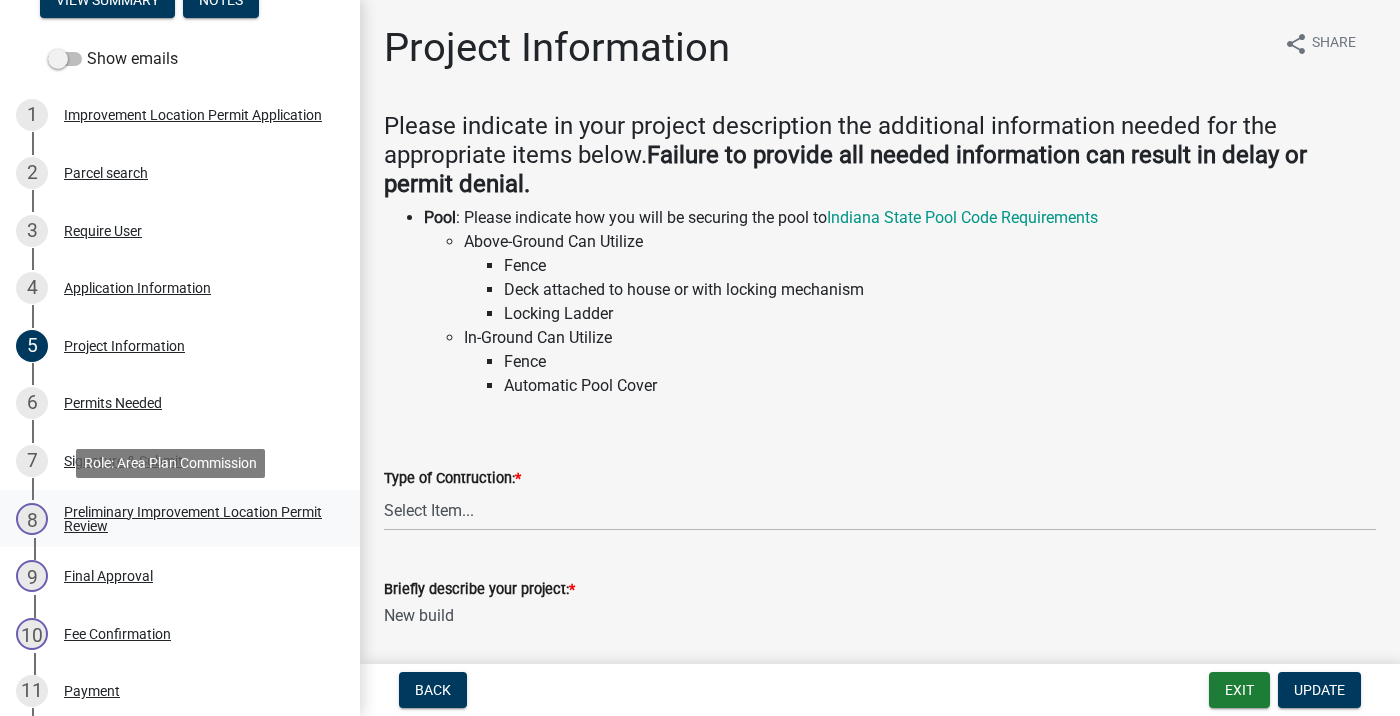 click on "Preliminary Improvement Location Permit Review" at bounding box center (196, 519) 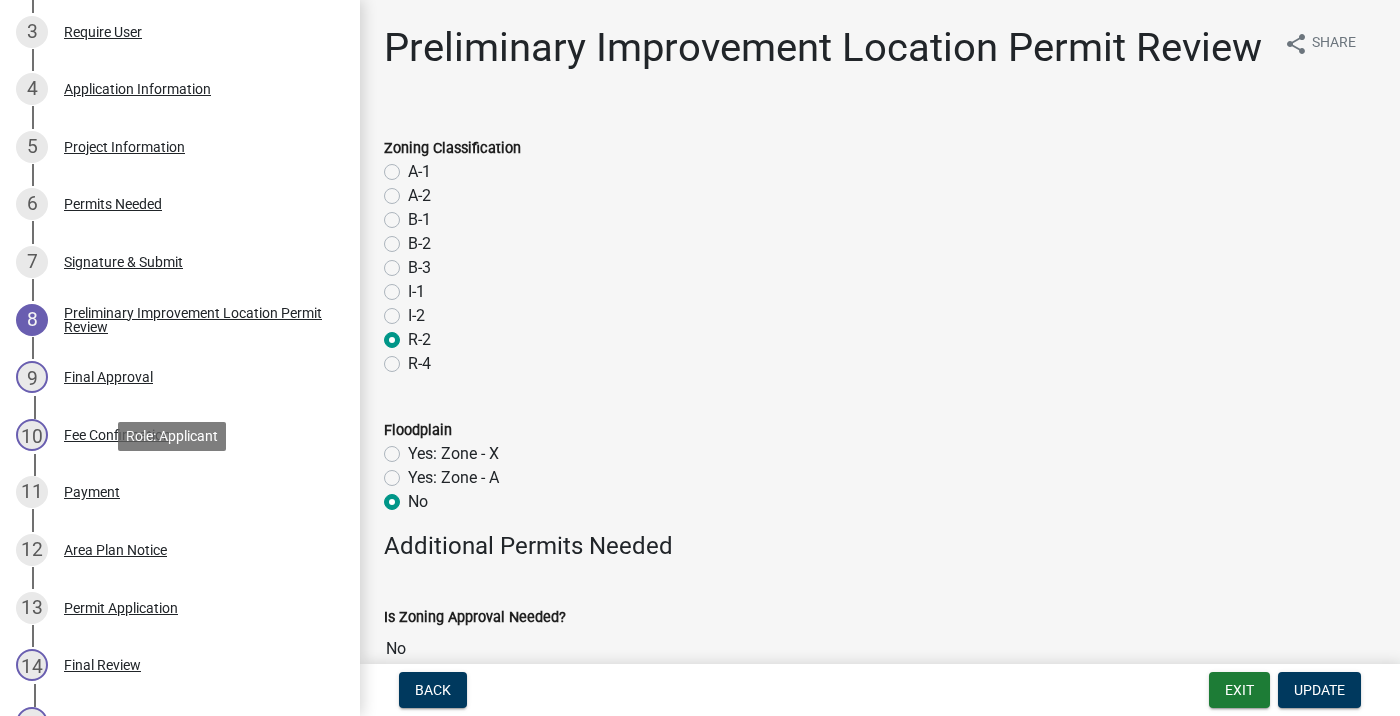 scroll, scrollTop: 500, scrollLeft: 0, axis: vertical 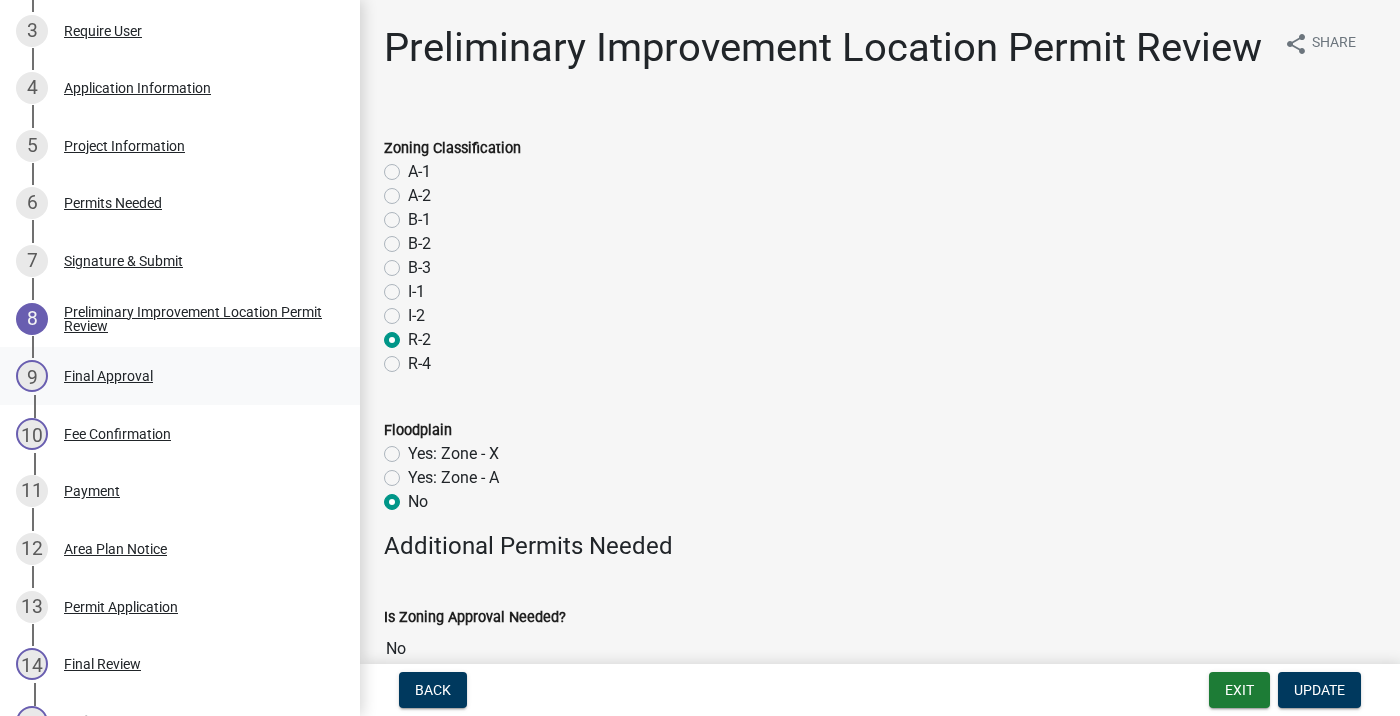 click on "Final Approval" at bounding box center (108, 376) 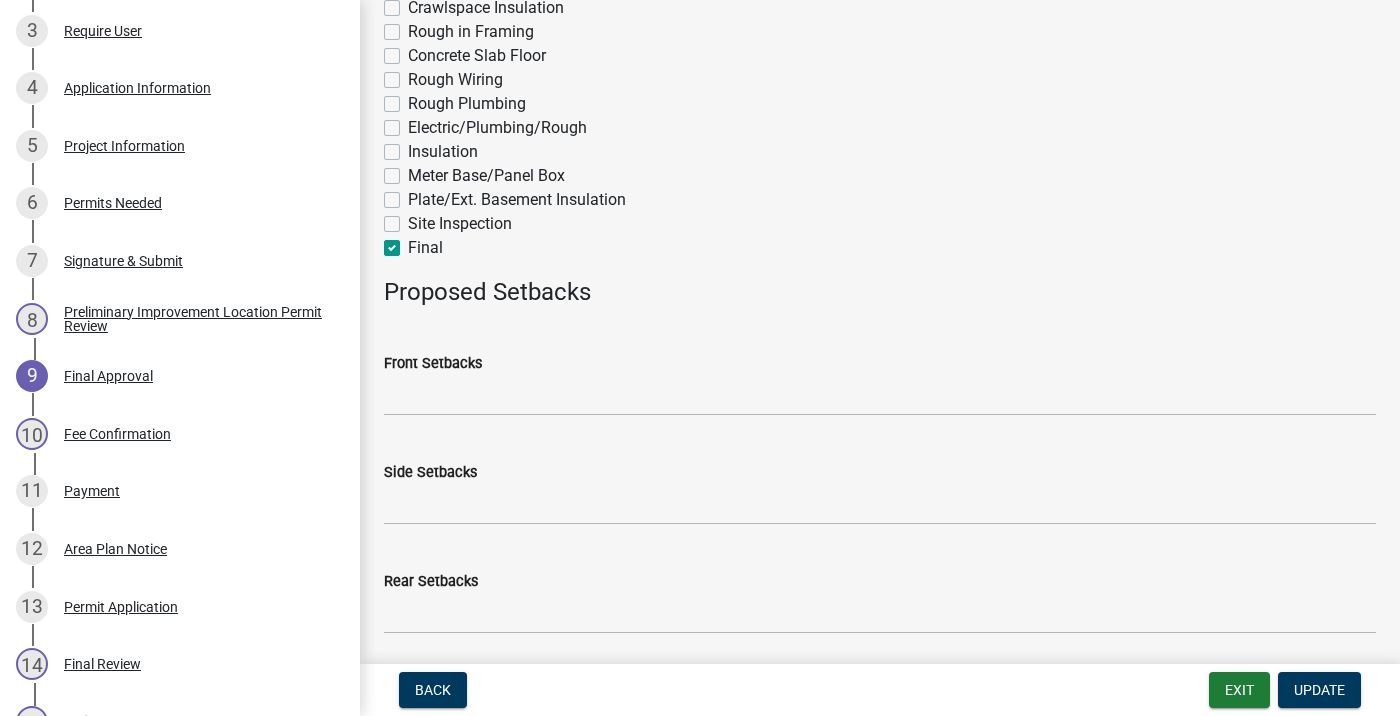 scroll, scrollTop: 1119, scrollLeft: 0, axis: vertical 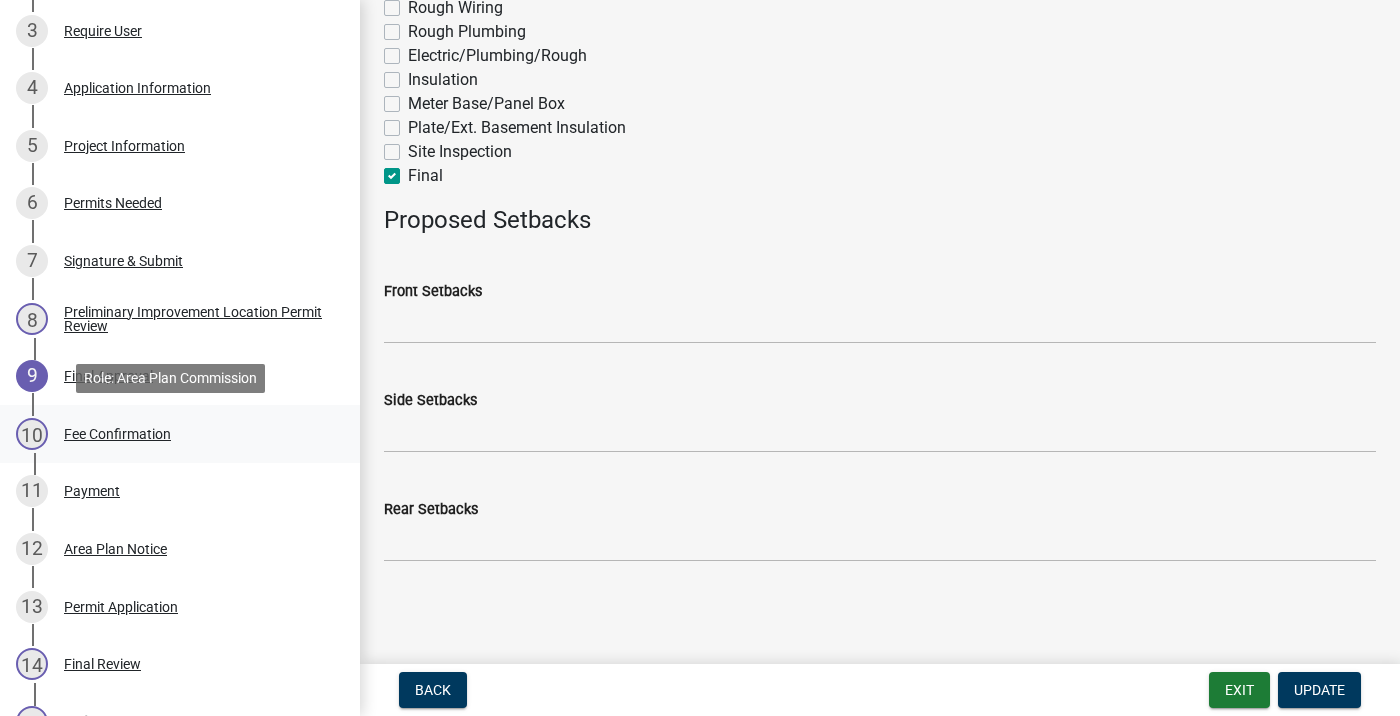 click on "Fee Confirmation" at bounding box center [117, 434] 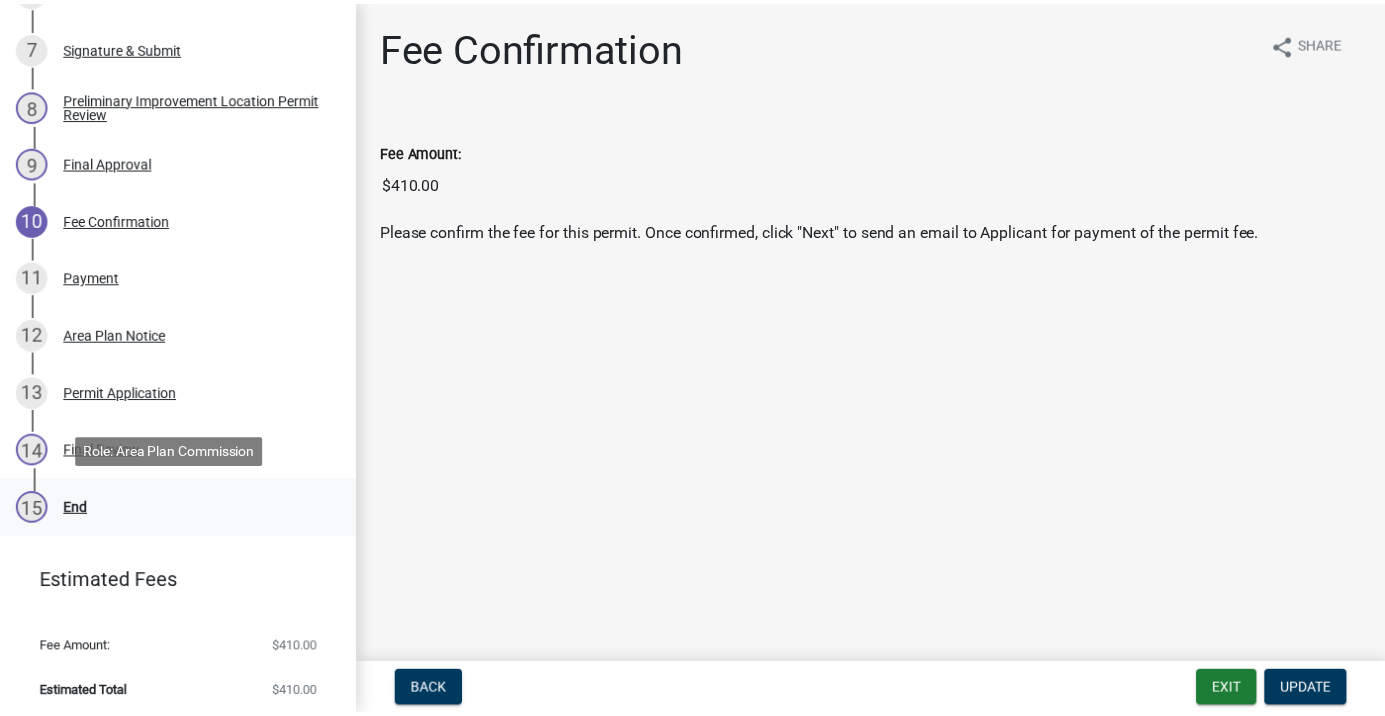 scroll, scrollTop: 721, scrollLeft: 0, axis: vertical 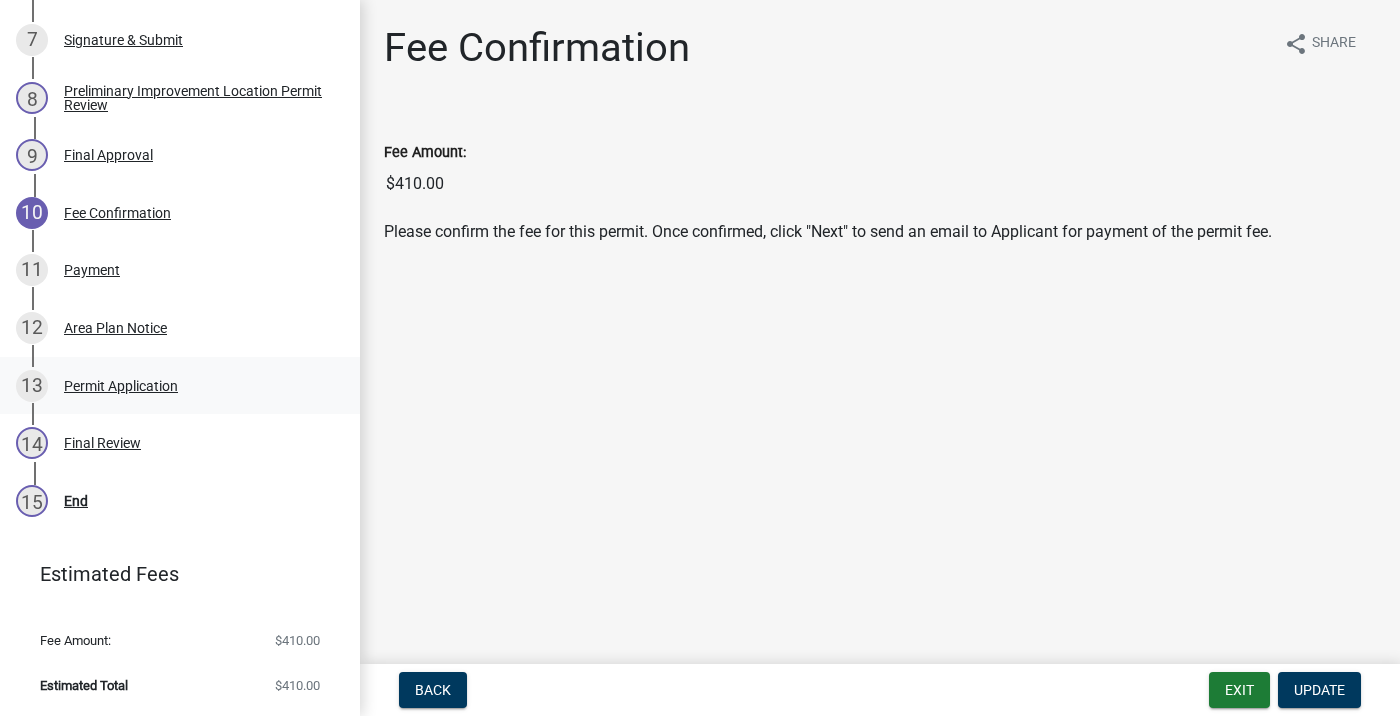 click on "Permit Application" at bounding box center [121, 386] 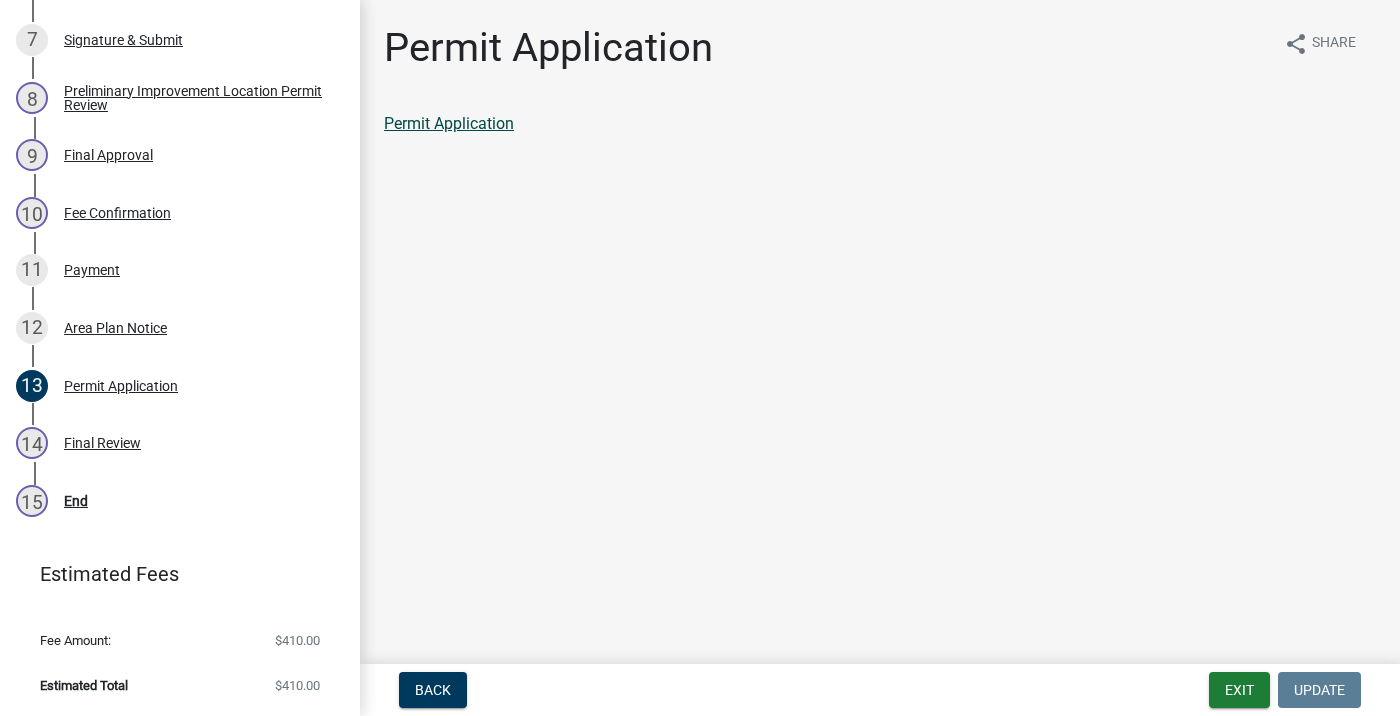 click on "Permit Application" 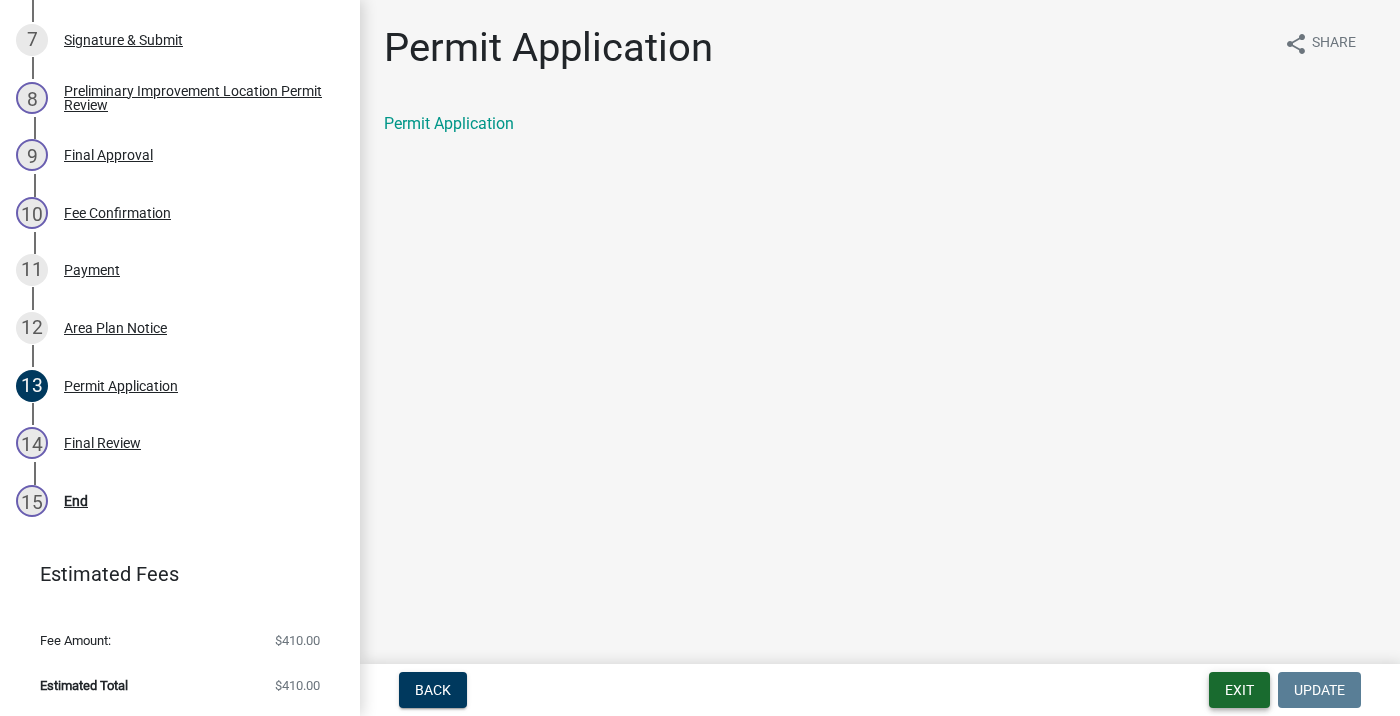 click on "Exit" at bounding box center [1239, 690] 